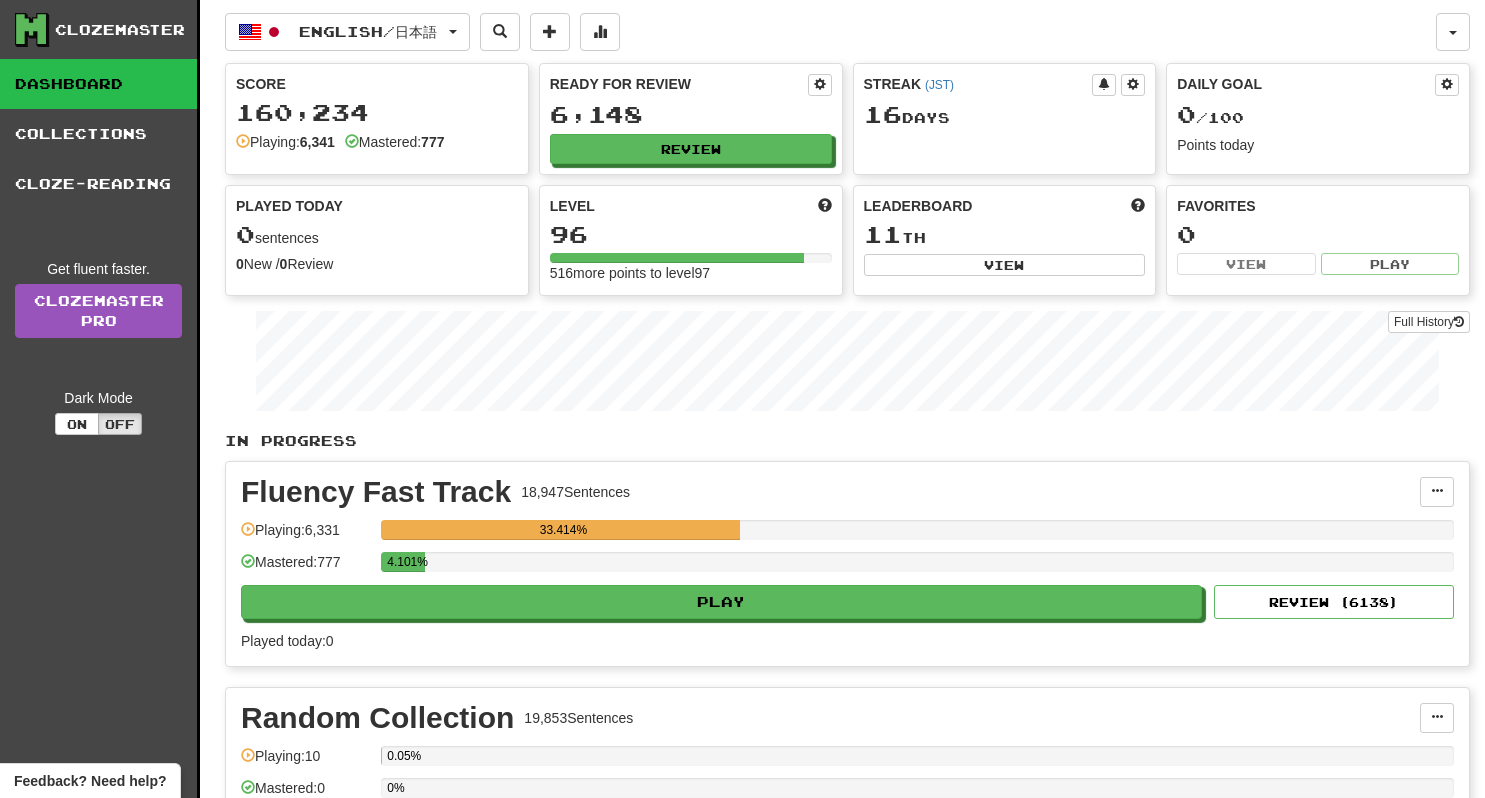 scroll, scrollTop: 0, scrollLeft: 0, axis: both 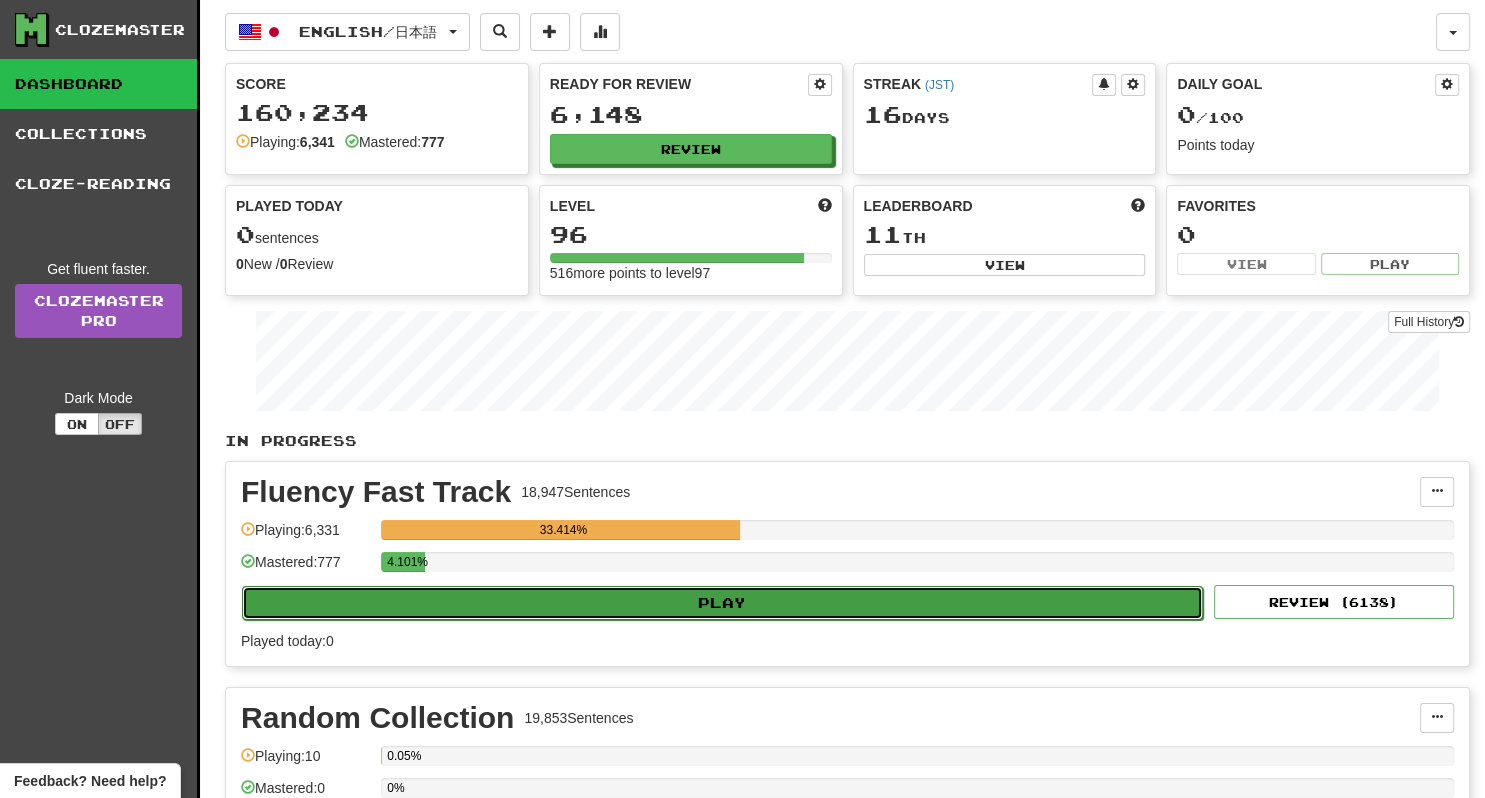 click on "Play" at bounding box center (722, 603) 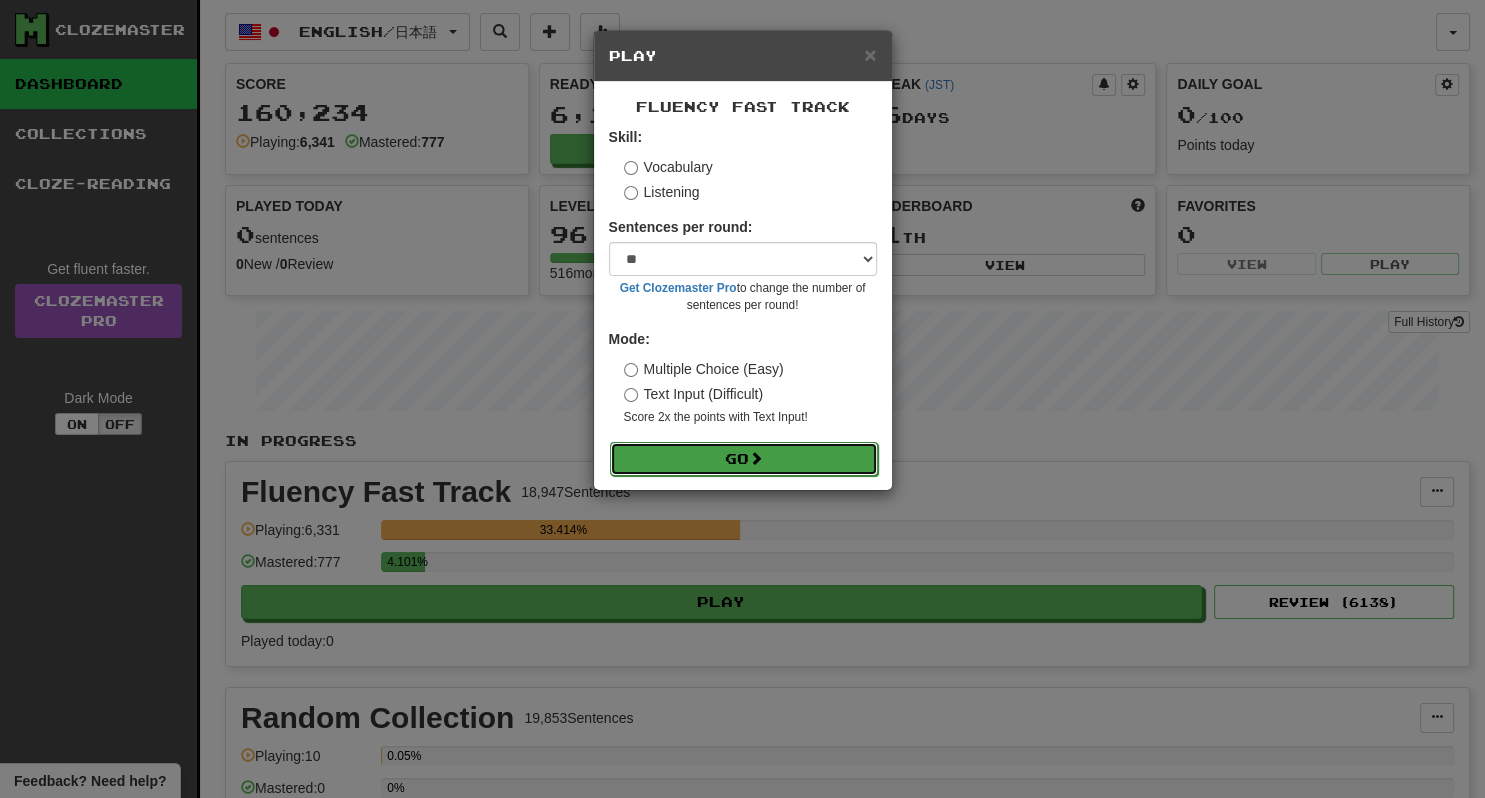 click at bounding box center [756, 458] 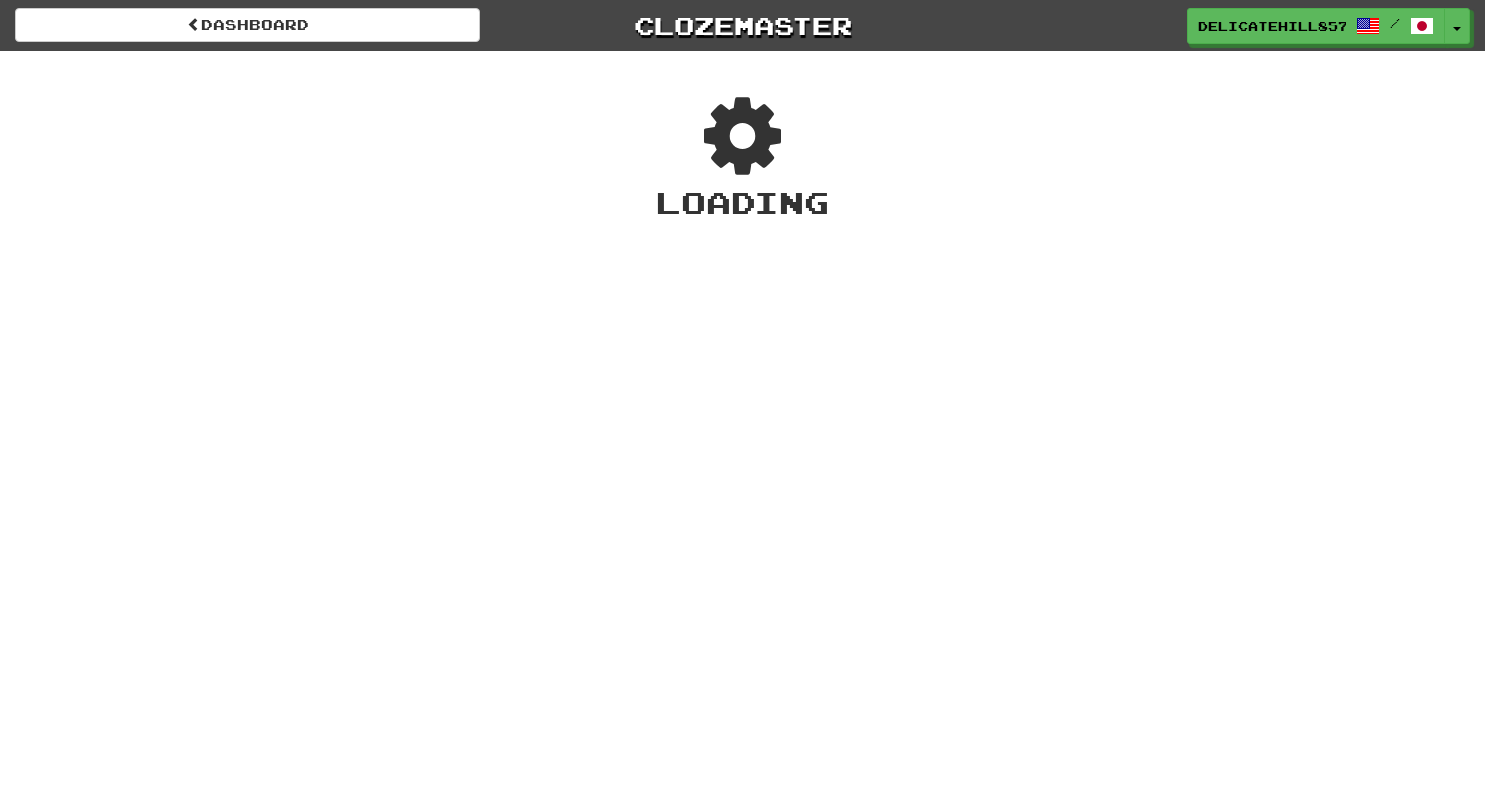 scroll, scrollTop: 0, scrollLeft: 0, axis: both 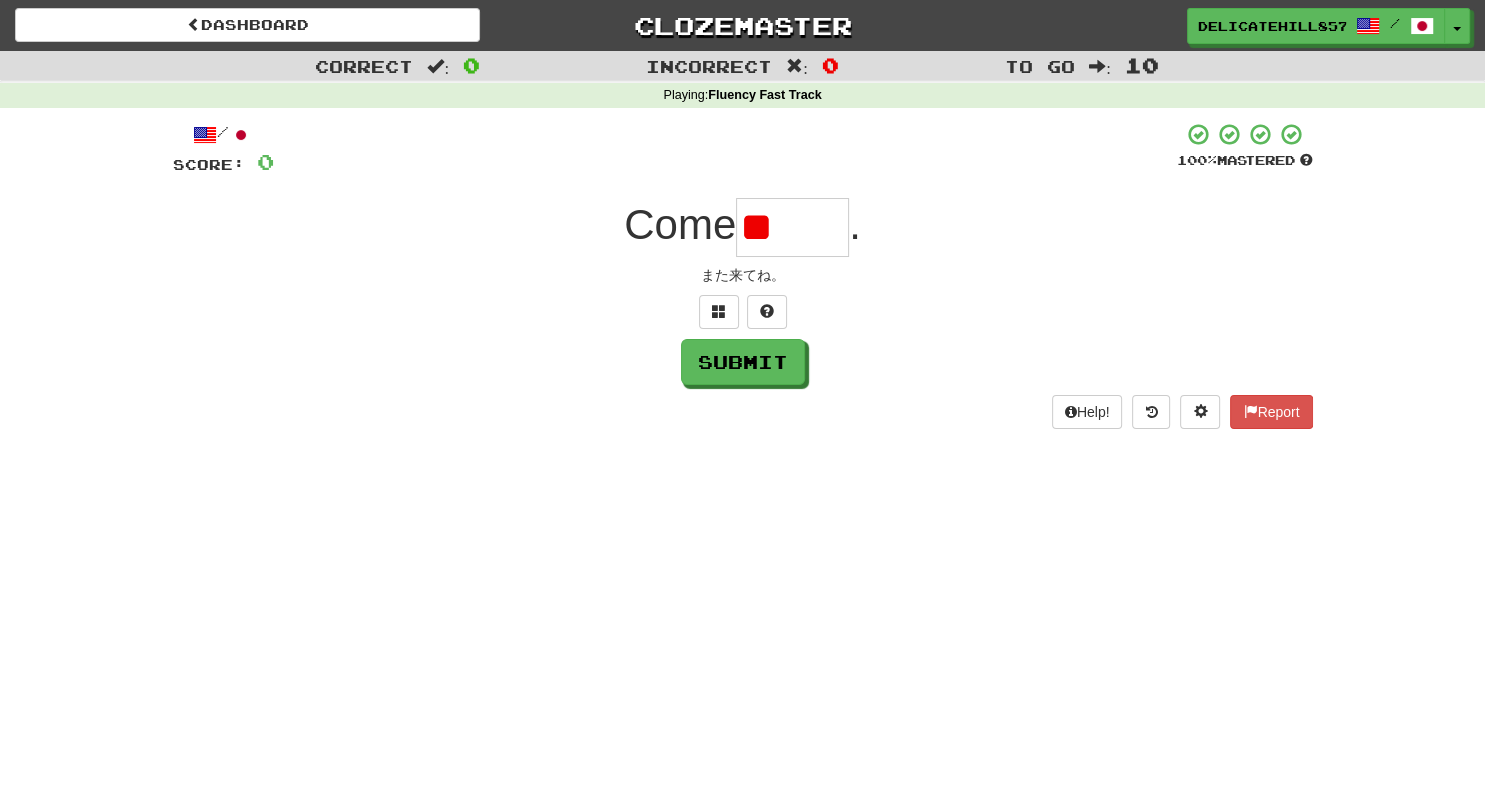 type on "*" 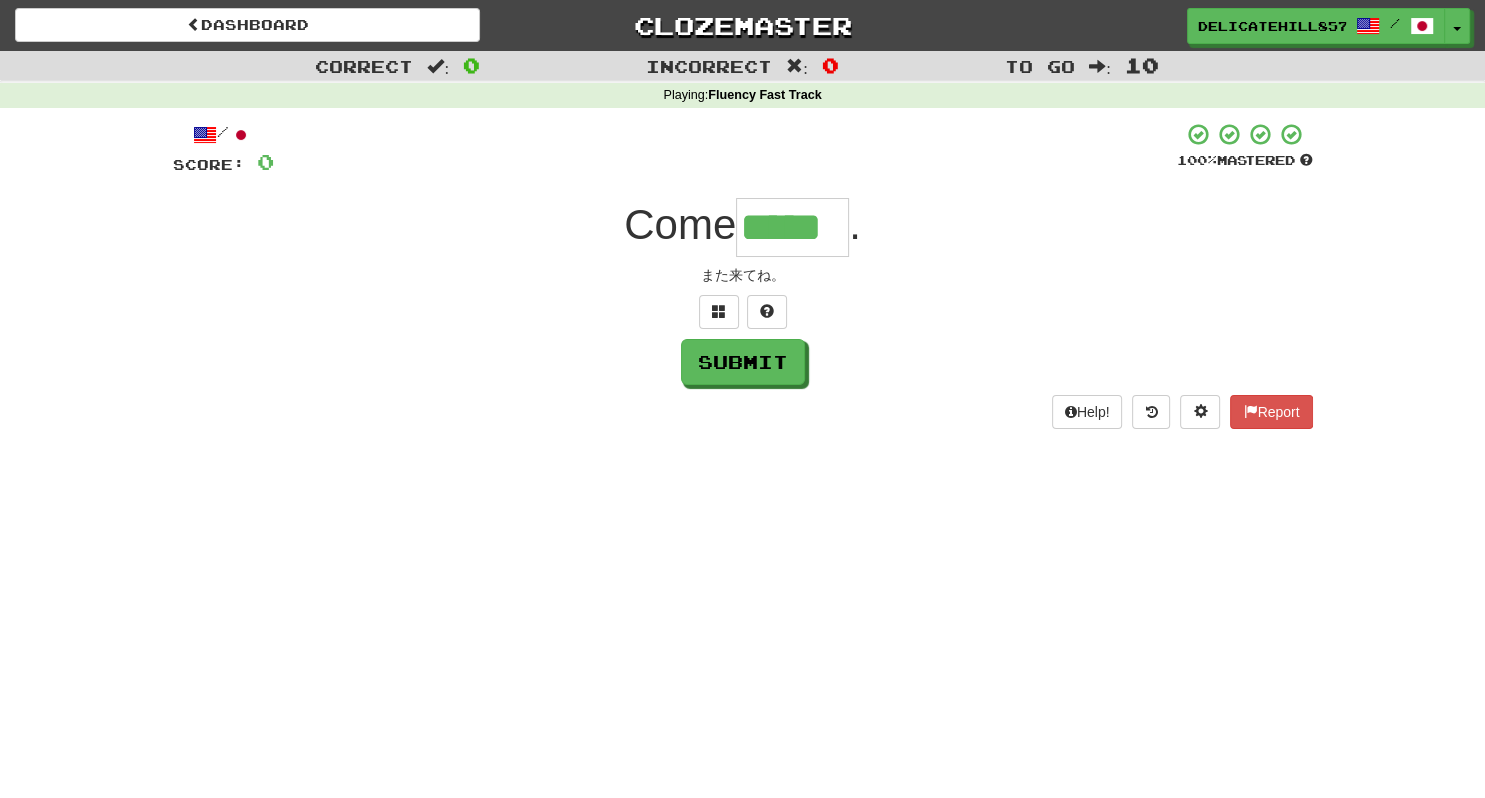 type on "*****" 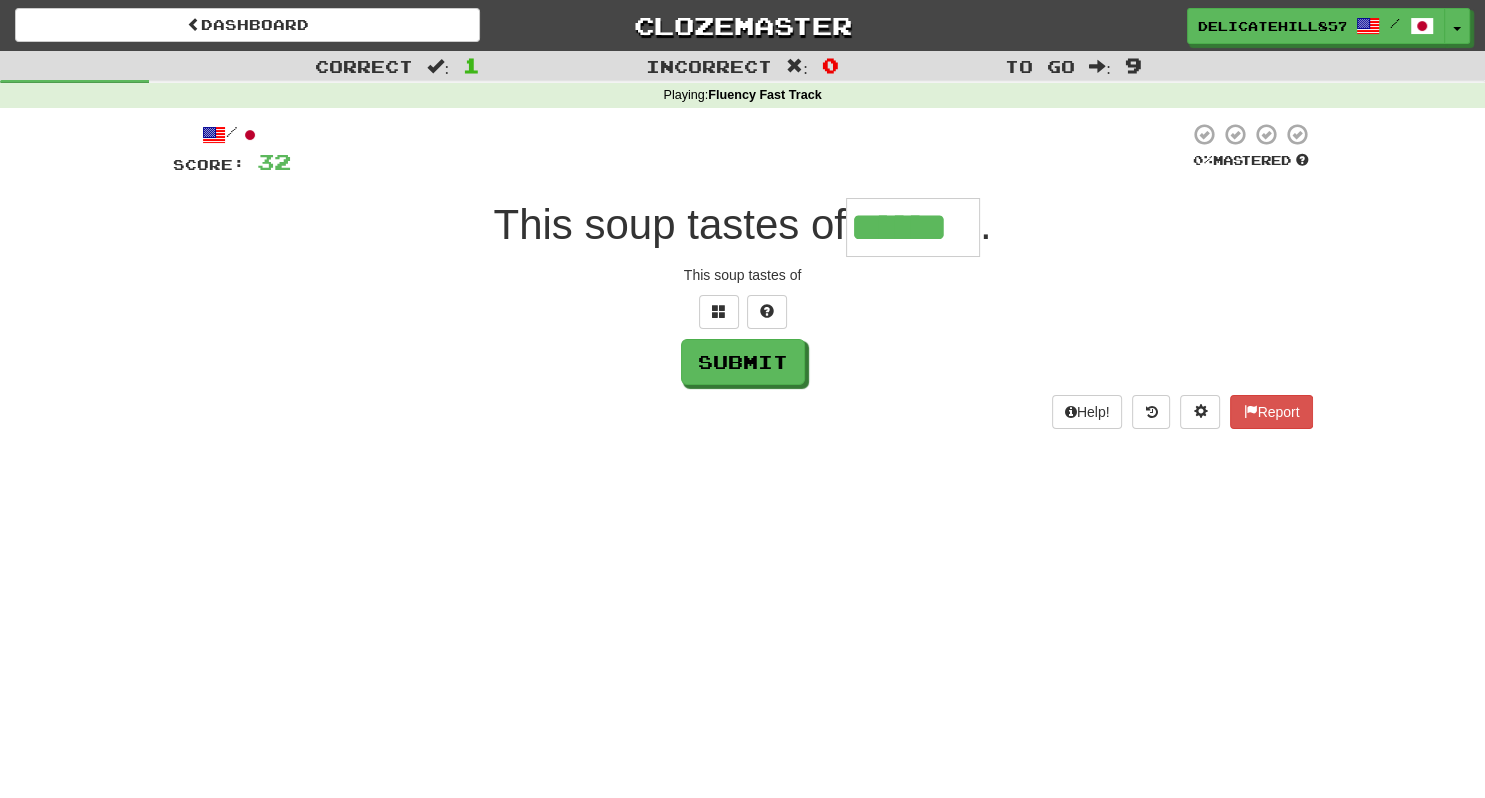 type on "******" 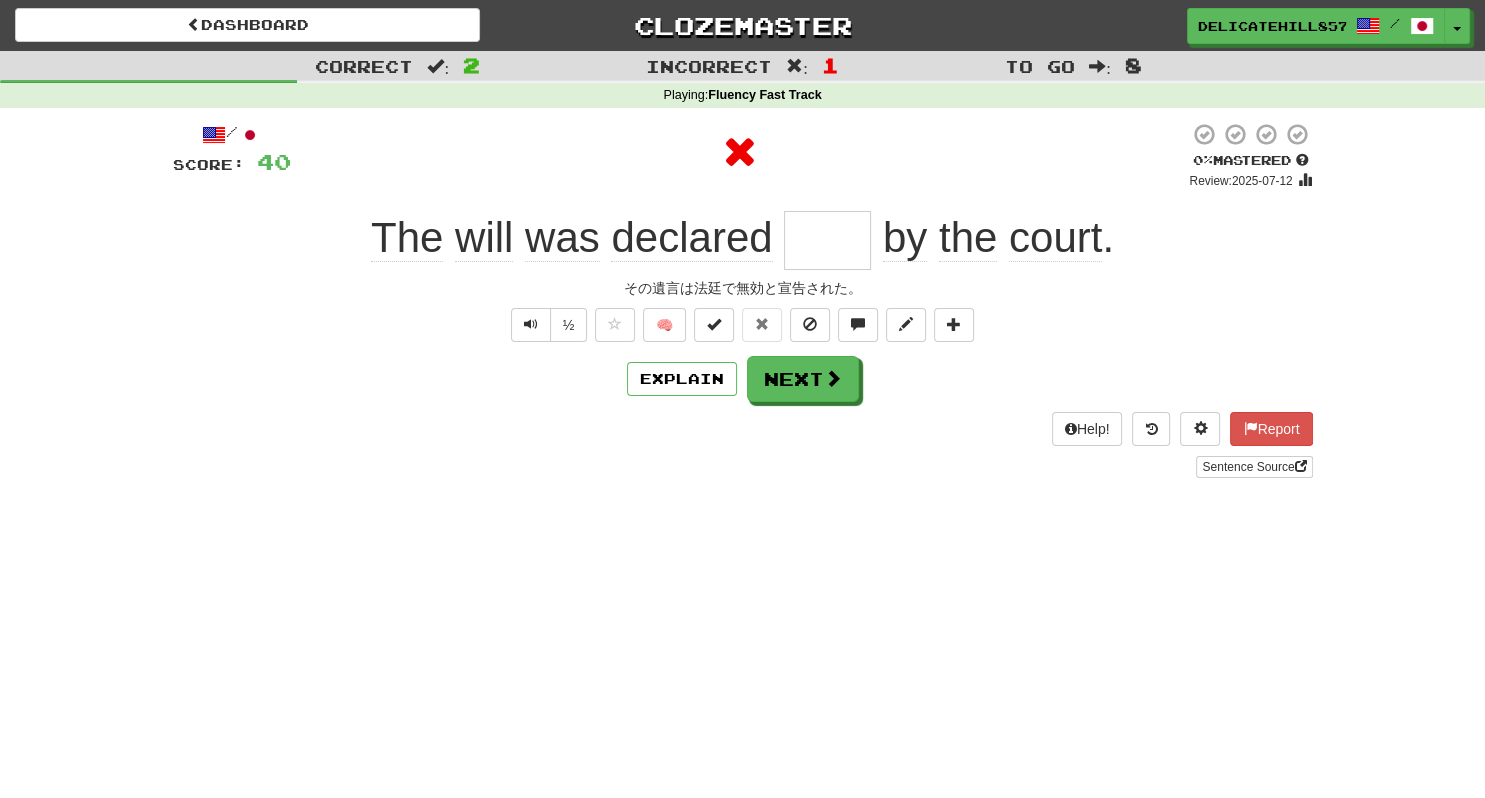 type on "****" 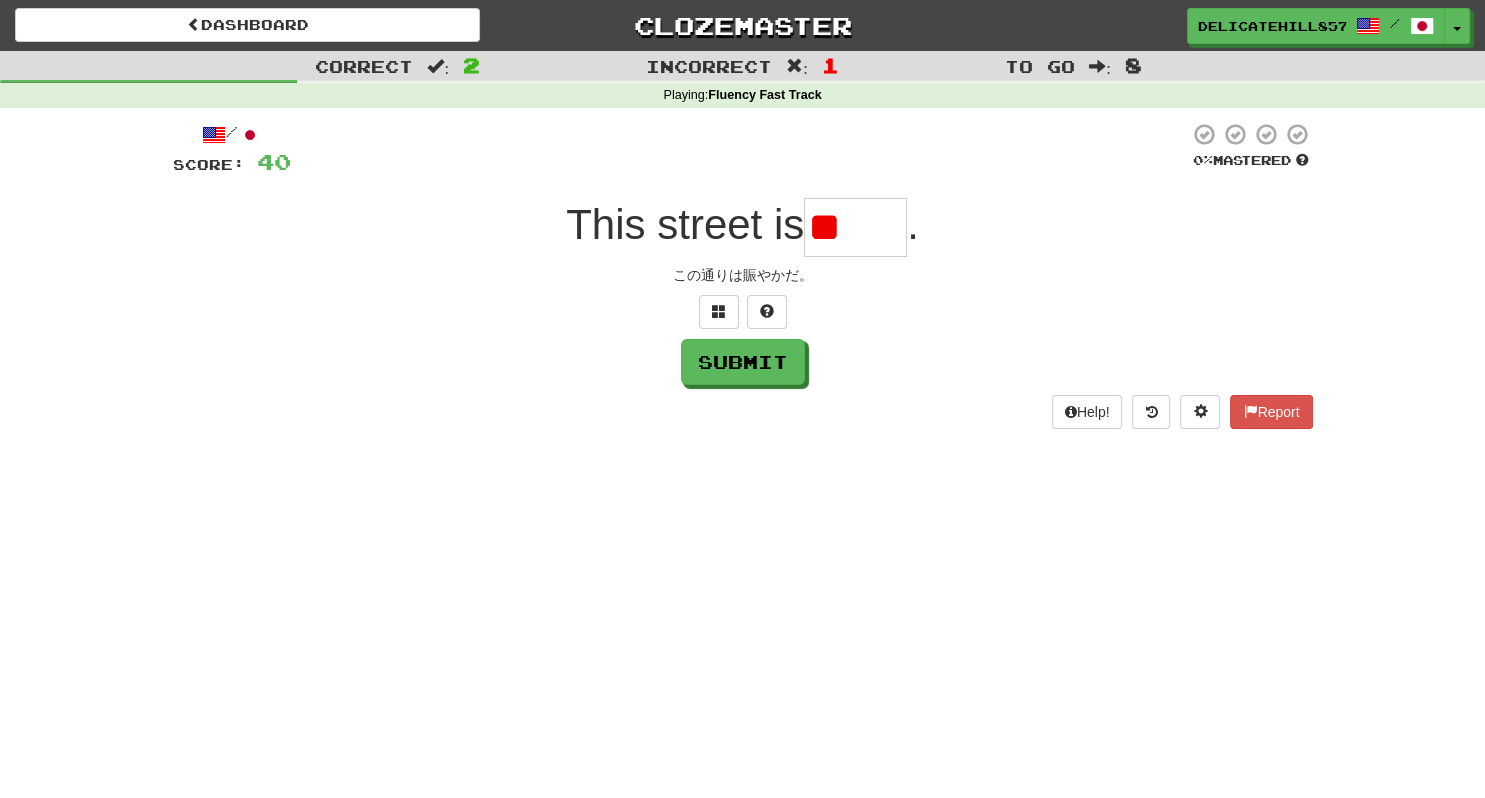 type on "*" 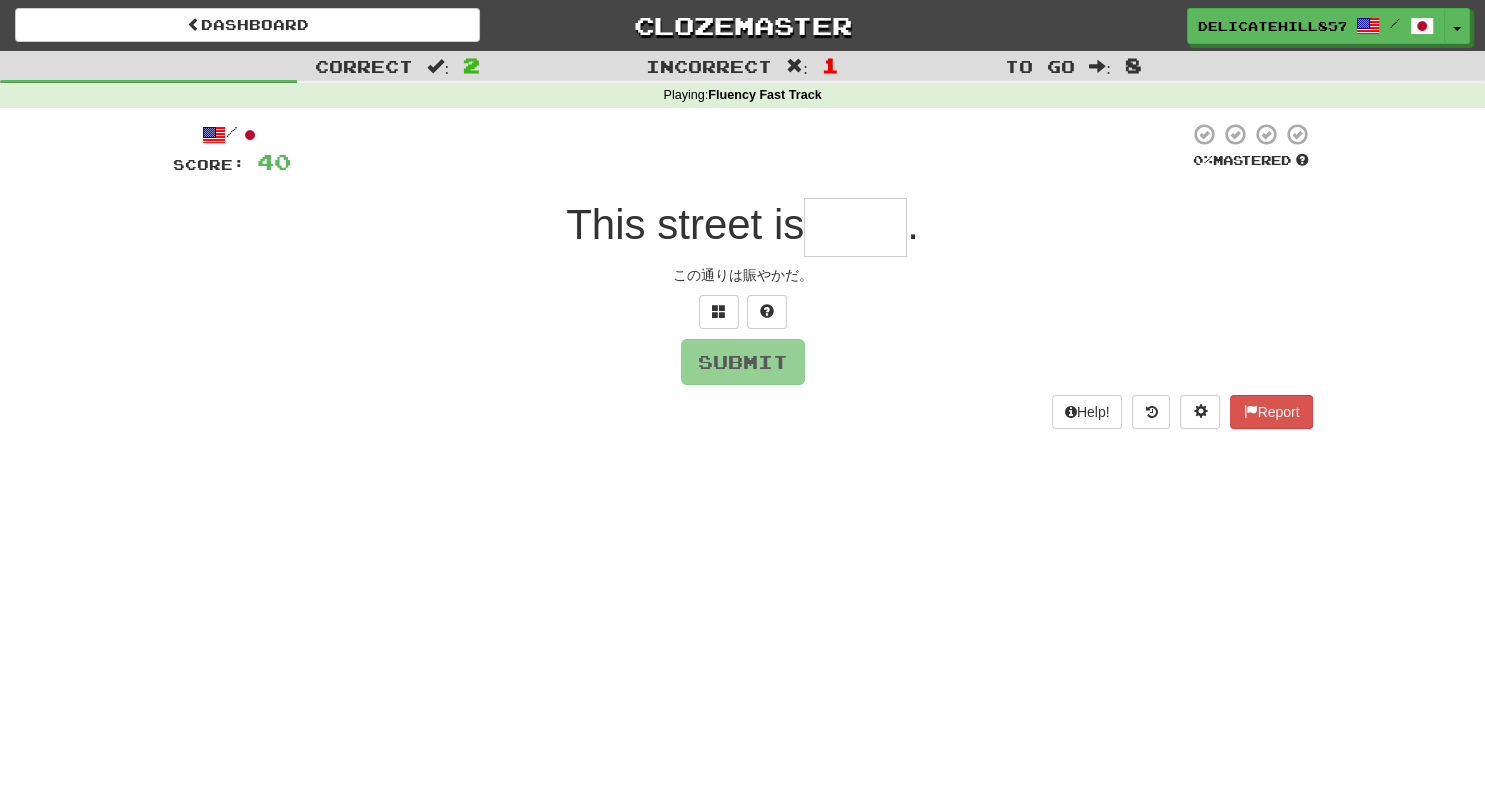 type on "******" 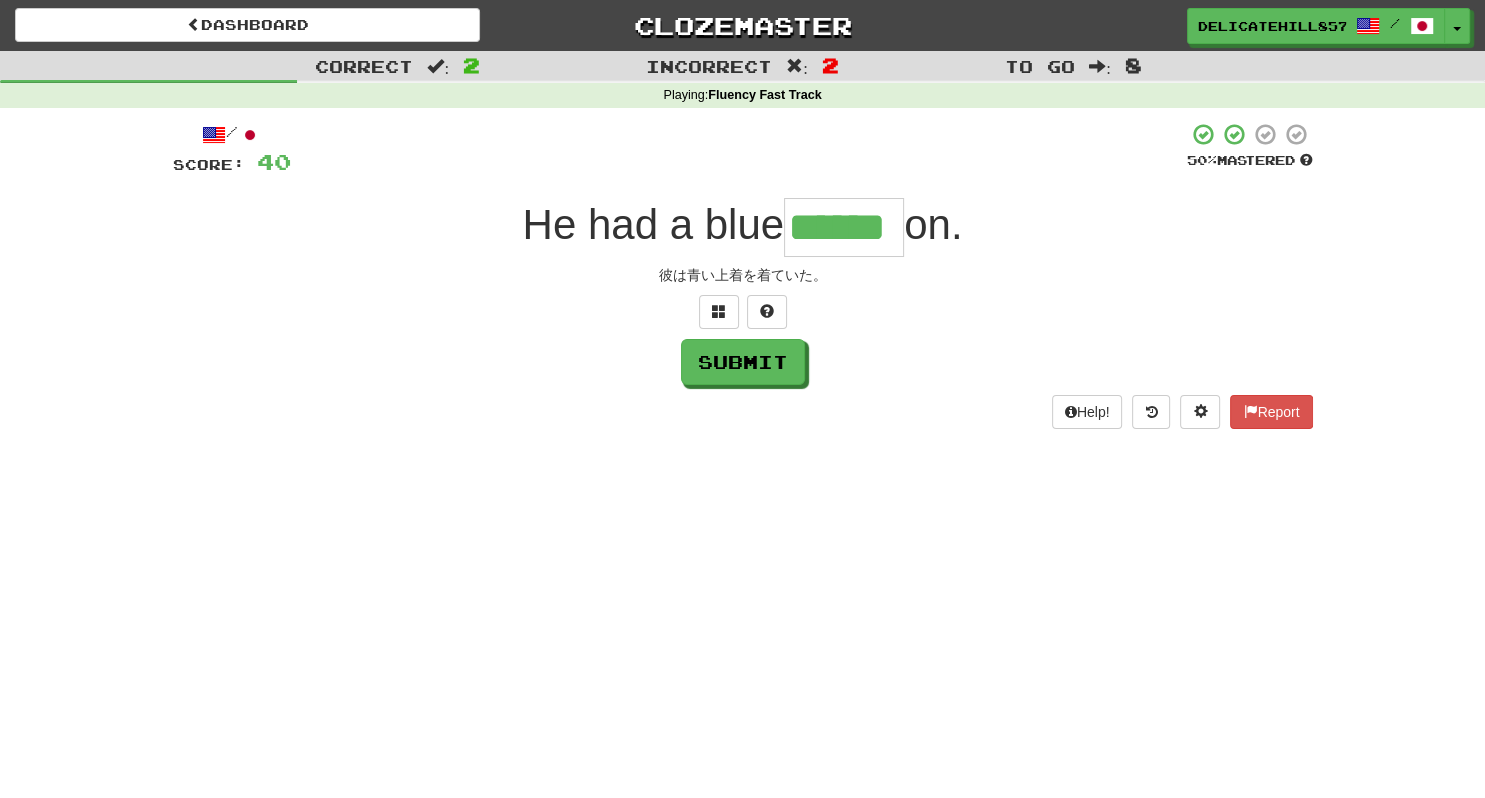 type on "******" 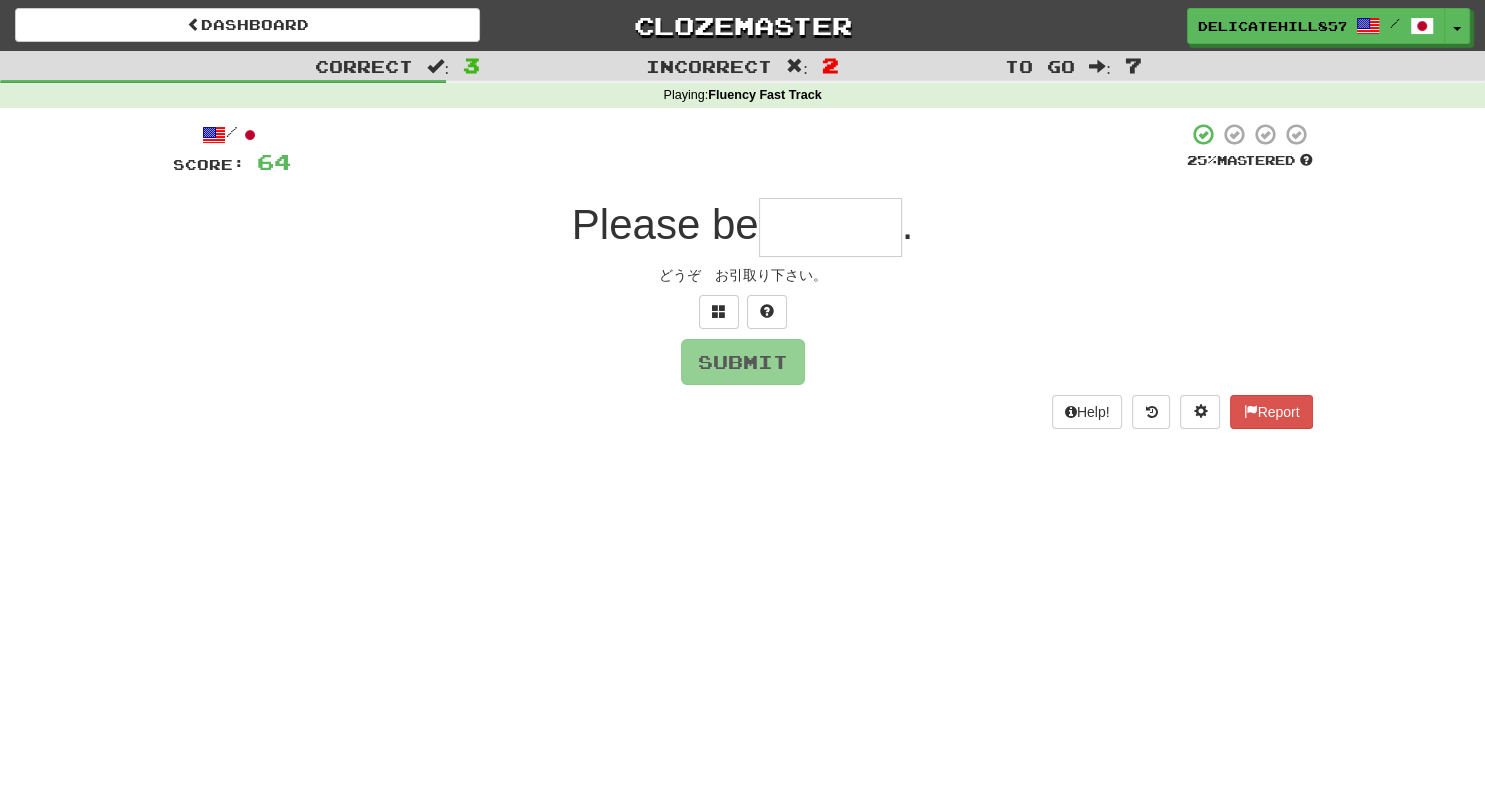 type on "*" 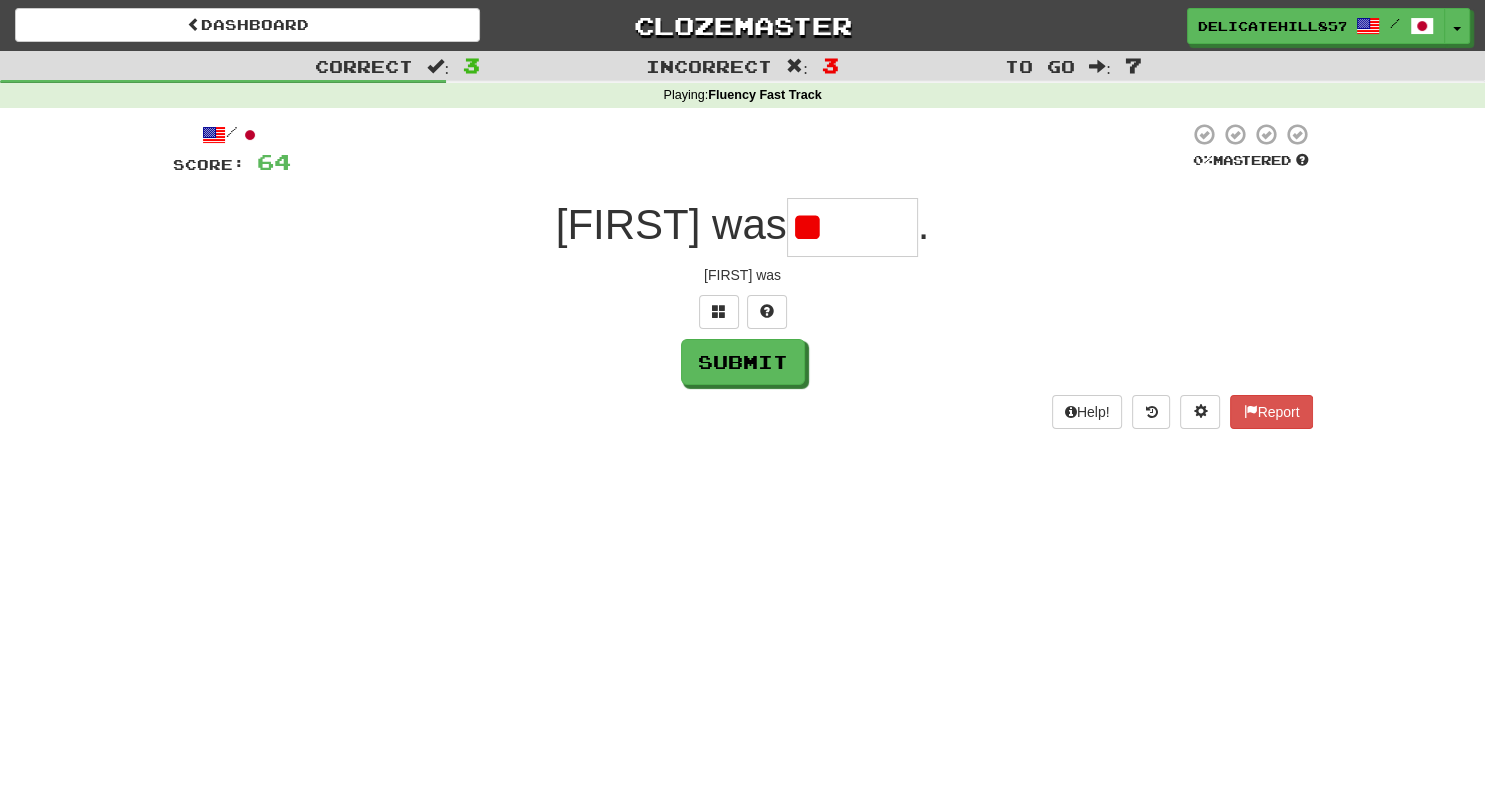 type on "*" 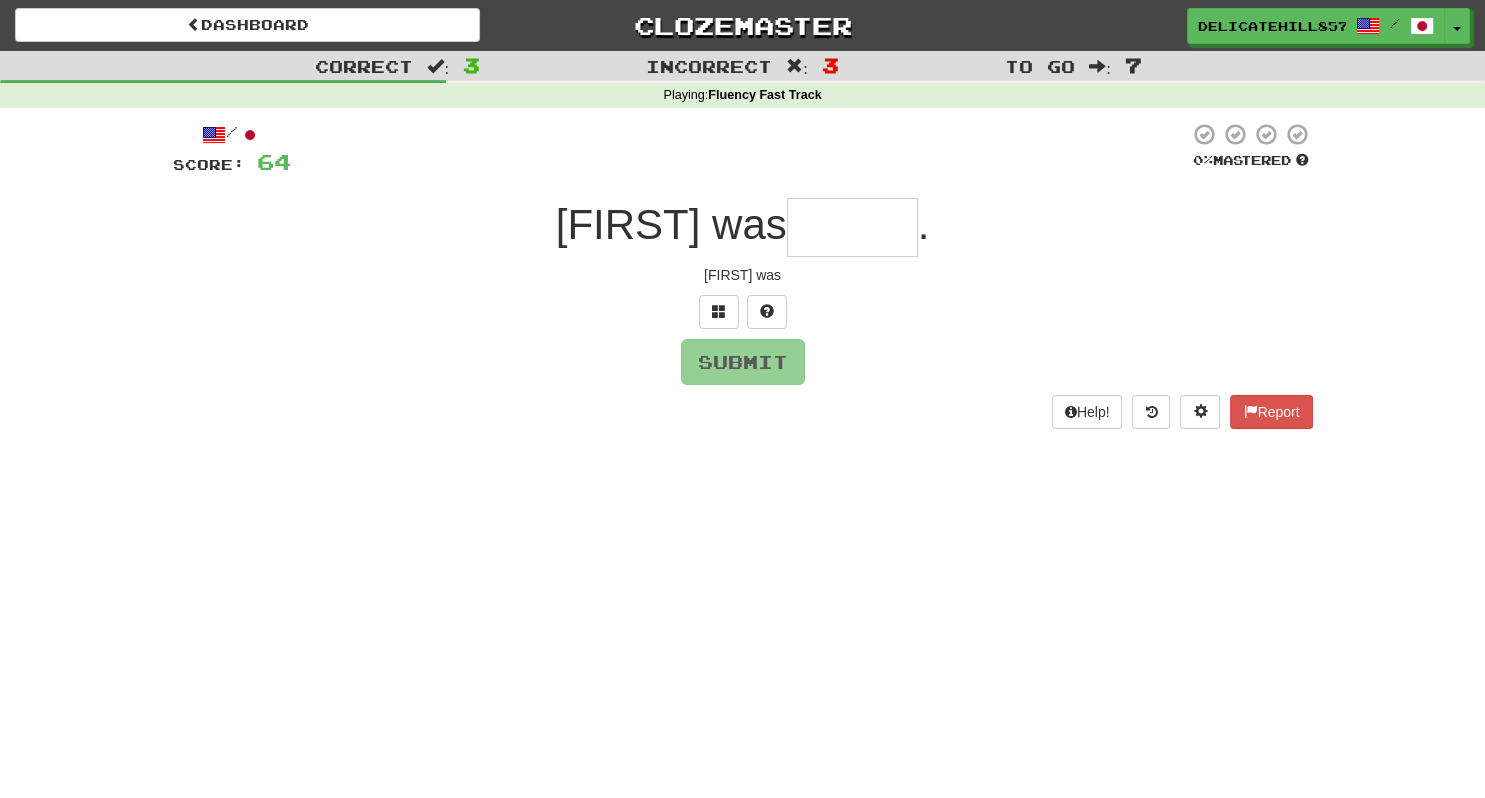 type on "*******" 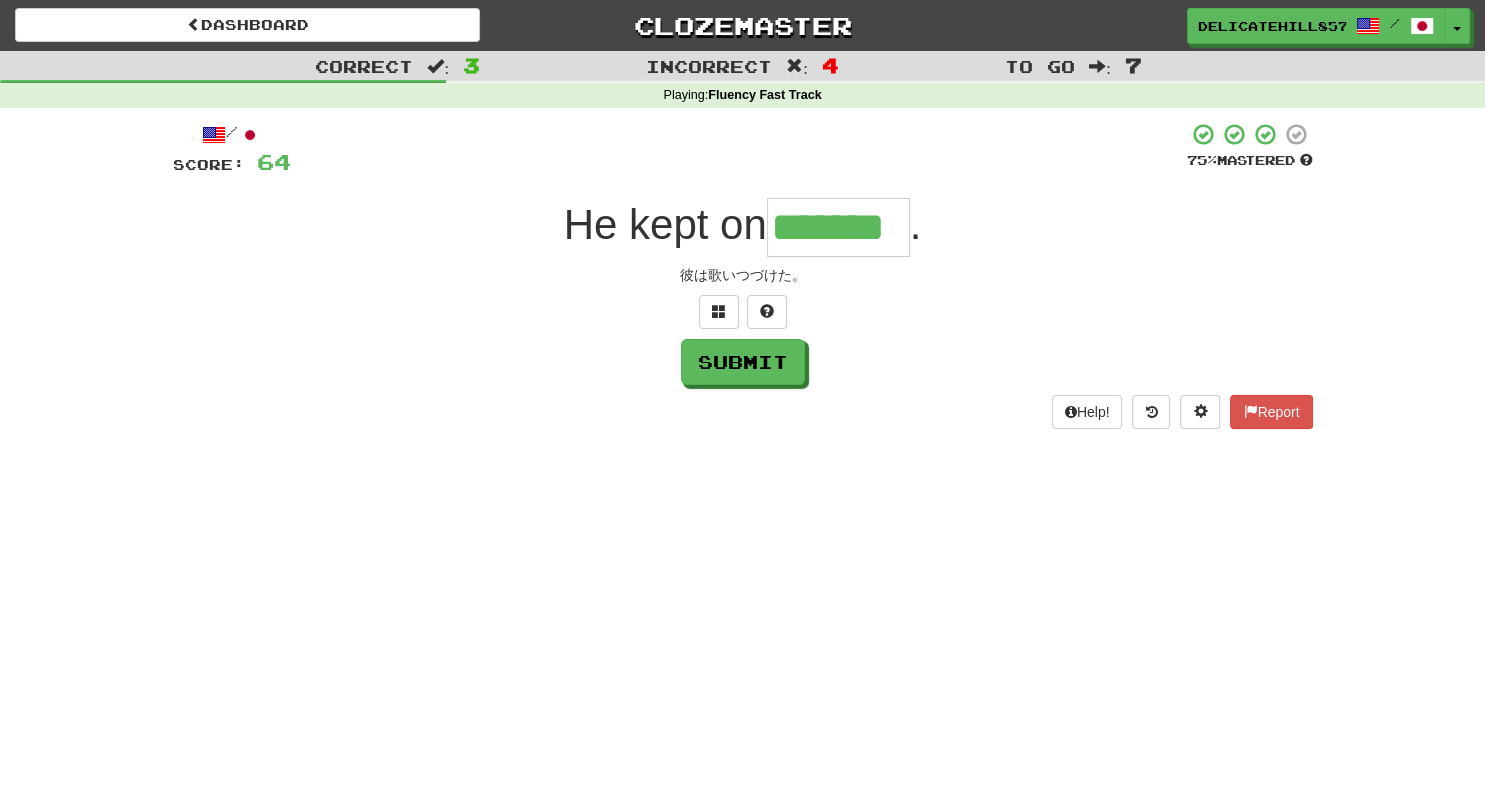 type on "*******" 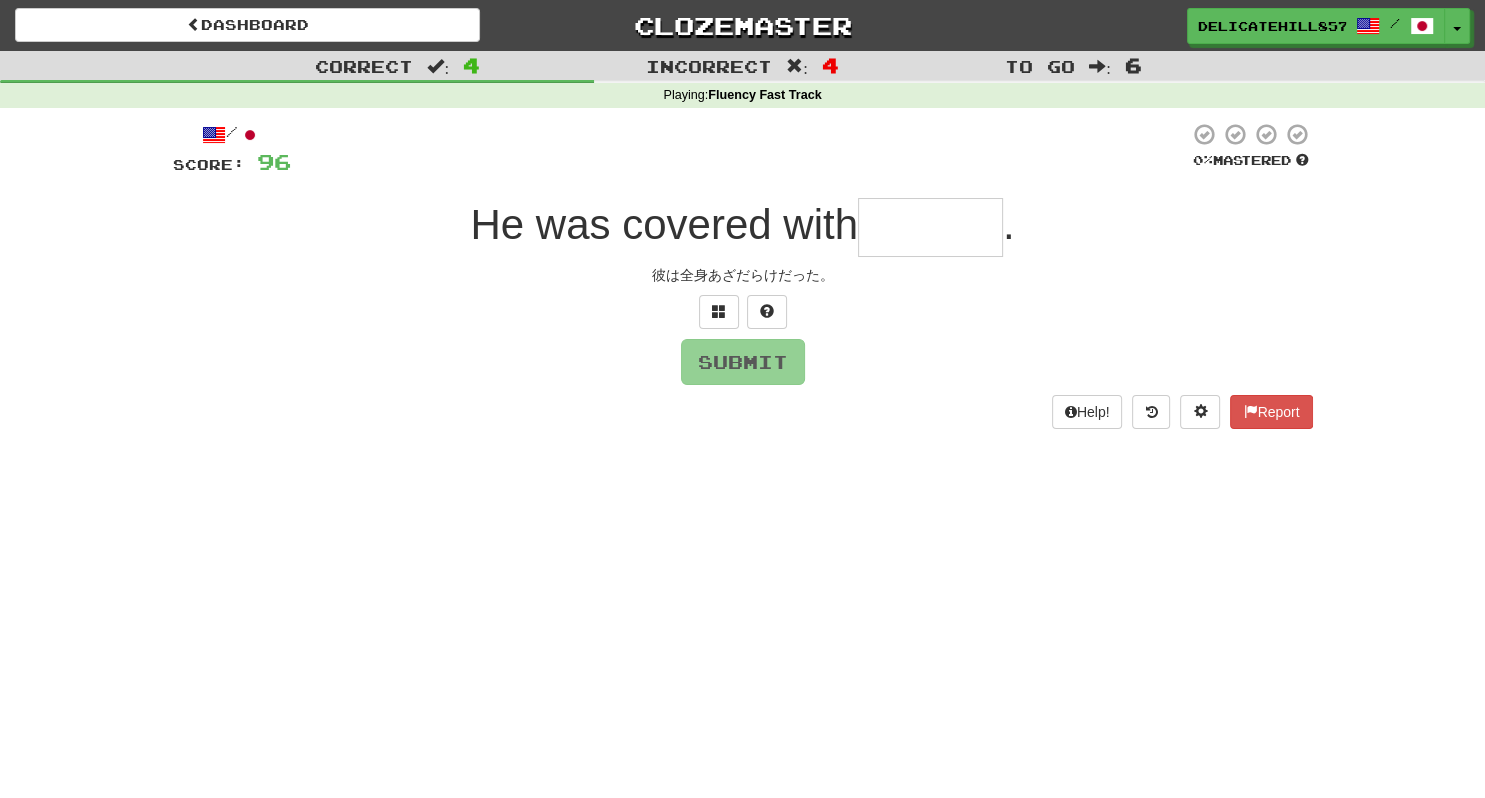 type on "*******" 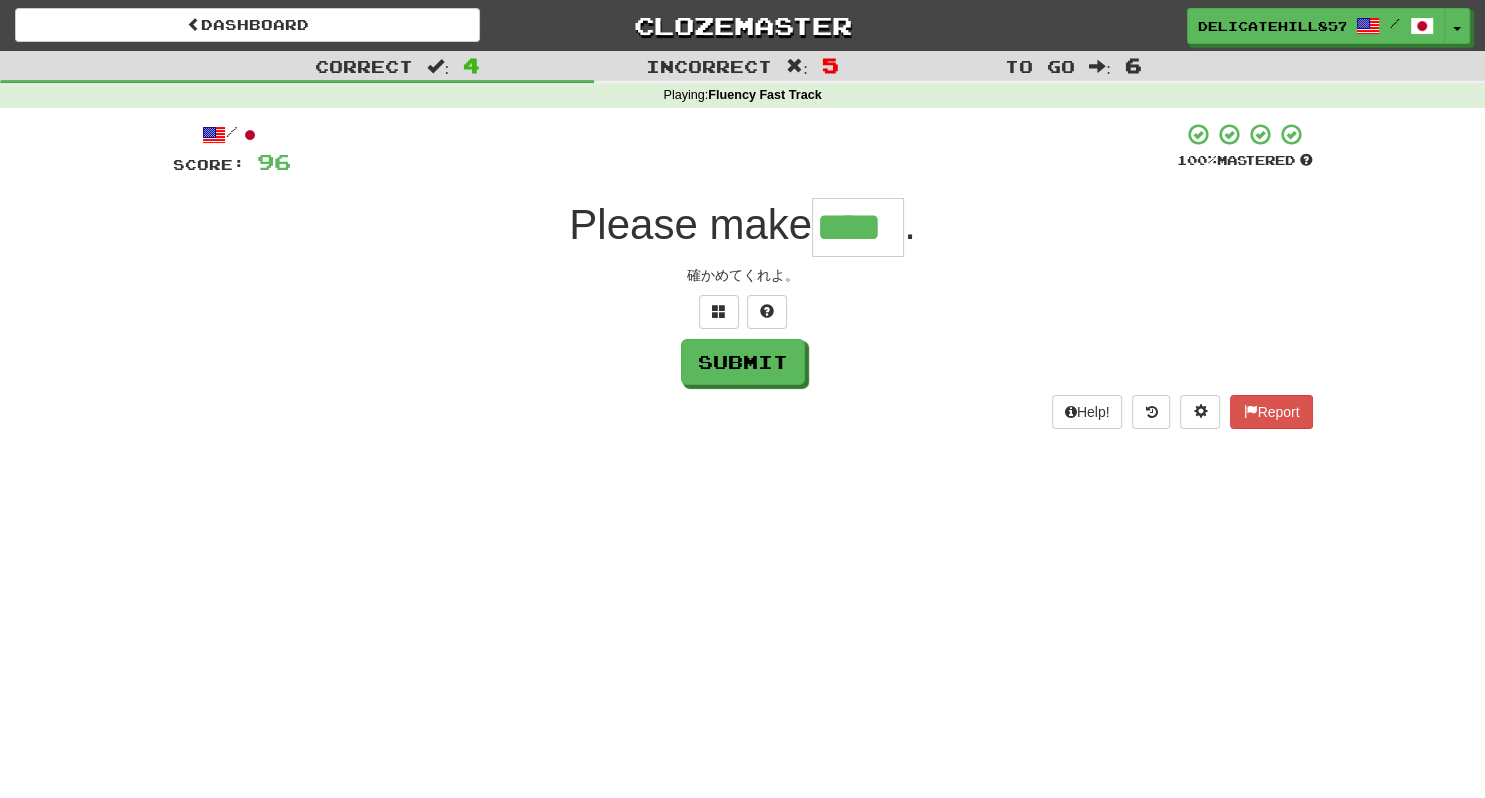 type on "****" 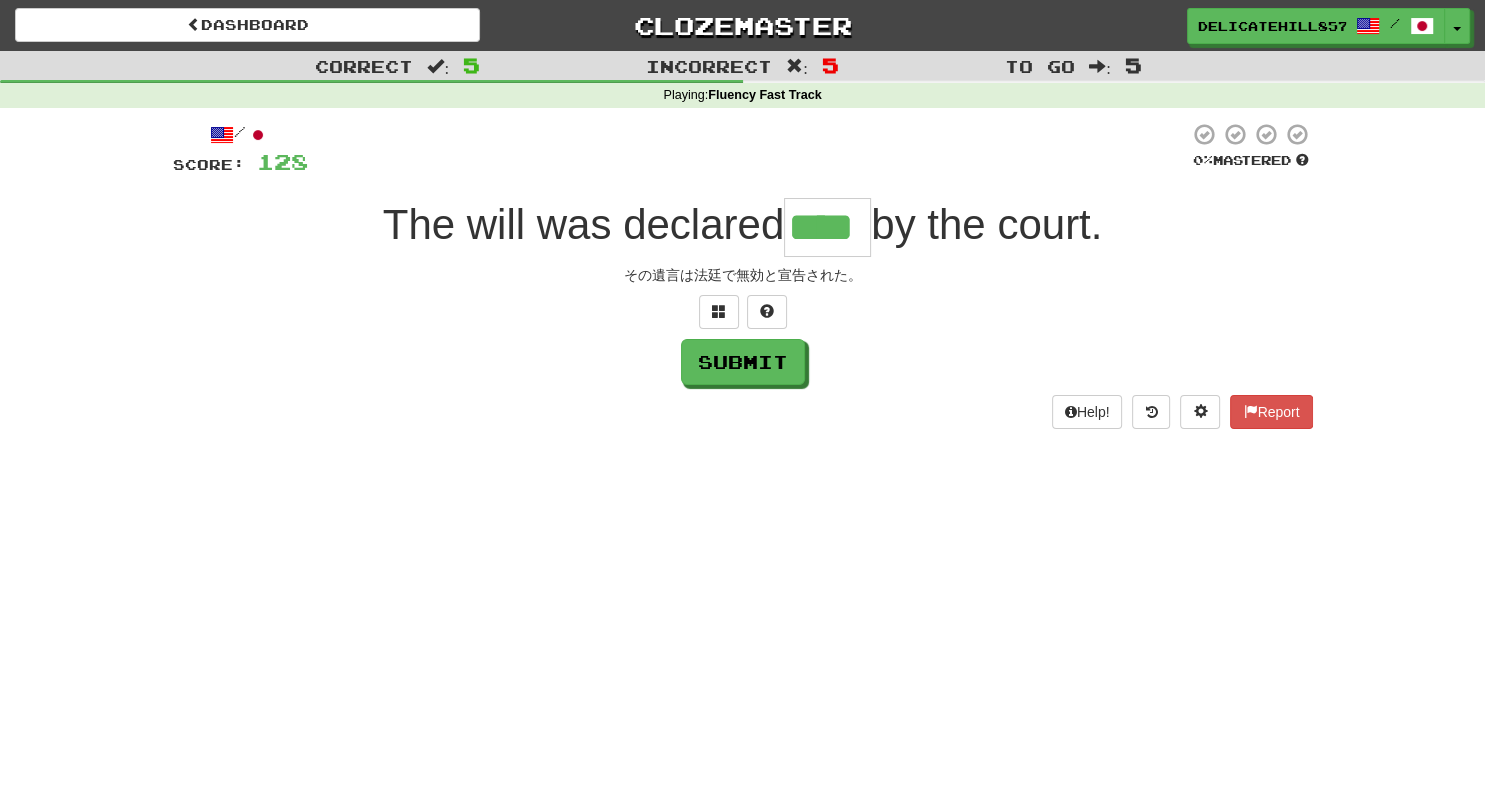 type on "****" 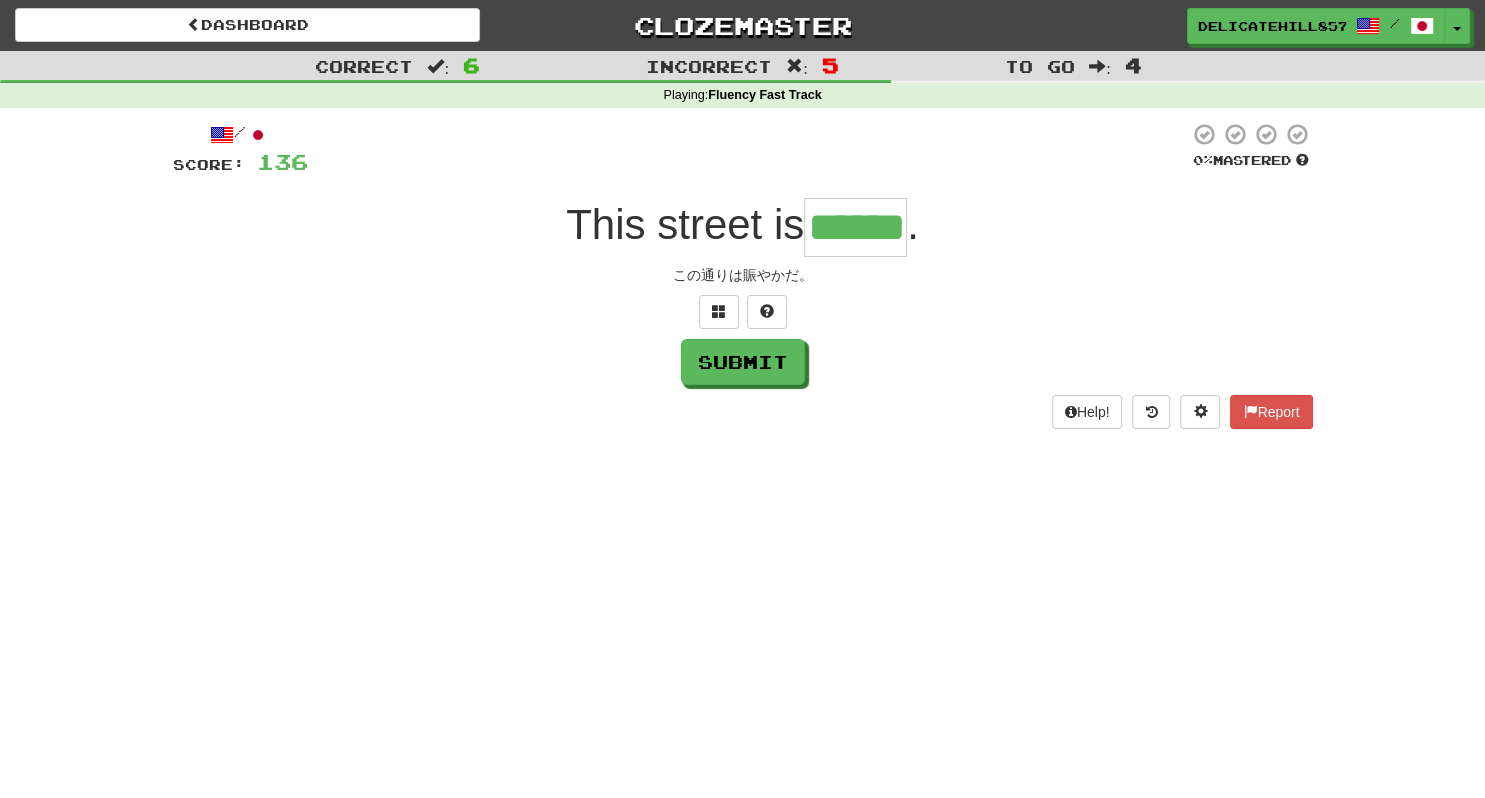 type on "******" 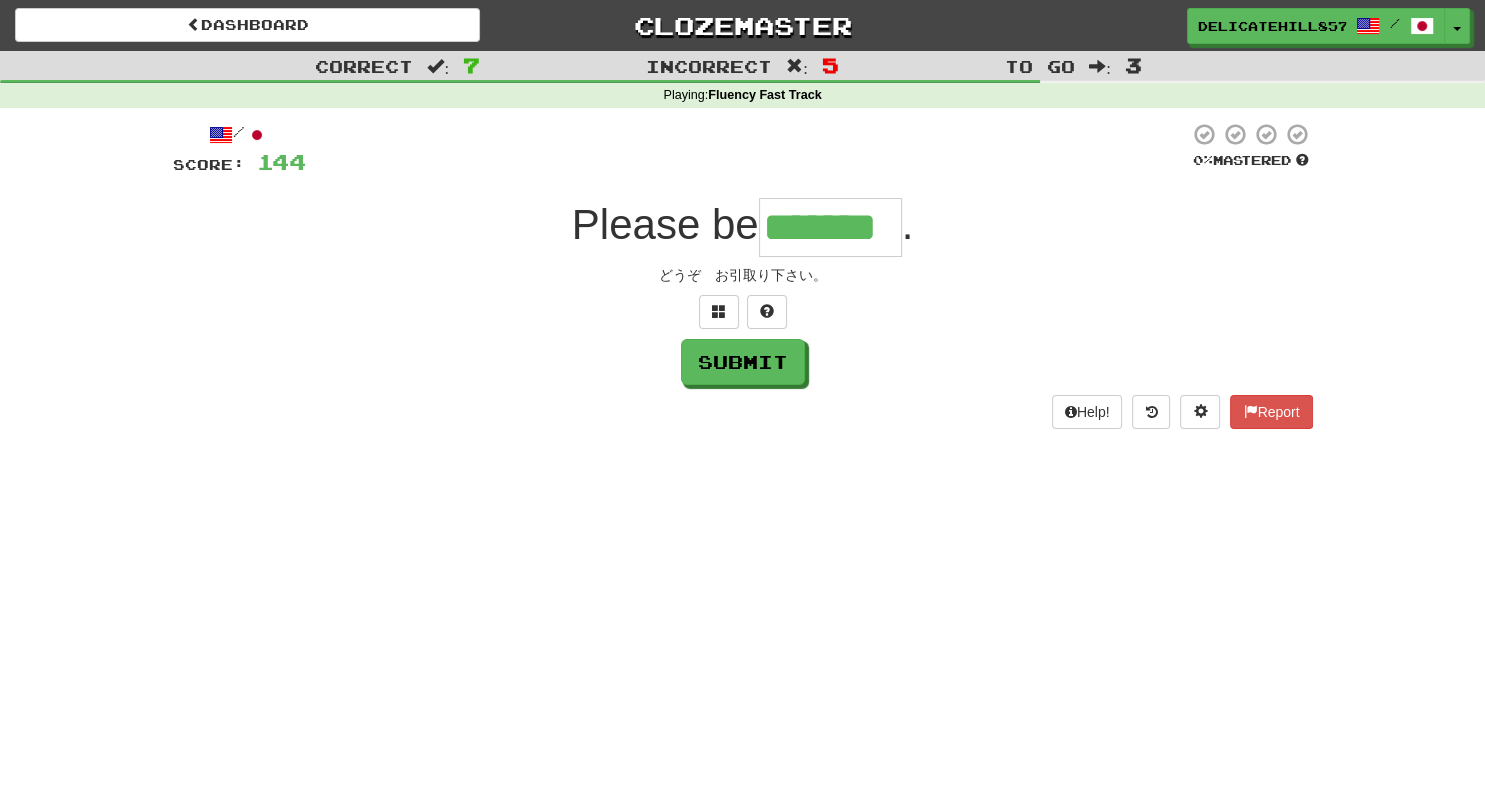 type on "*******" 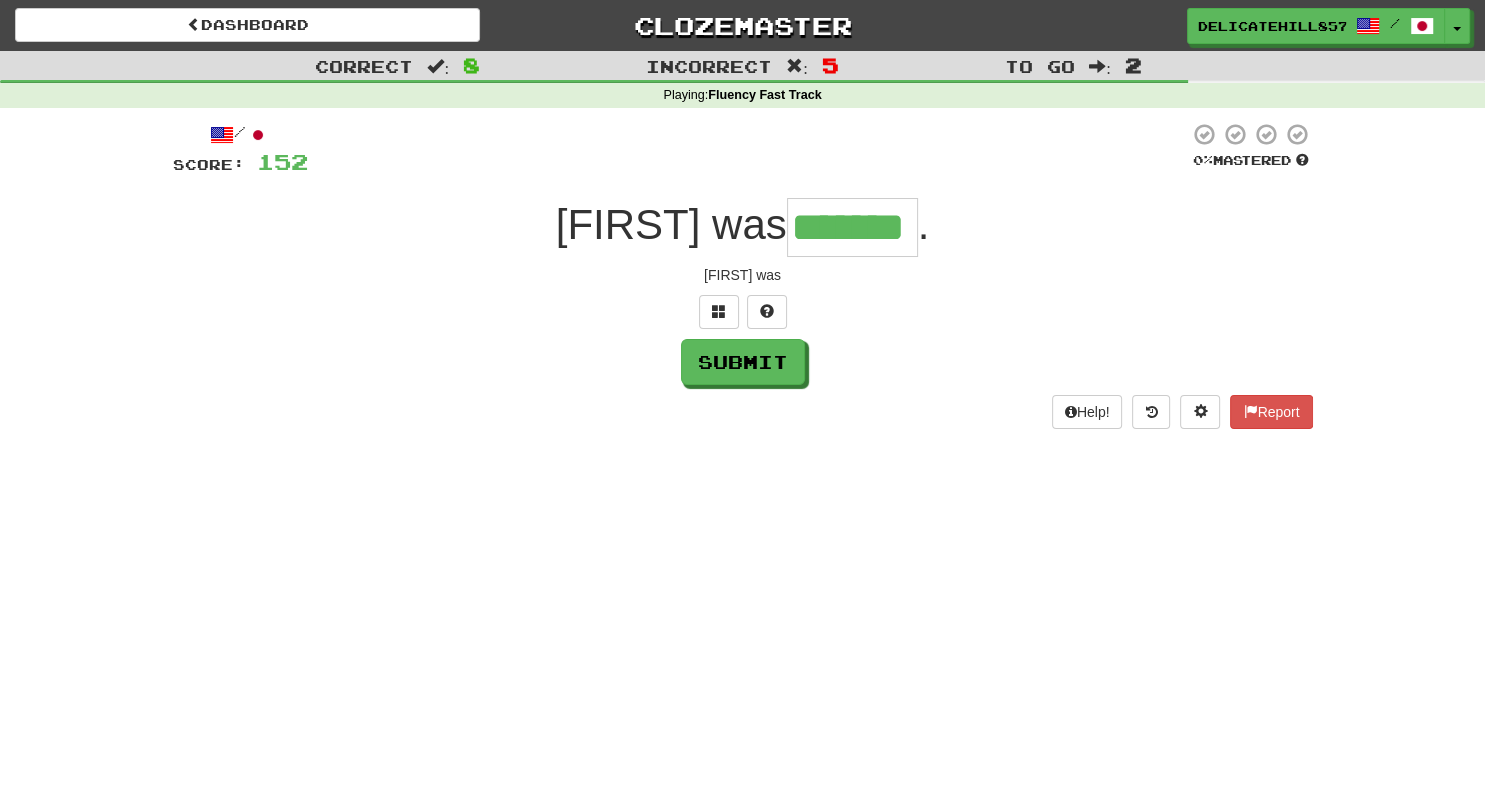 type on "*******" 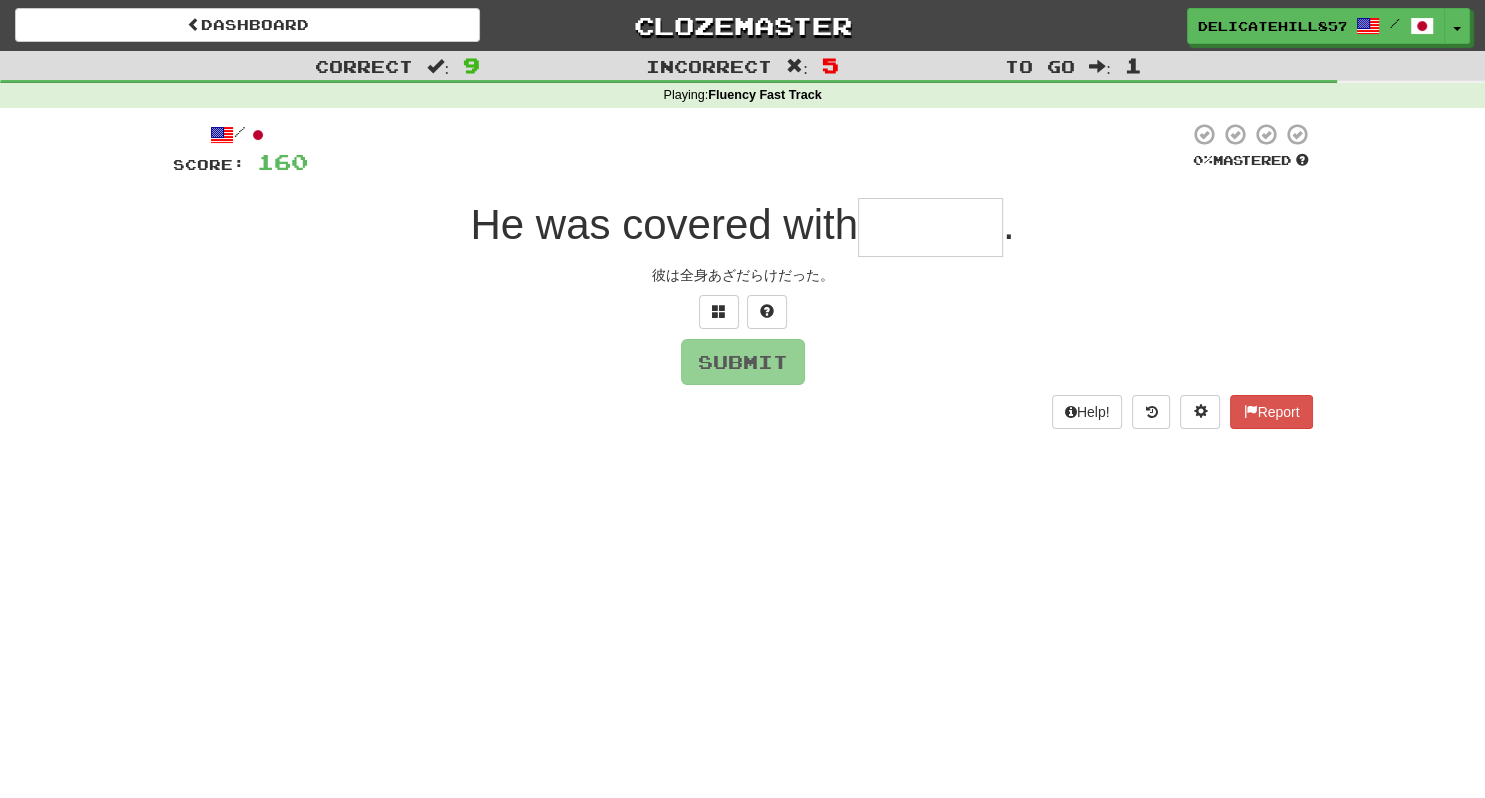 type on "*******" 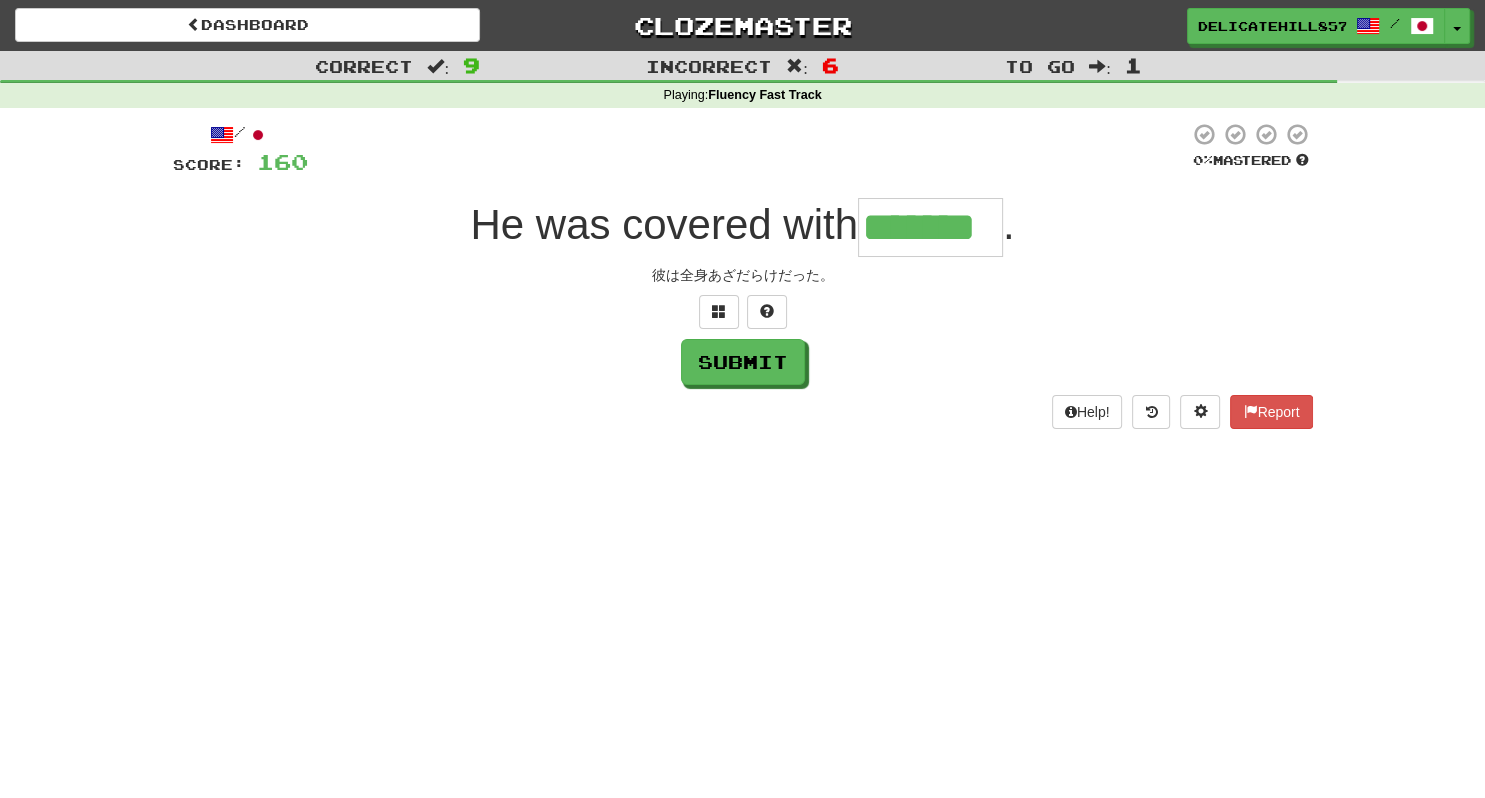 type on "*******" 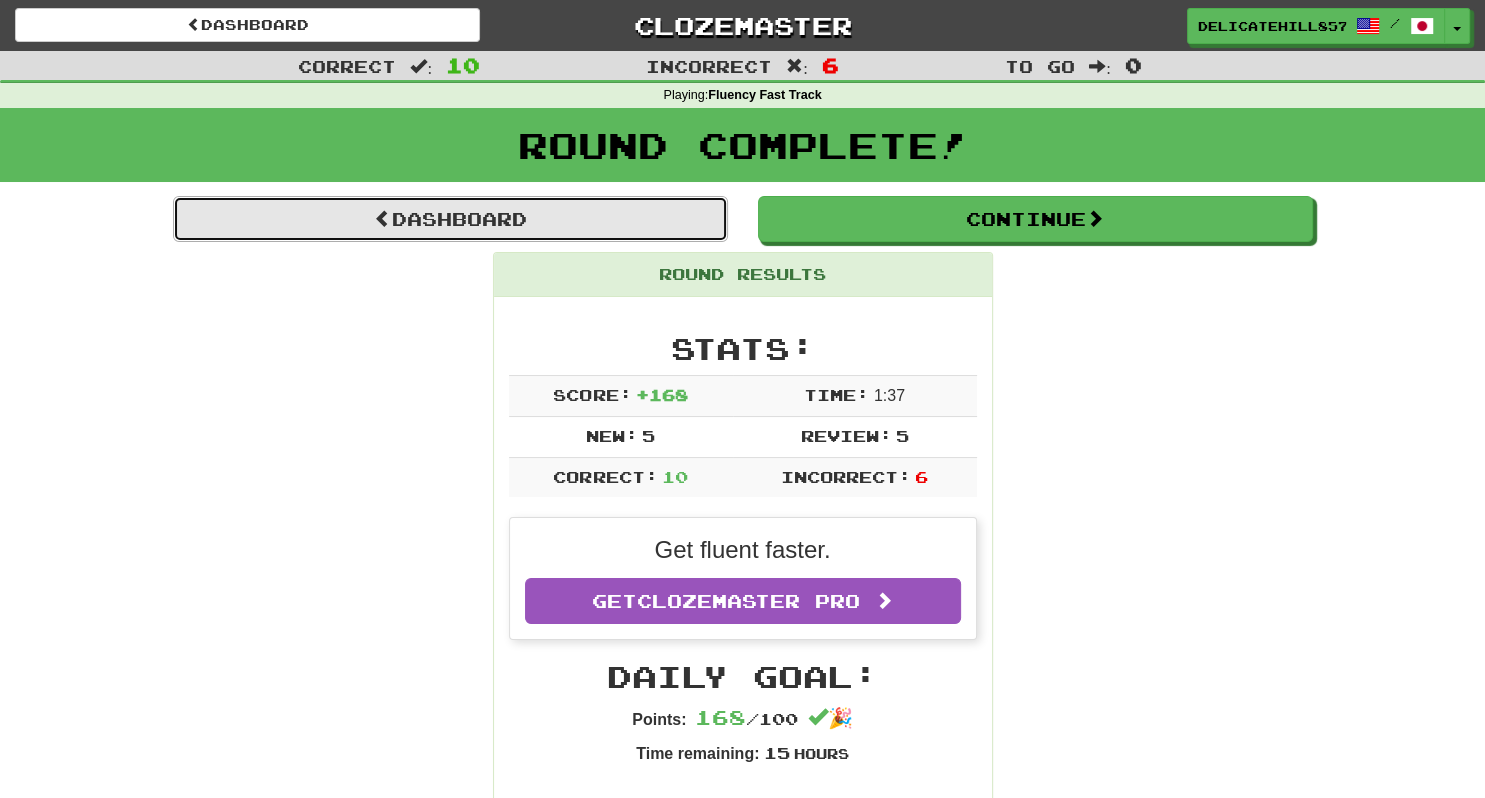 click on "Dashboard" at bounding box center (450, 219) 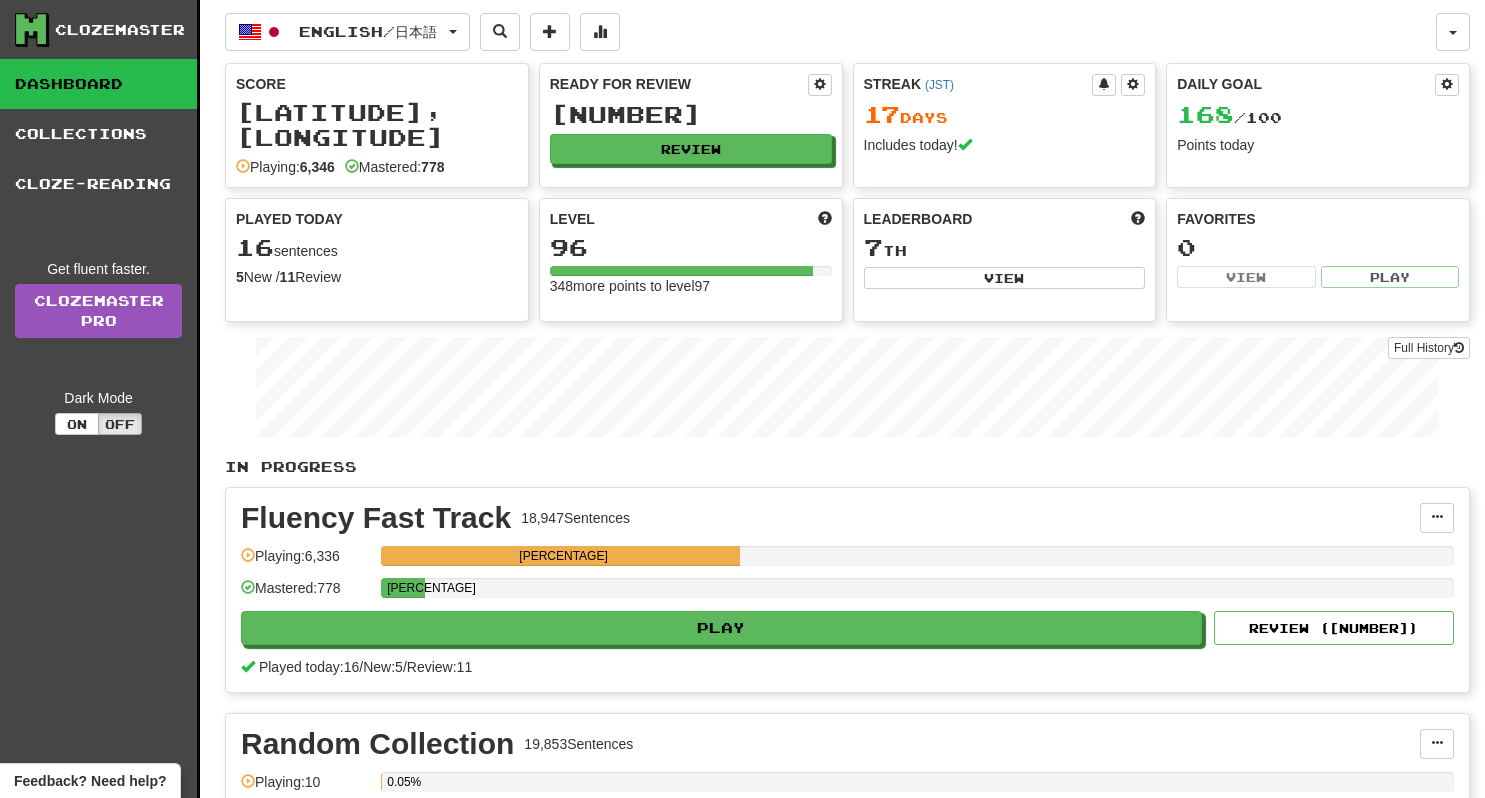 scroll, scrollTop: 0, scrollLeft: 0, axis: both 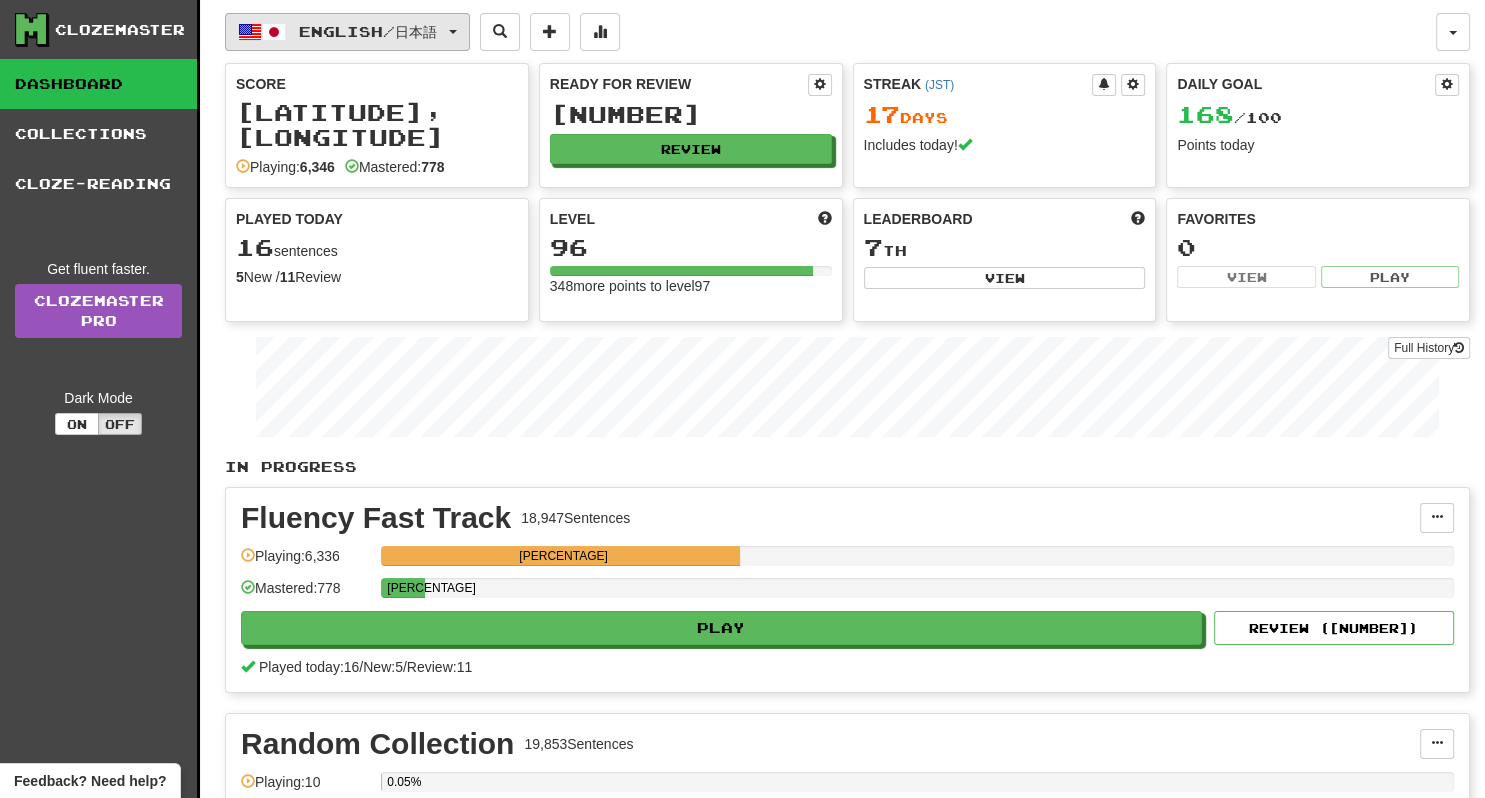 click on "English  /  日本語" at bounding box center [368, 31] 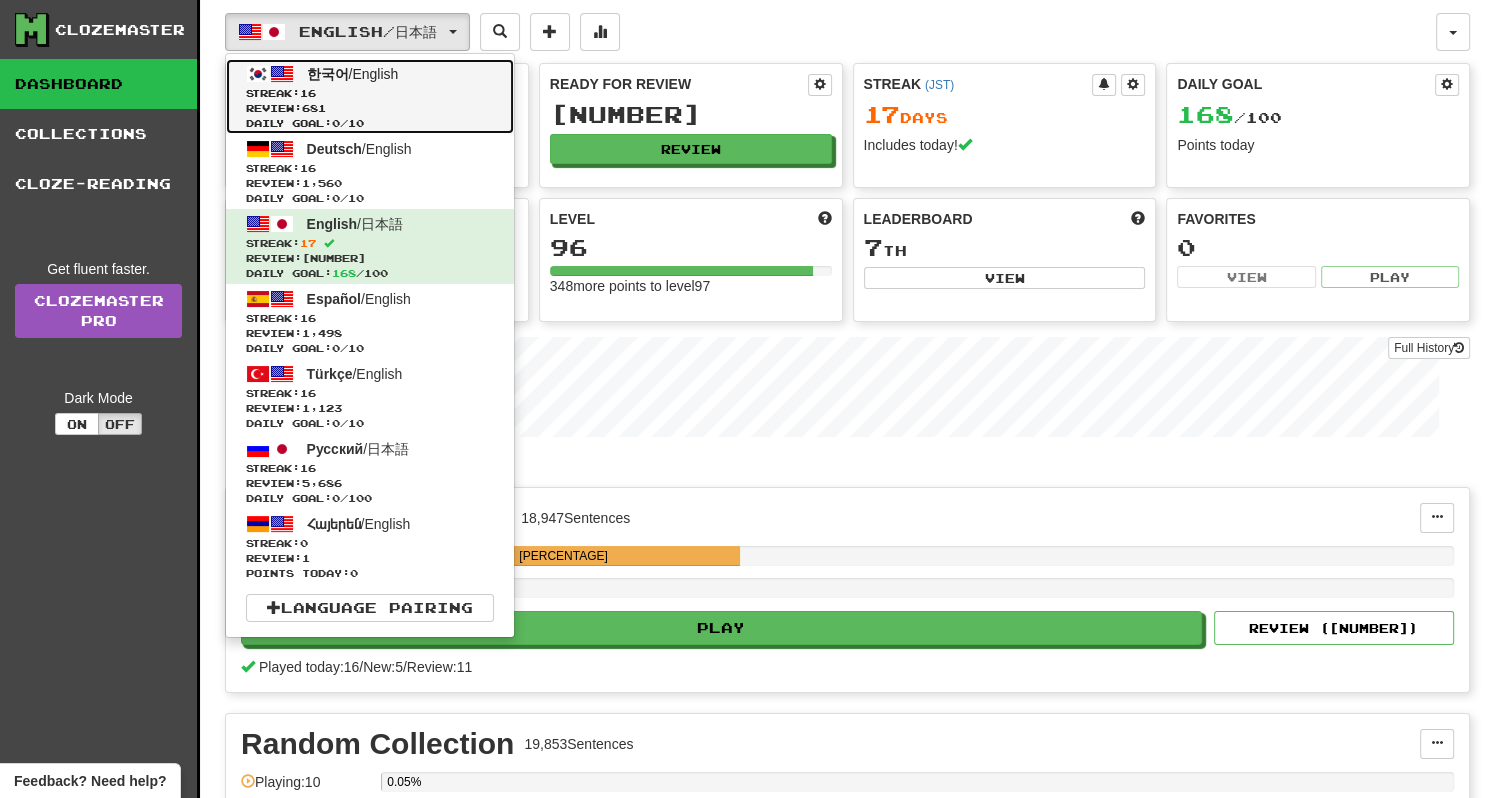 click on "Streak:  16" at bounding box center [370, 93] 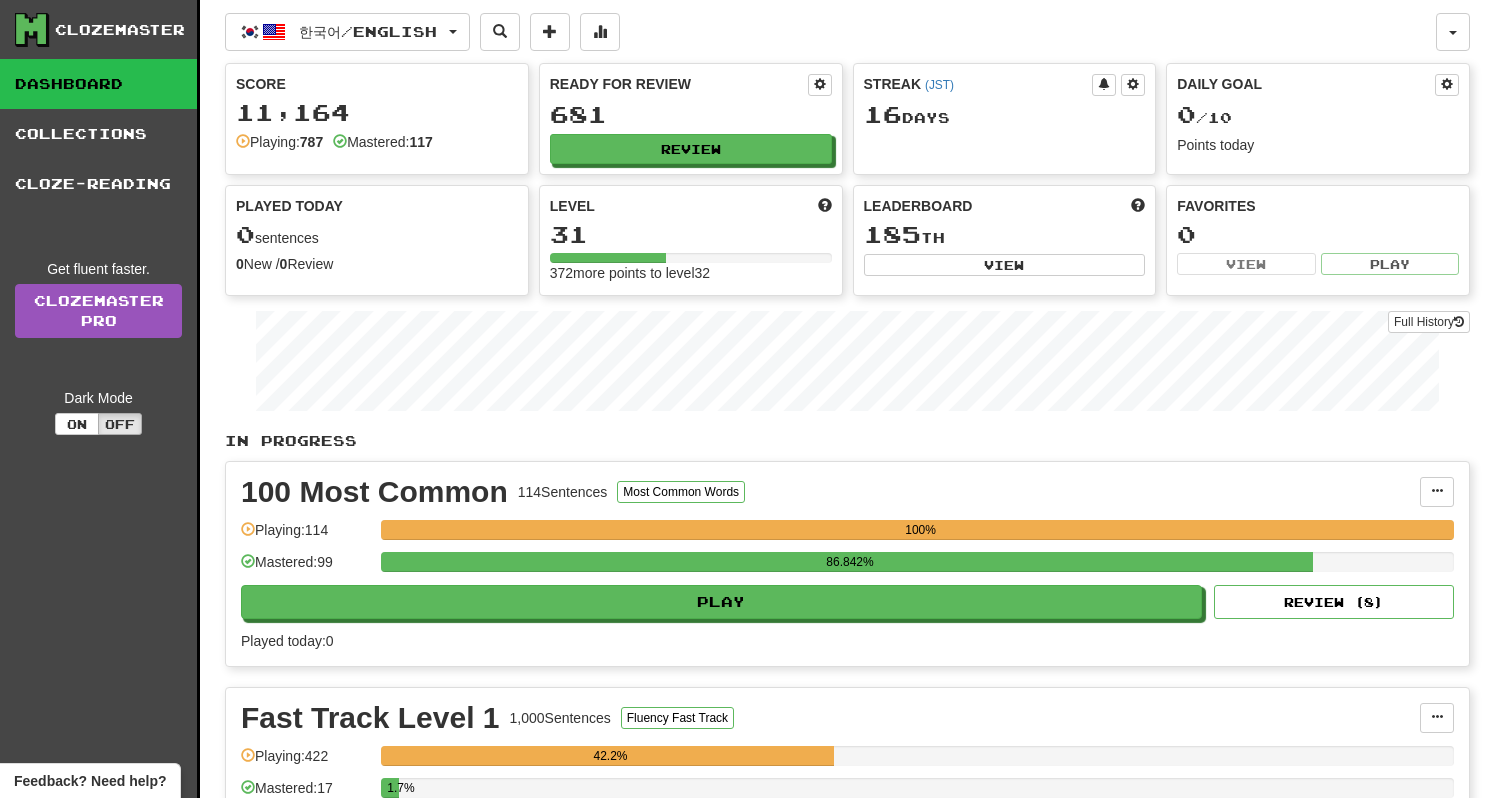 scroll, scrollTop: 0, scrollLeft: 0, axis: both 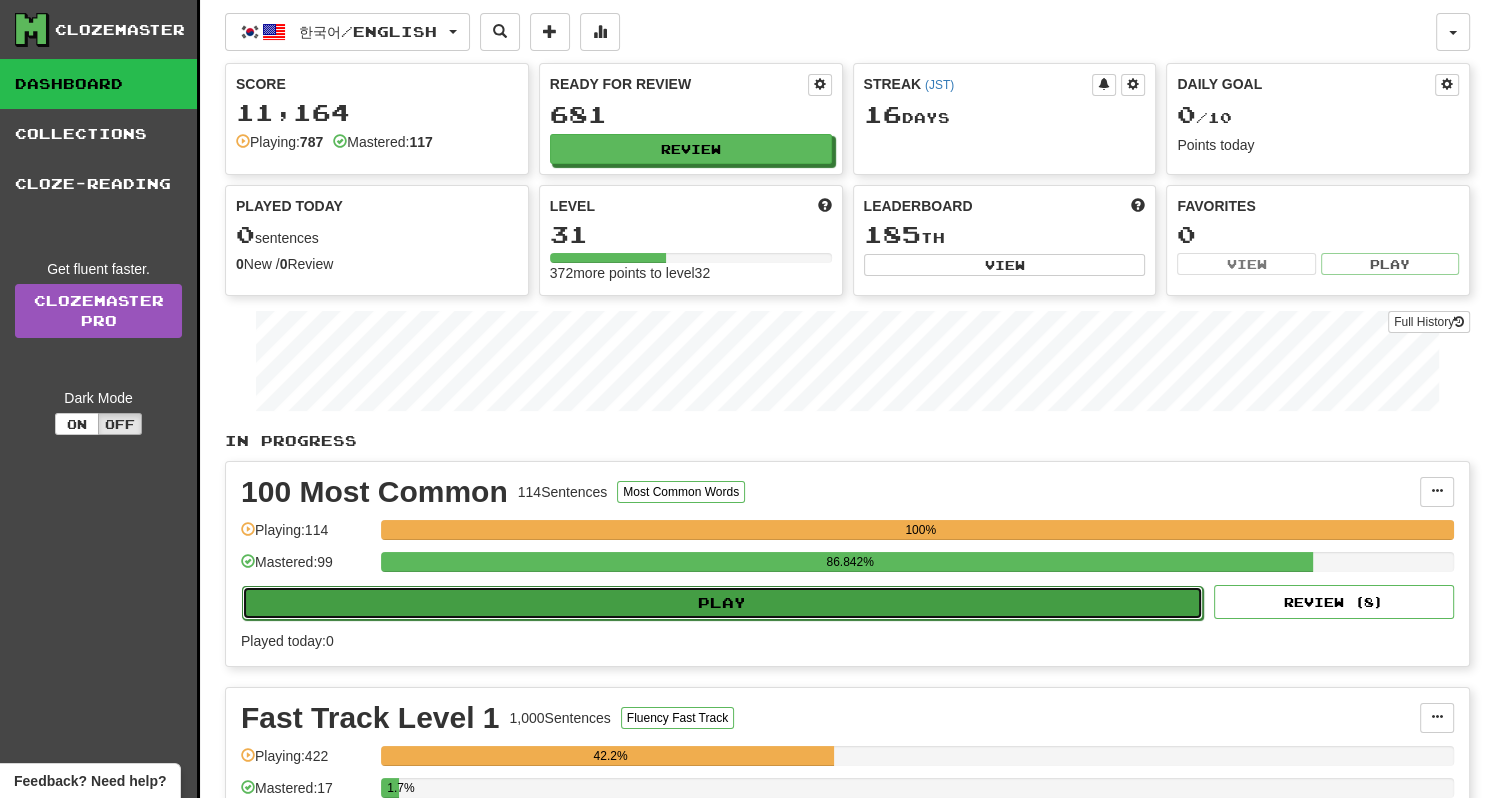 click on "Play" at bounding box center (722, 603) 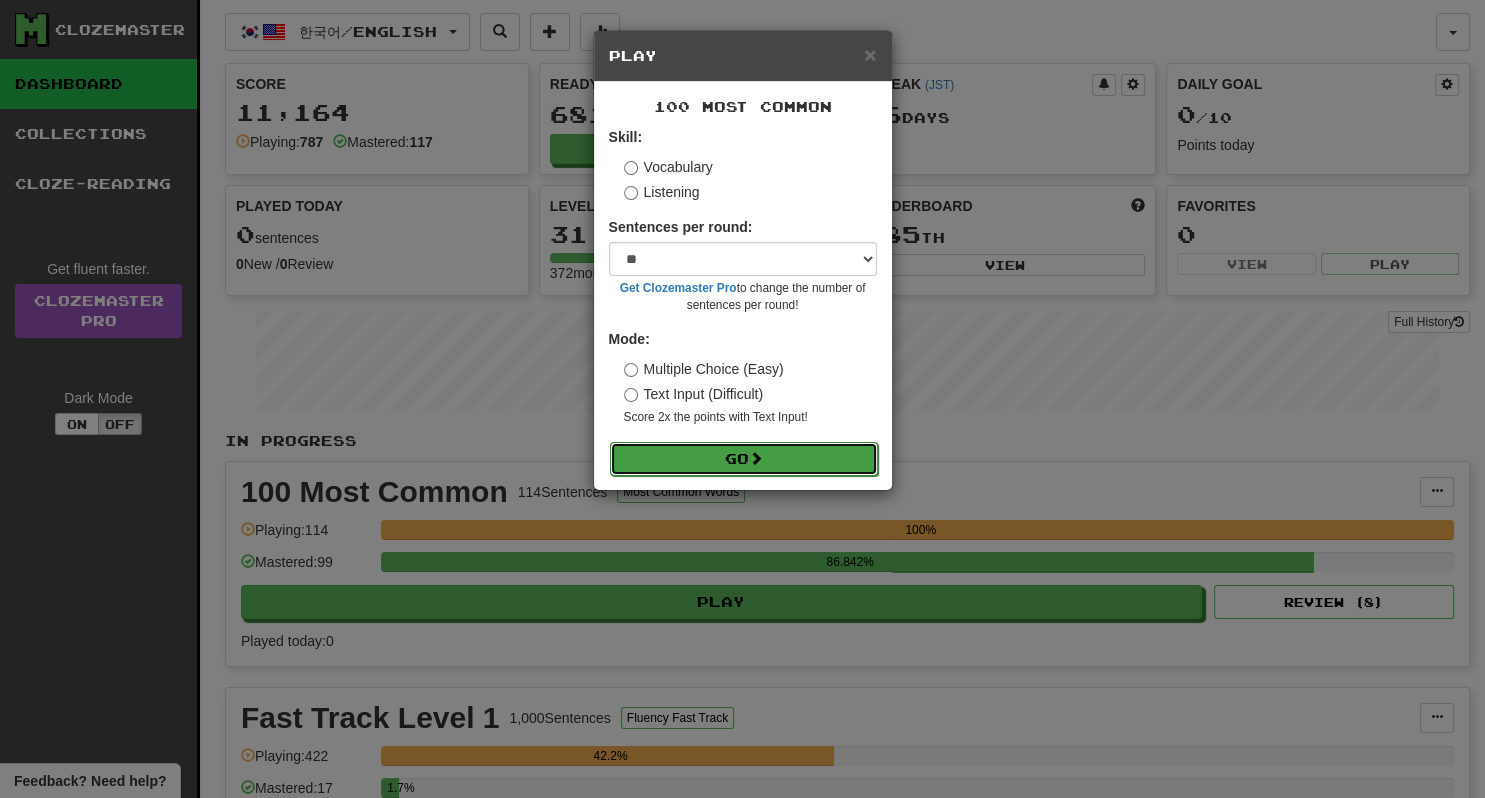 click on "Go" at bounding box center [744, 459] 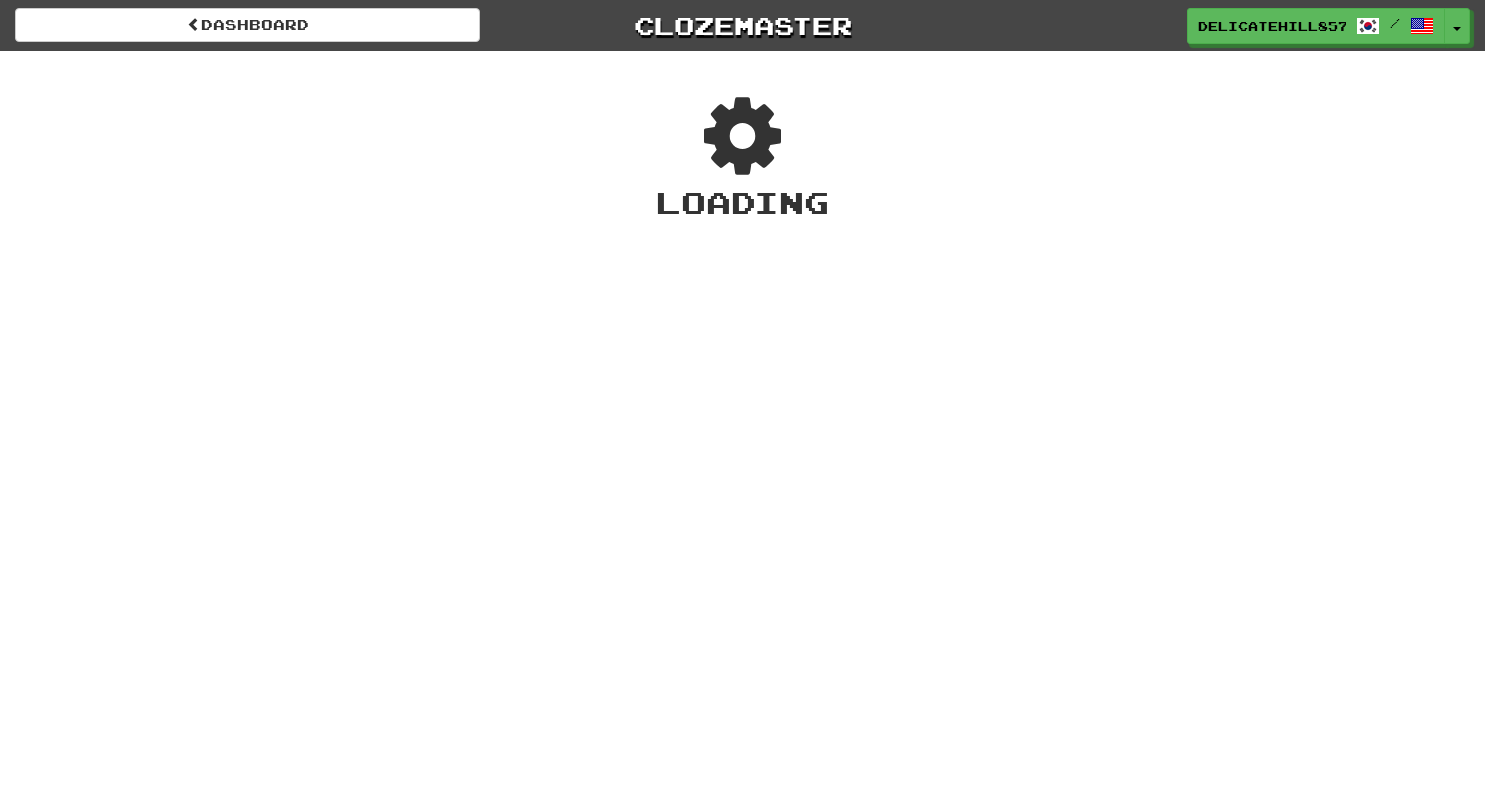 scroll, scrollTop: 0, scrollLeft: 0, axis: both 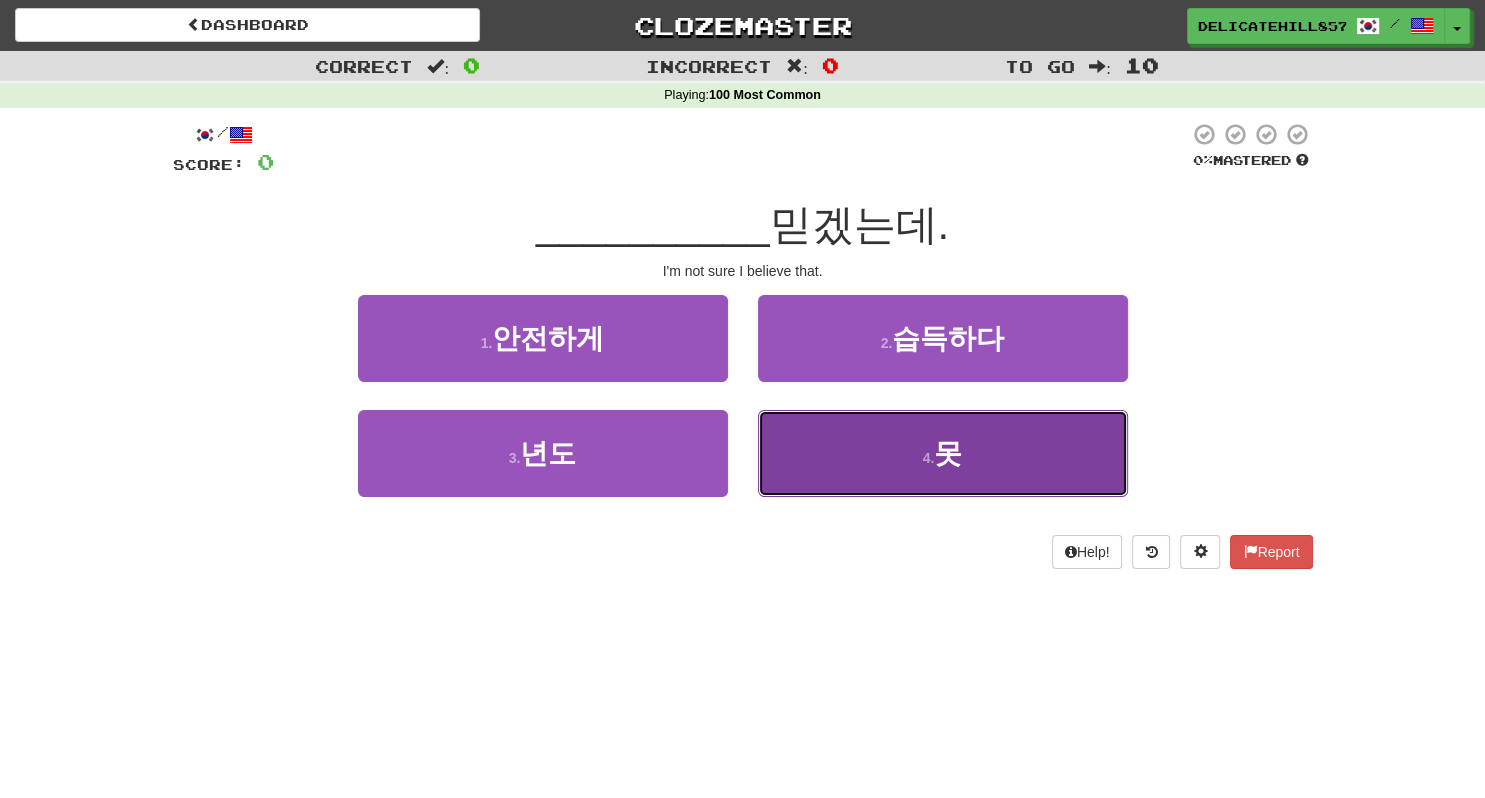 click on "4 .  못" at bounding box center [943, 453] 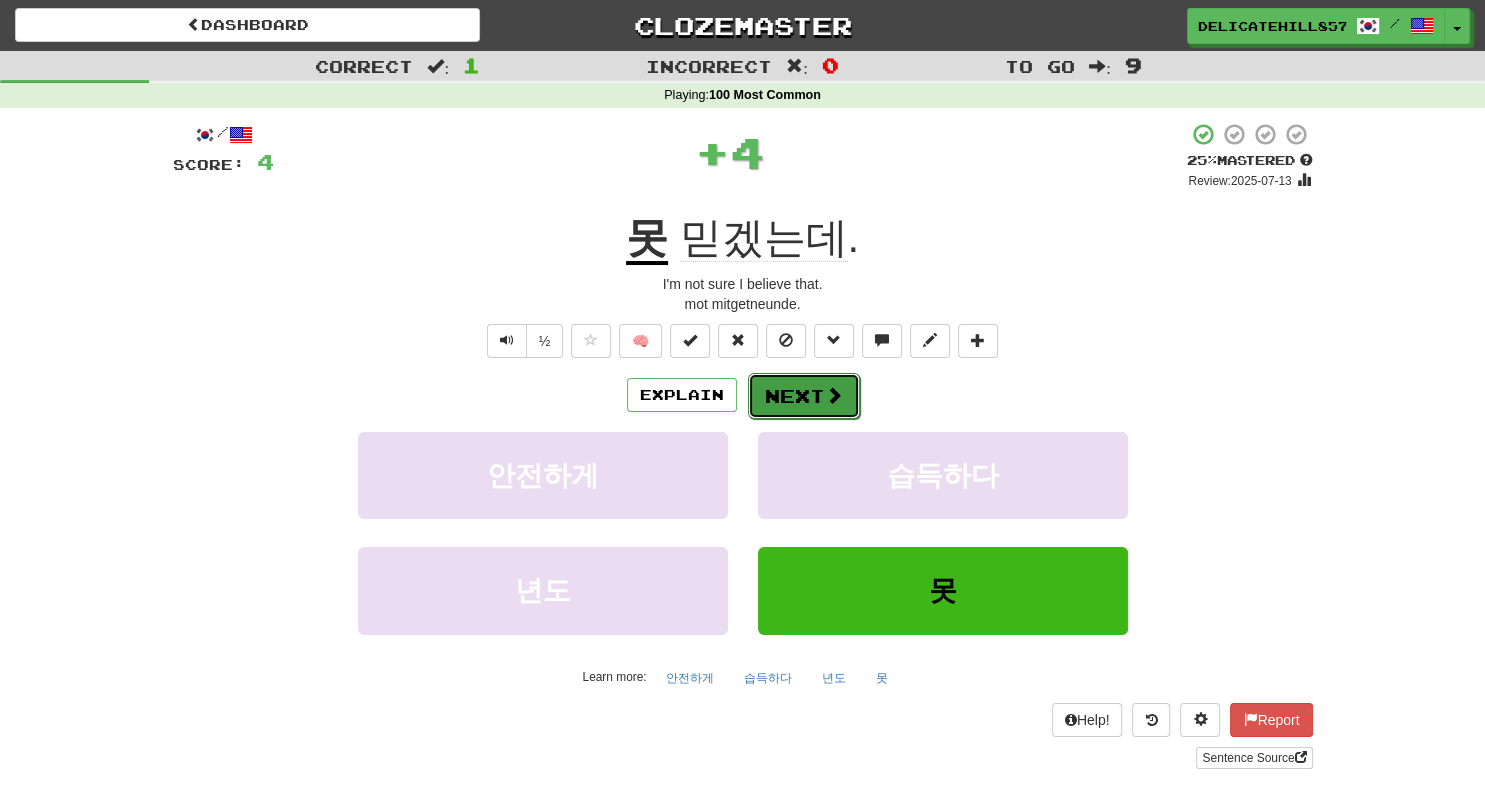 click on "Next" at bounding box center (804, 396) 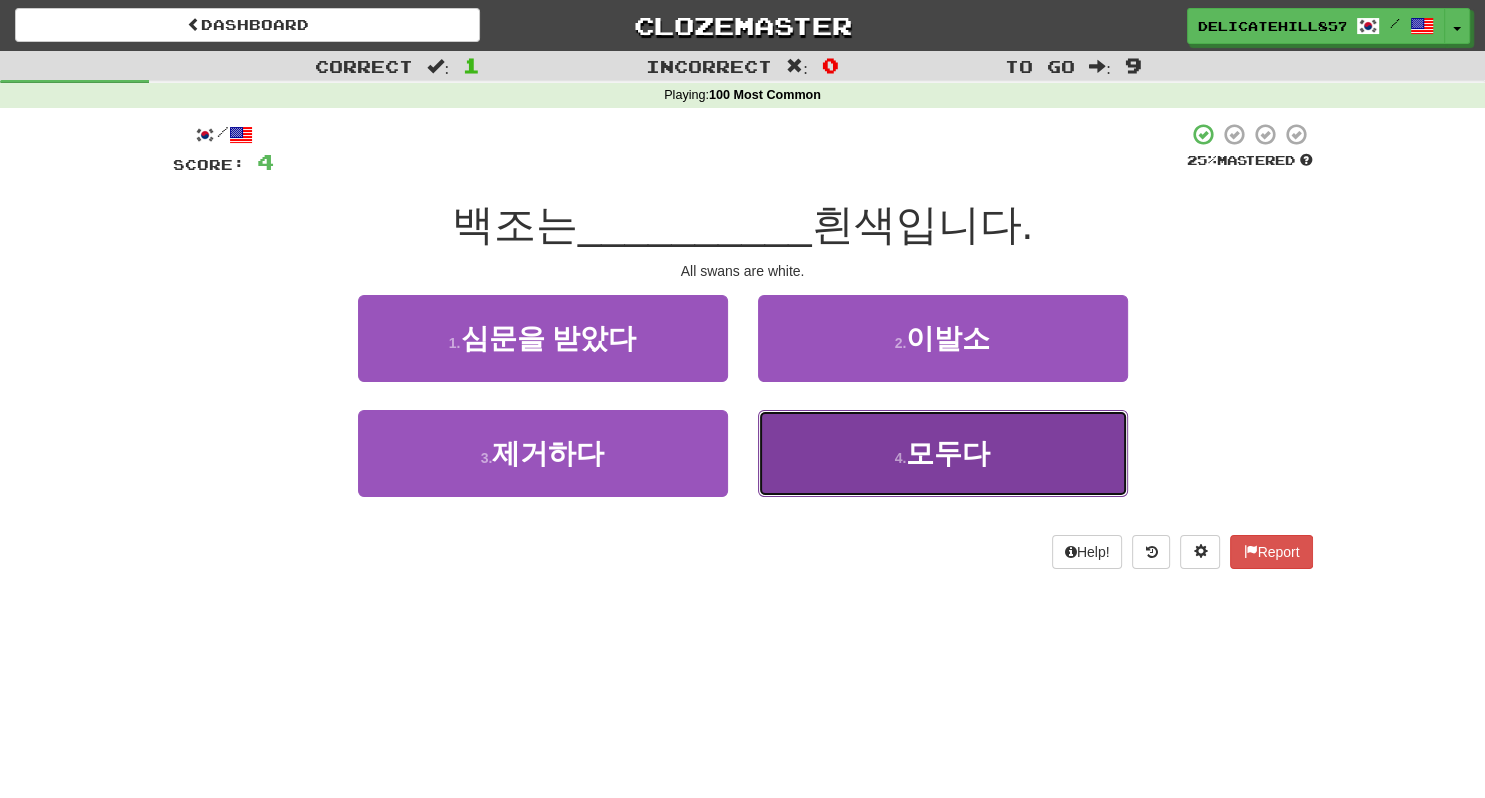click on "4 .  모두다" at bounding box center (943, 453) 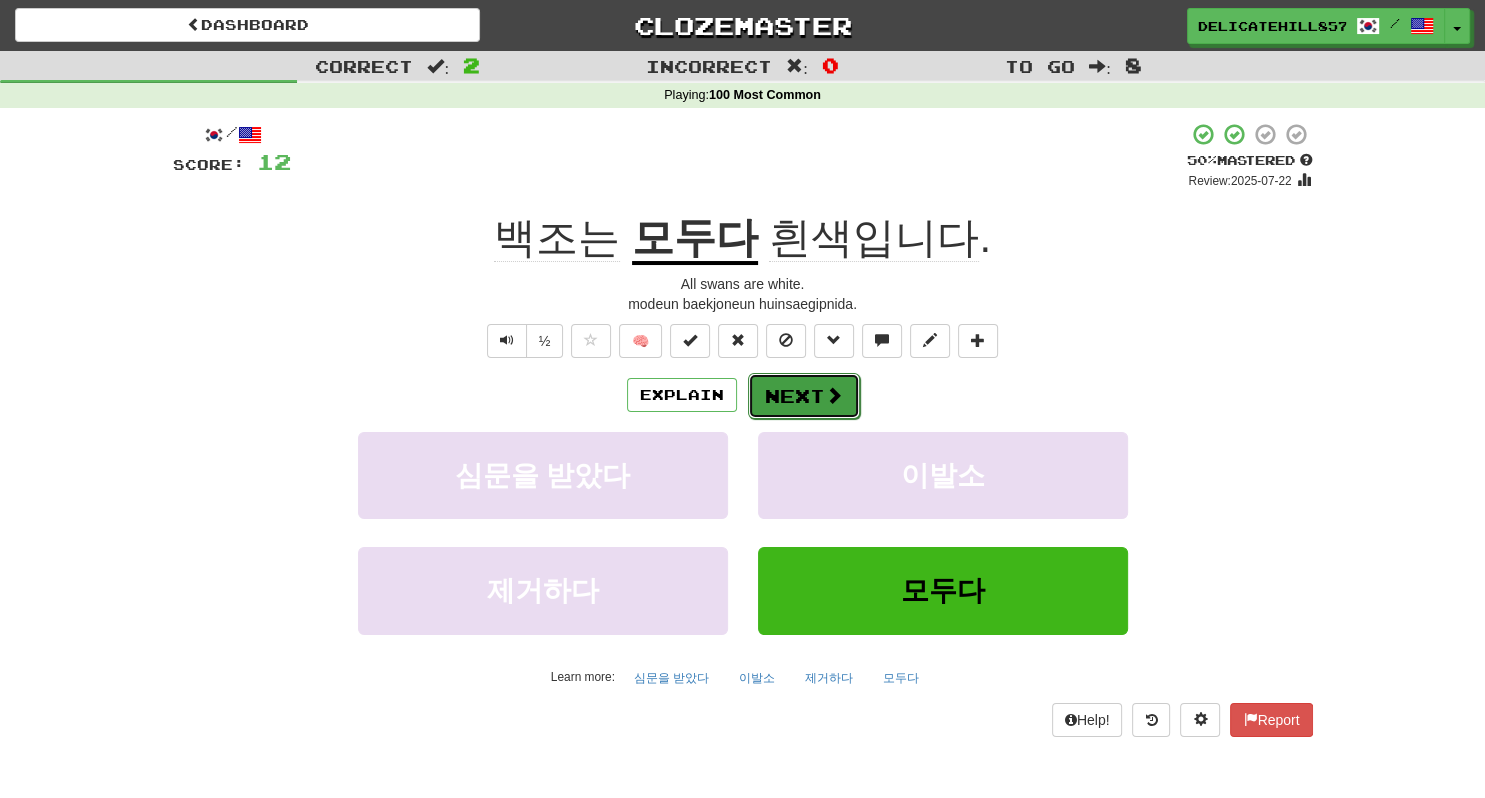 click on "Next" at bounding box center [804, 396] 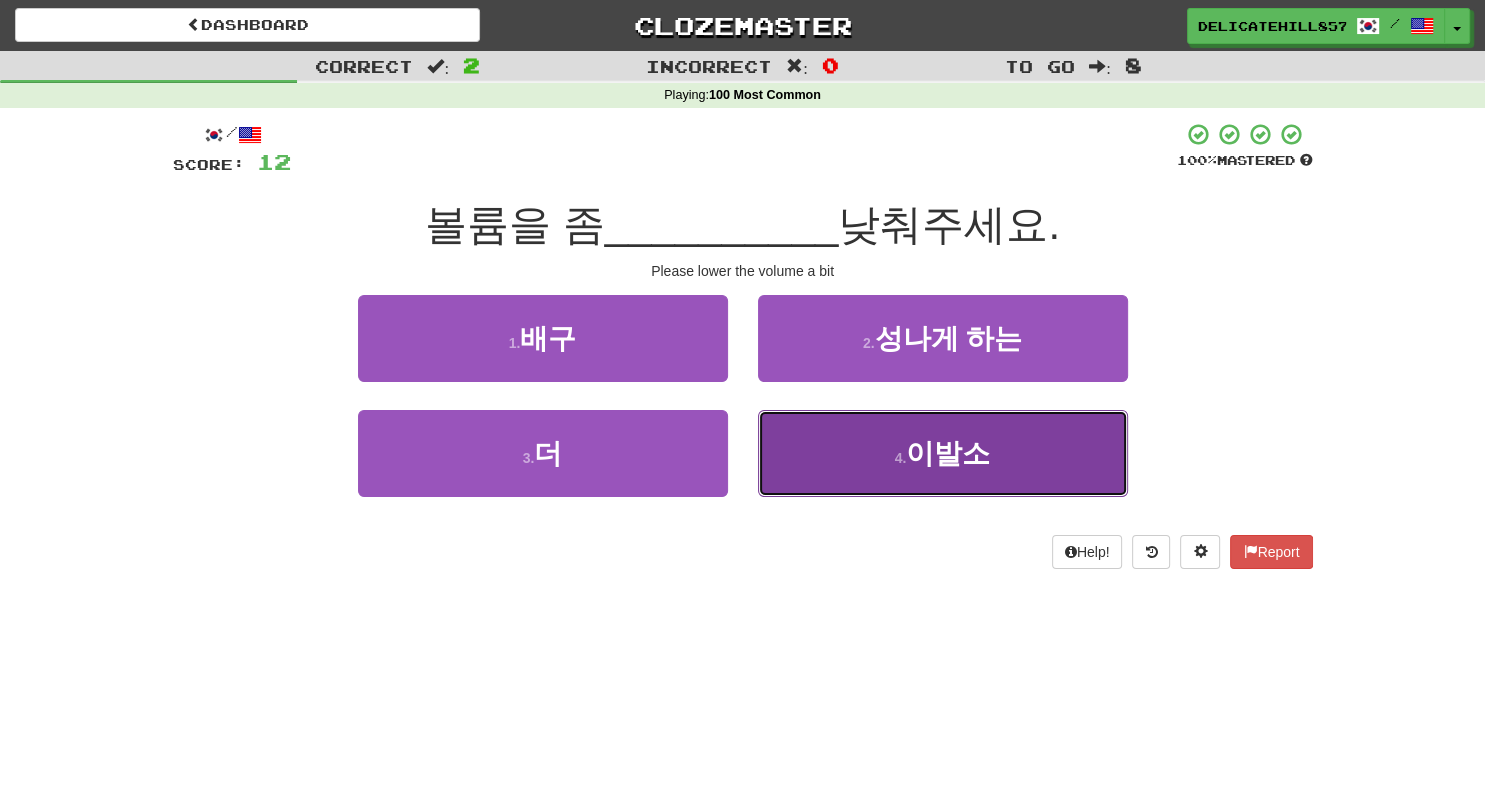click on "4 .  이발소" at bounding box center (943, 453) 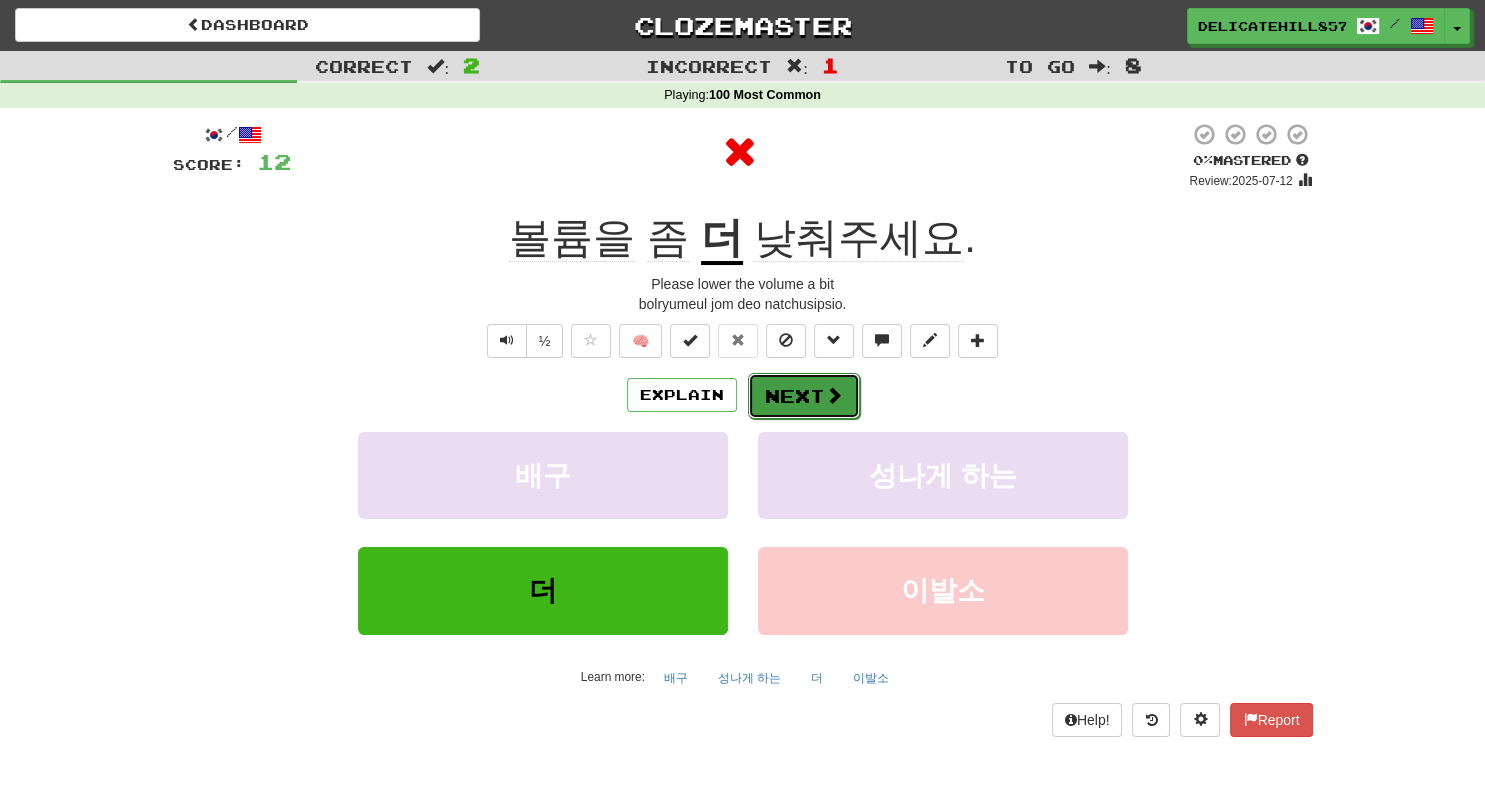 click on "Next" at bounding box center (804, 396) 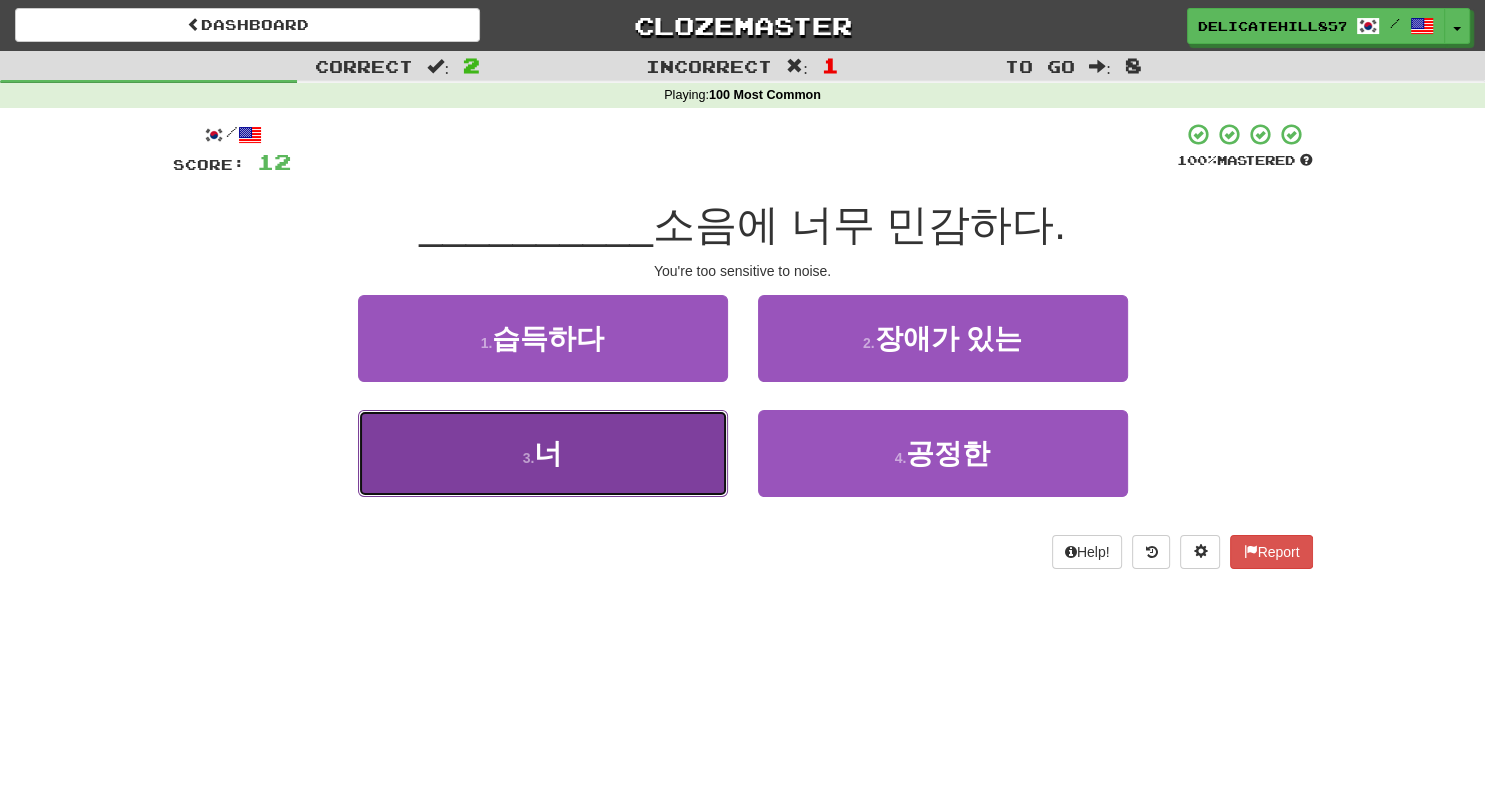 click on "3 .  너" at bounding box center (543, 453) 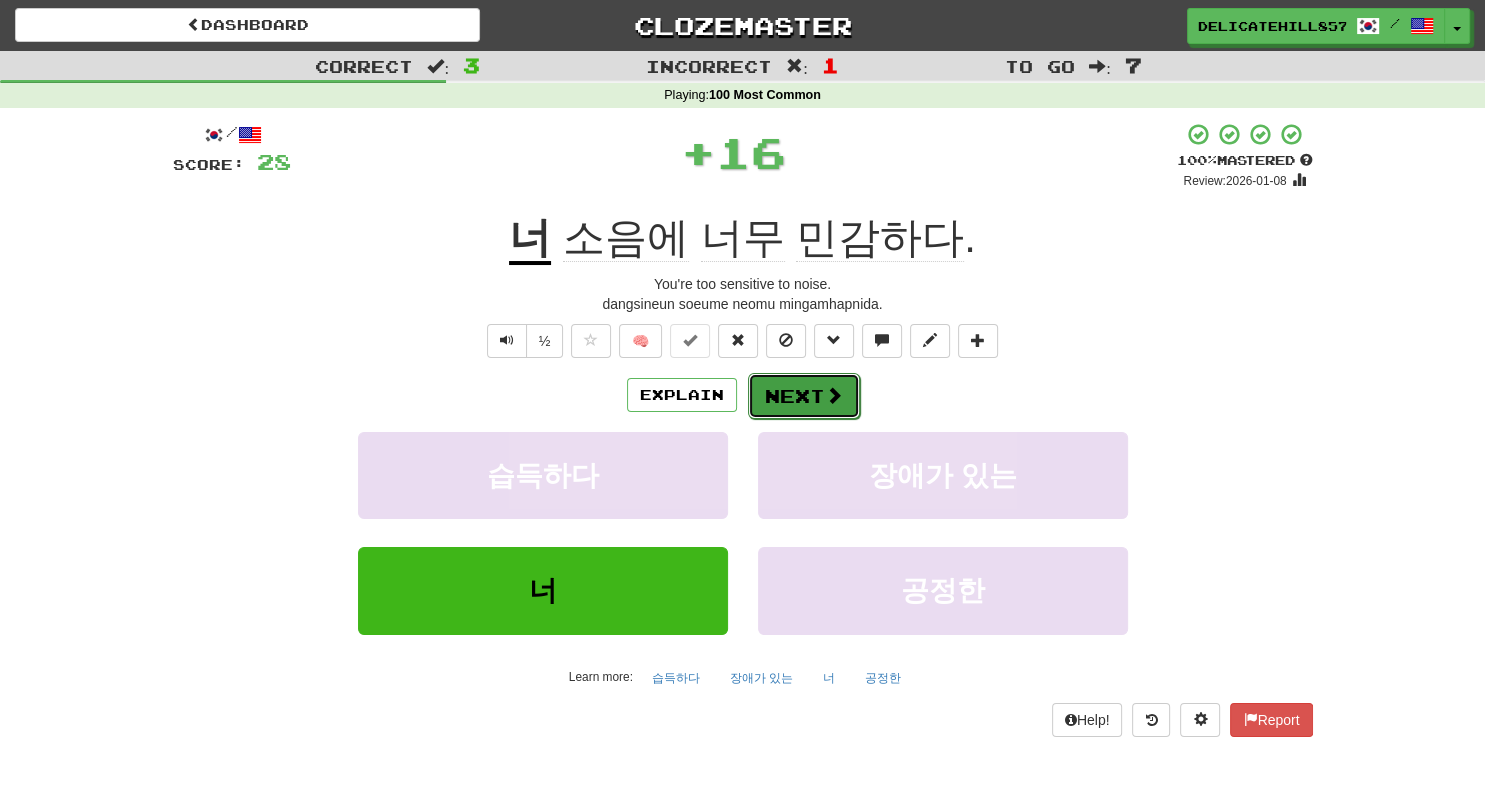 click on "Next" at bounding box center [804, 396] 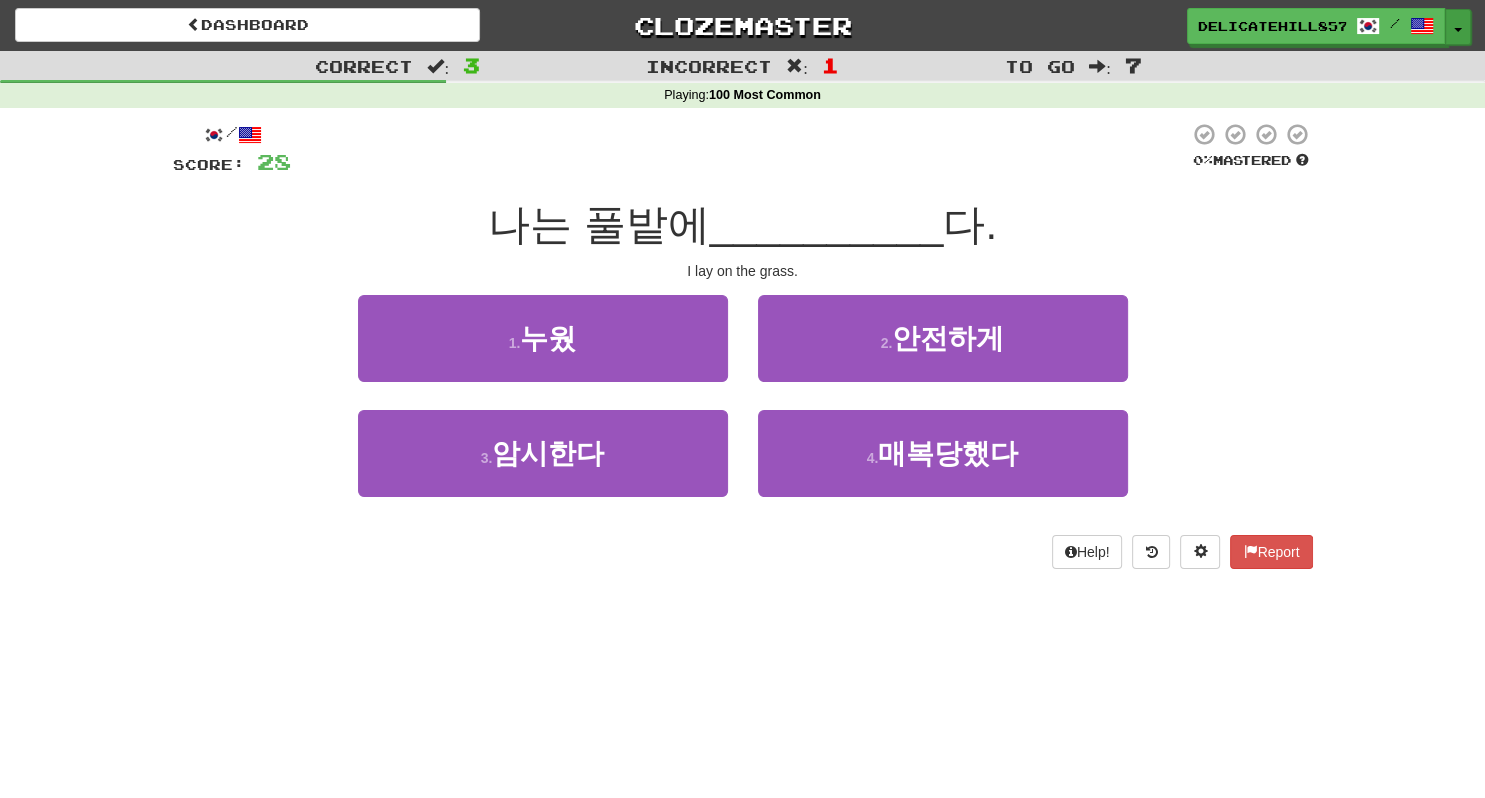 click on "Toggle Dropdown" at bounding box center [1458, 27] 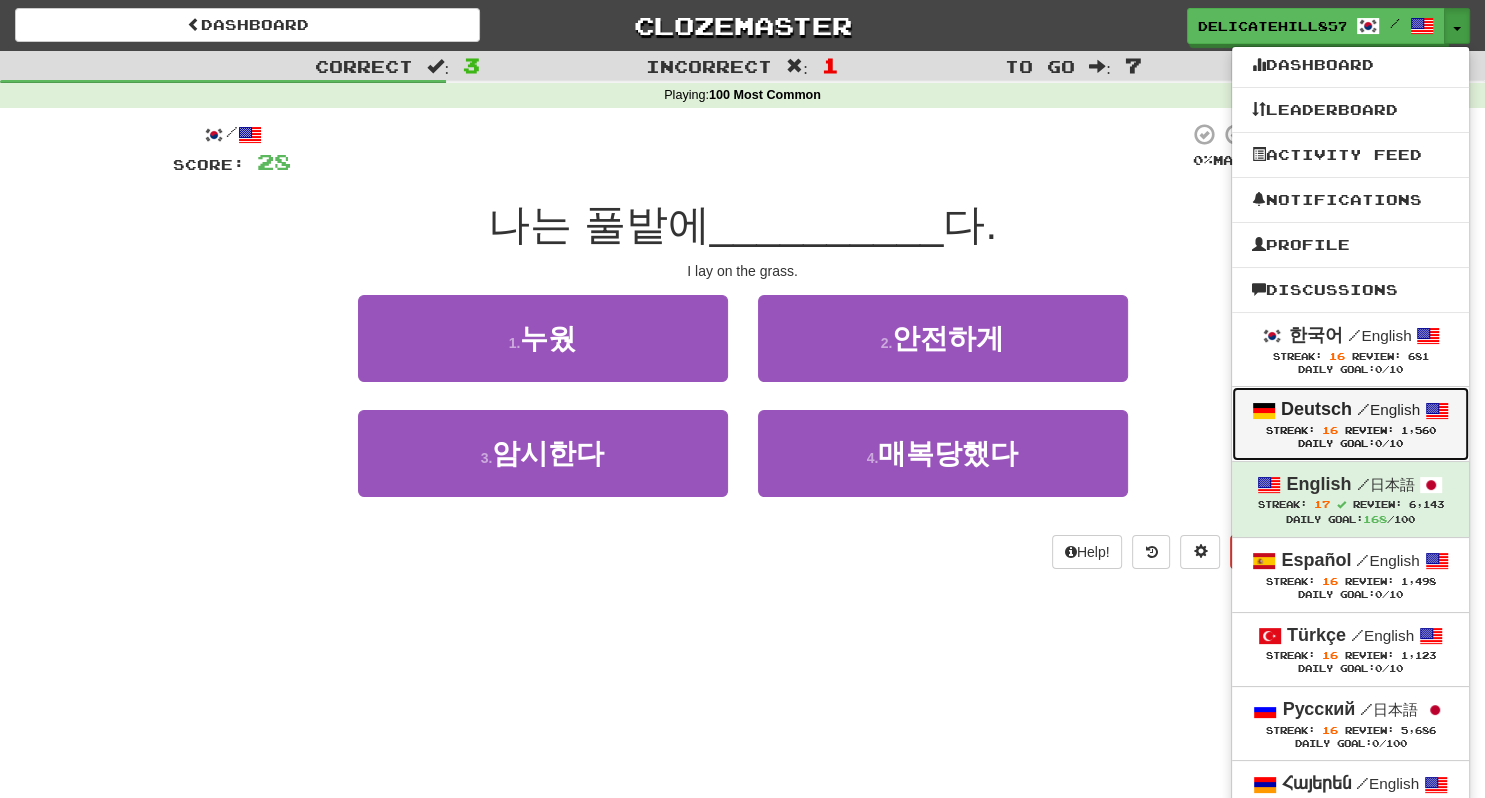 click on "Deutsch" at bounding box center (1316, 409) 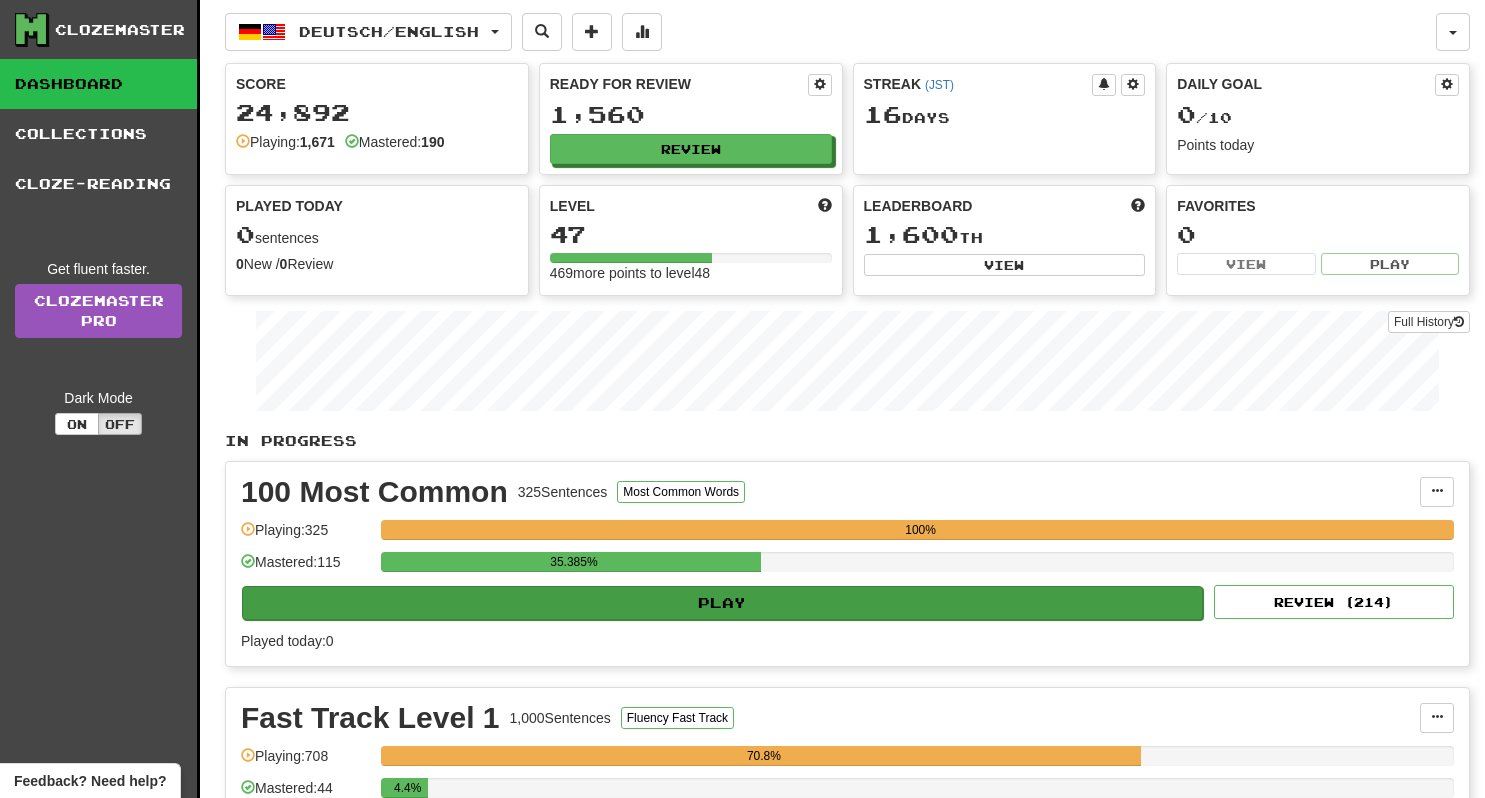 scroll, scrollTop: 0, scrollLeft: 0, axis: both 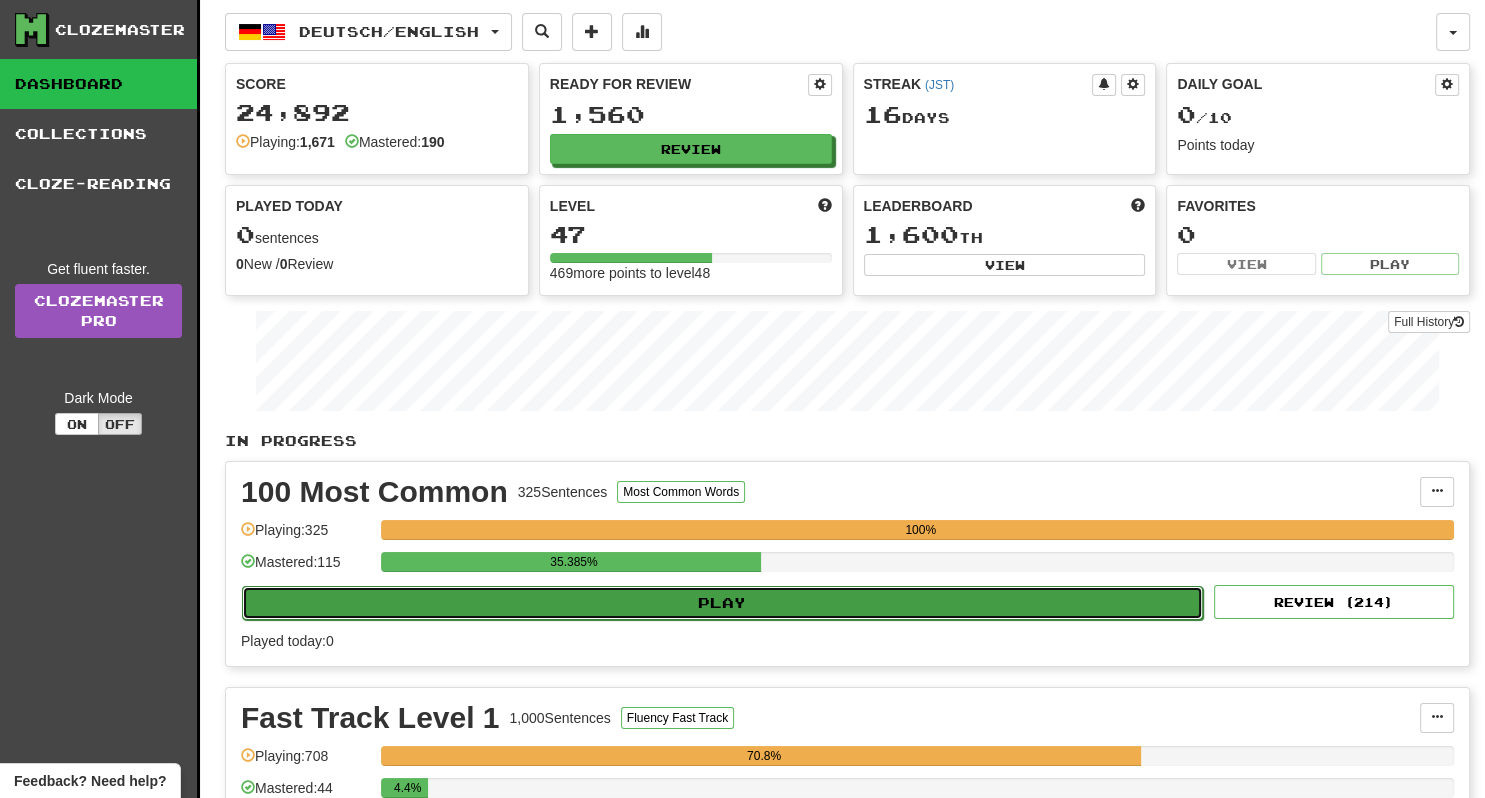 click on "Play" at bounding box center (722, 603) 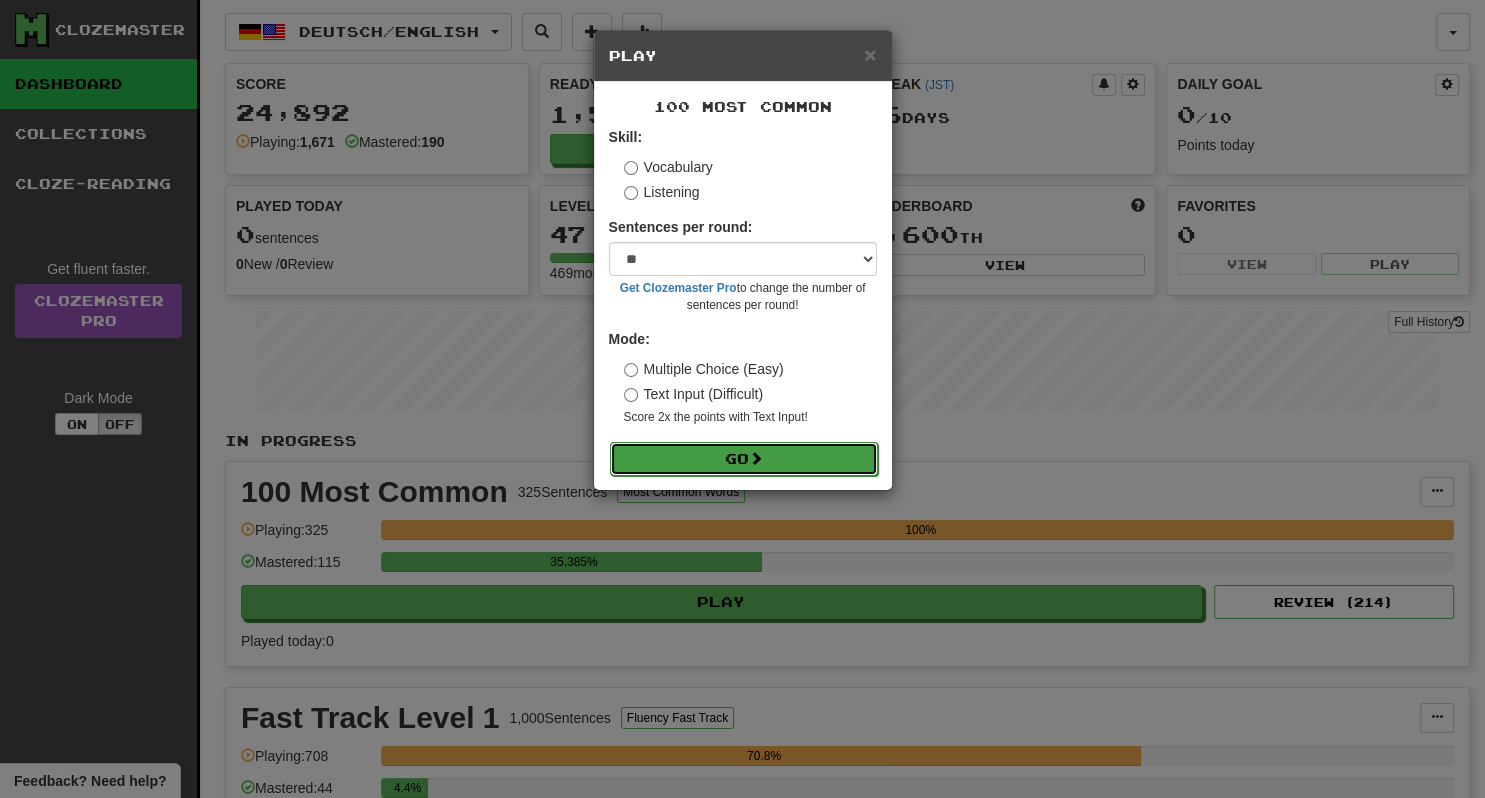 click on "Go" at bounding box center [744, 459] 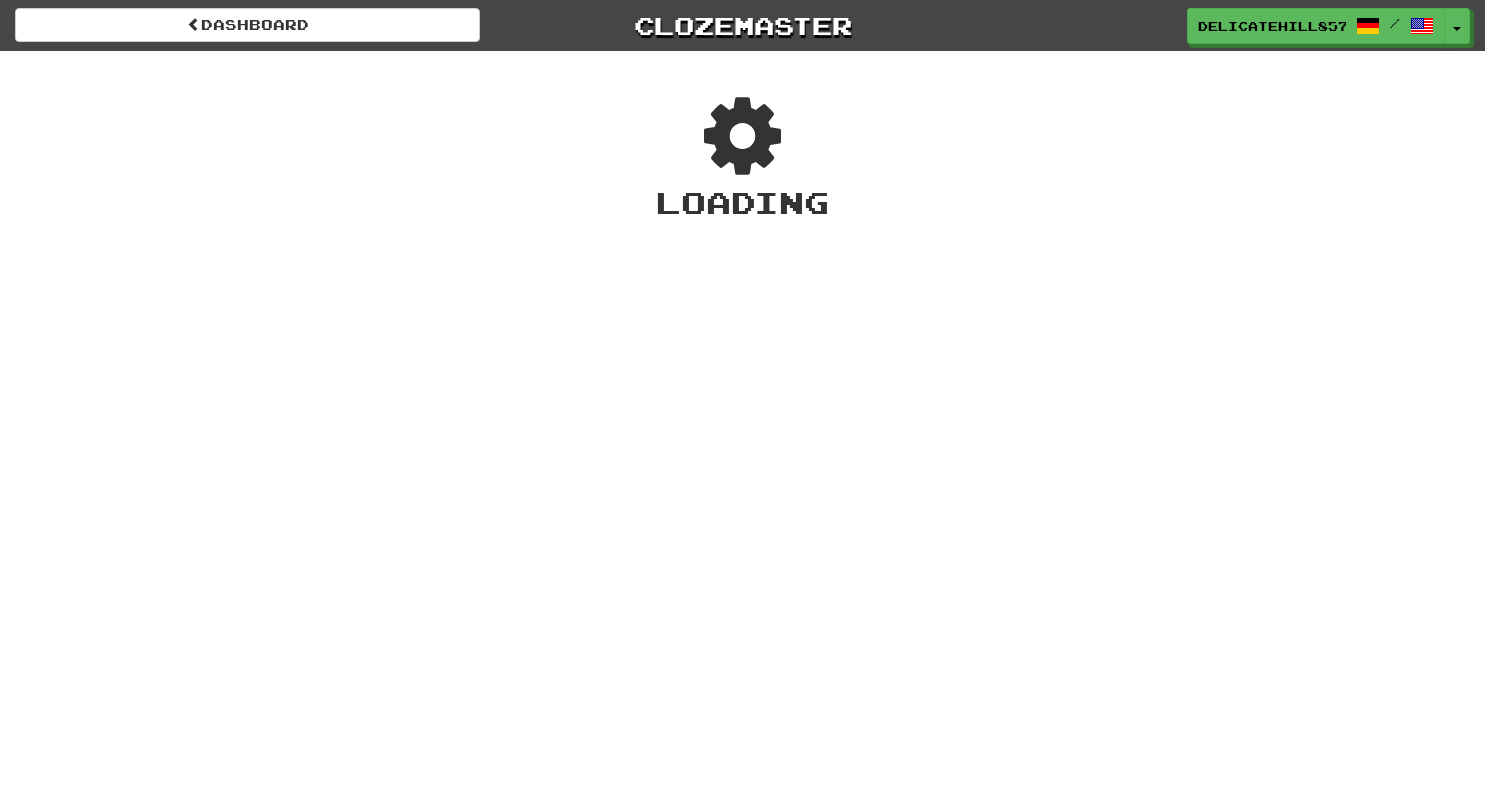 scroll, scrollTop: 0, scrollLeft: 0, axis: both 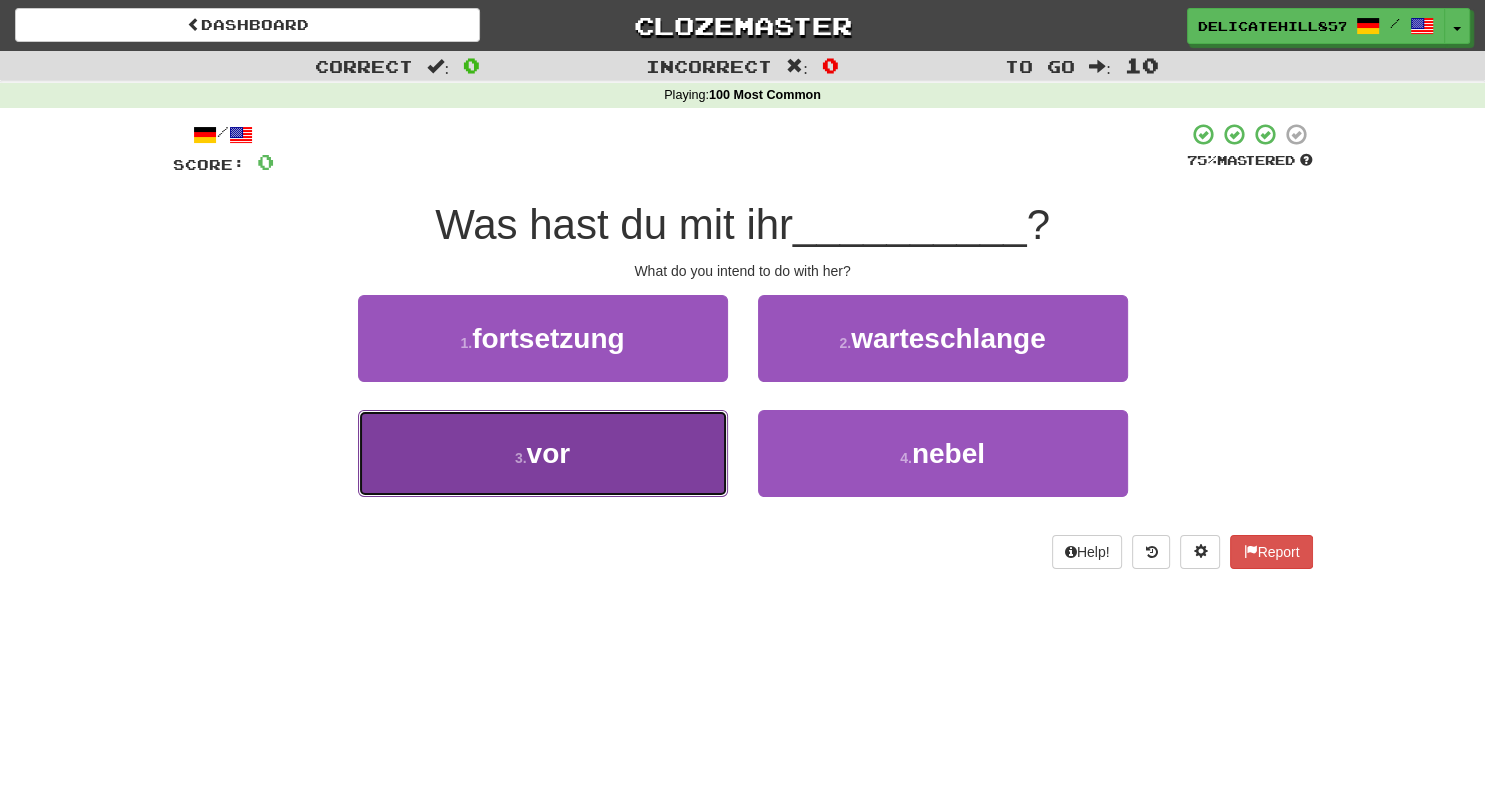click on "3 .  vor" at bounding box center (543, 453) 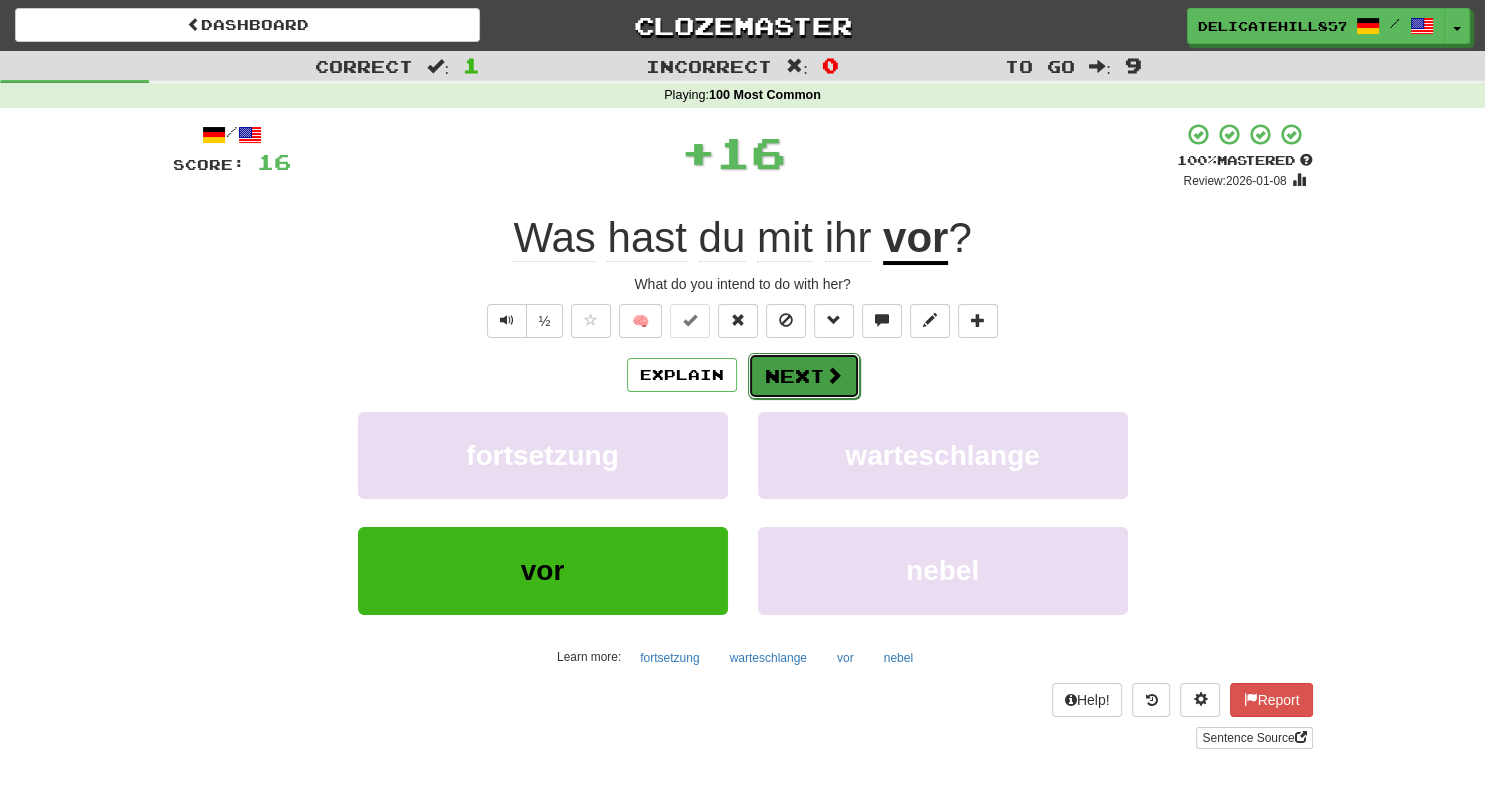 click on "Next" at bounding box center (804, 376) 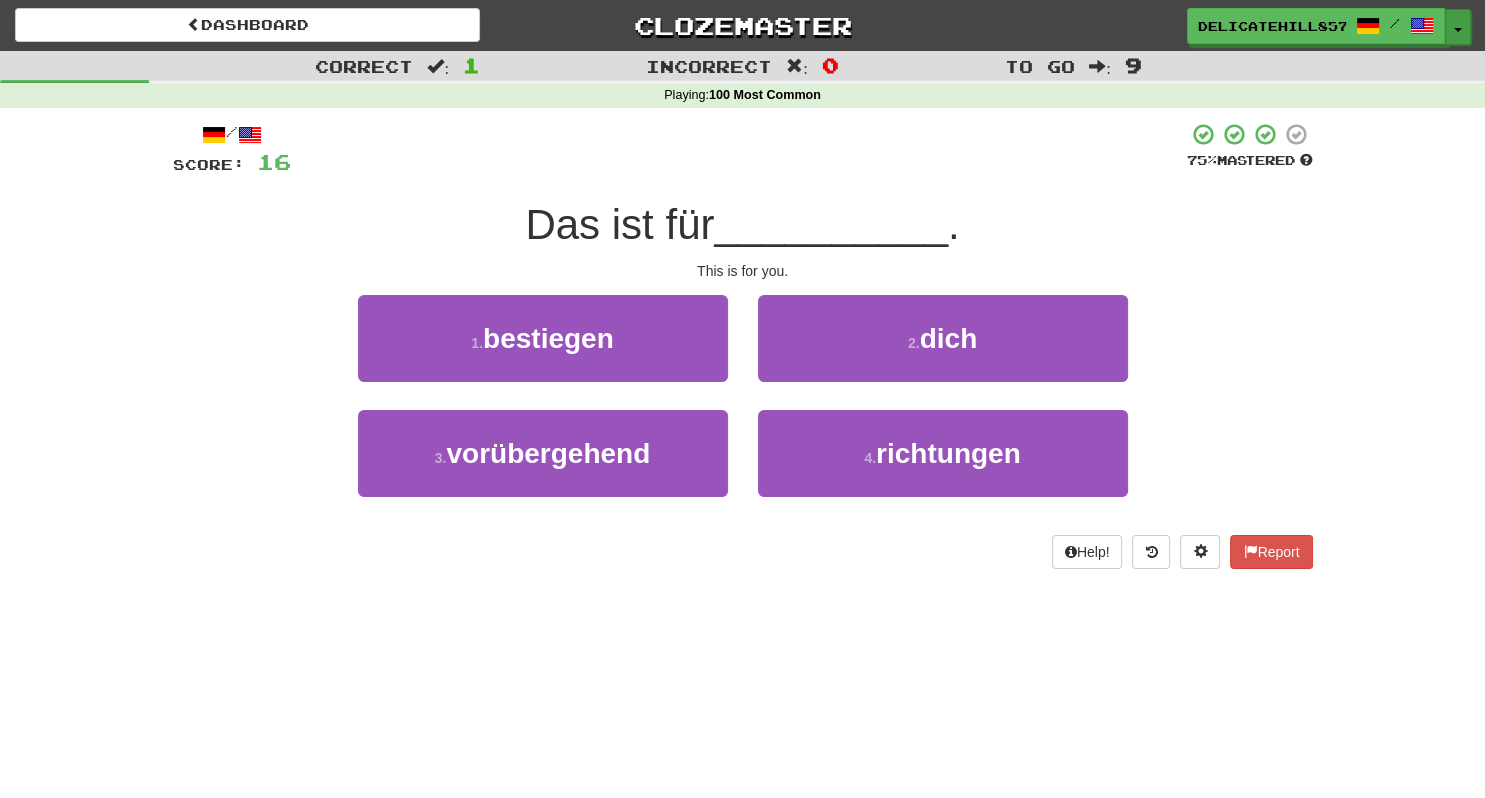 click at bounding box center (1458, 30) 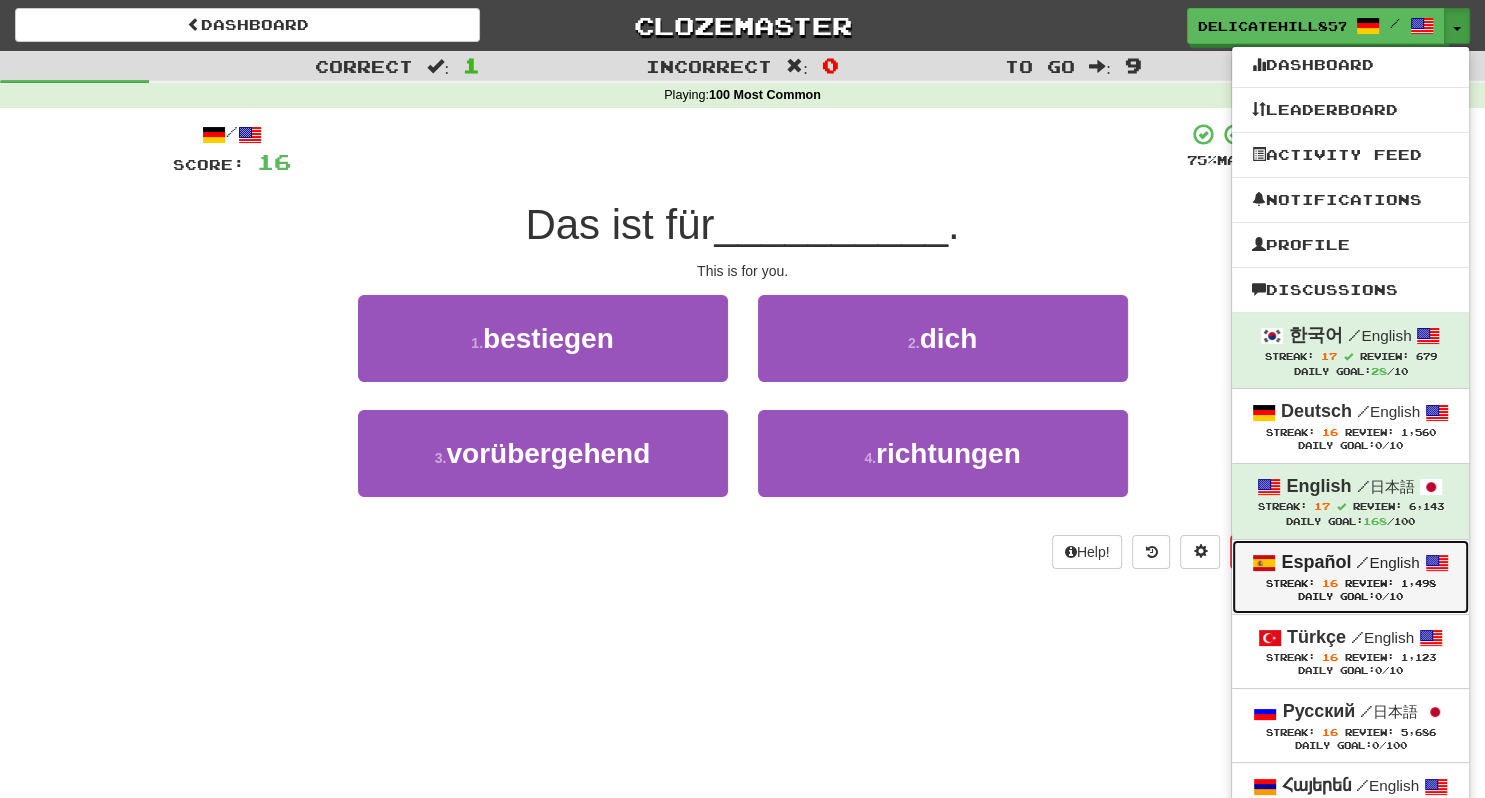 click on "Español
/
English" at bounding box center (1350, 563) 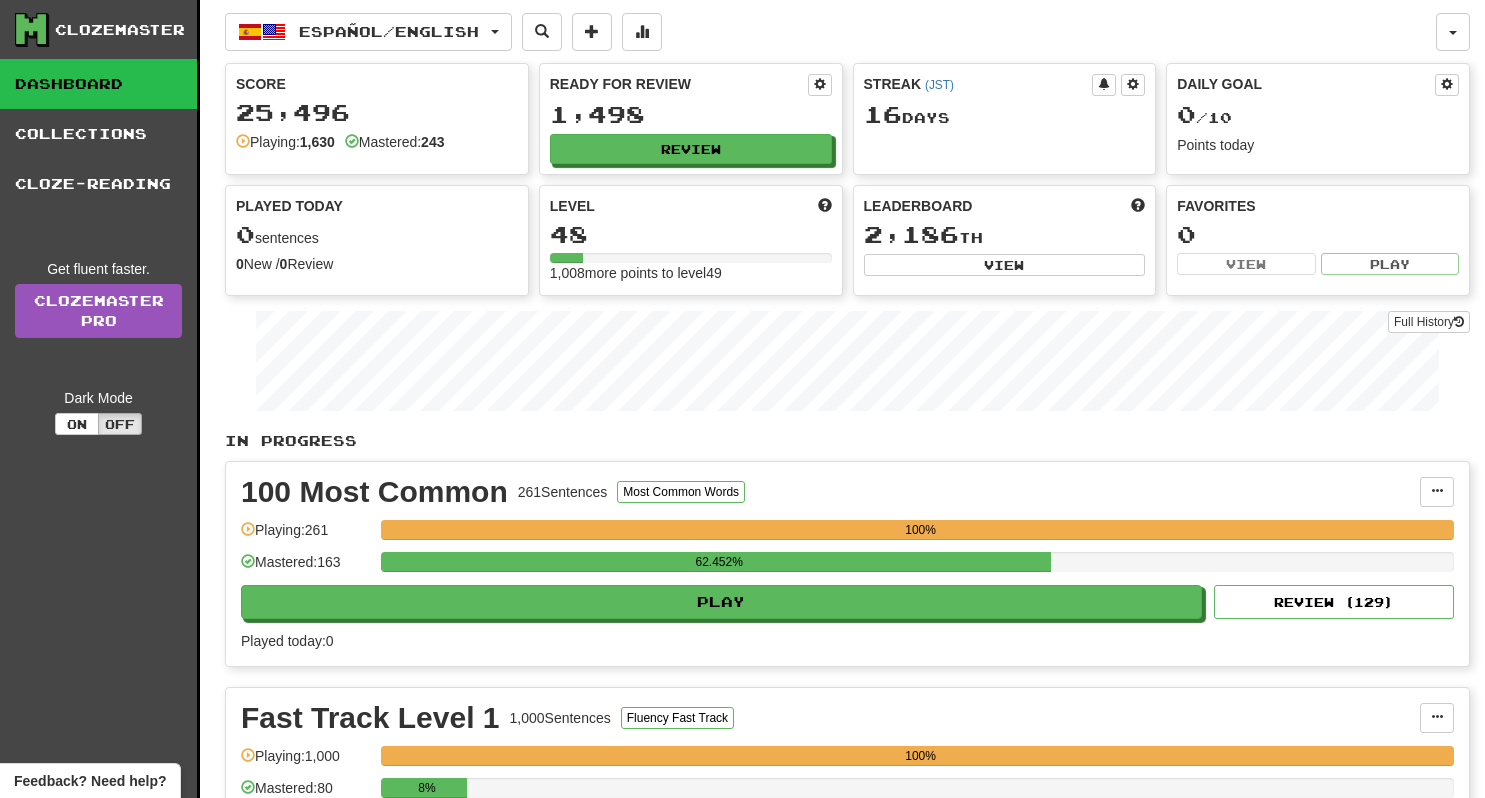 scroll, scrollTop: 0, scrollLeft: 0, axis: both 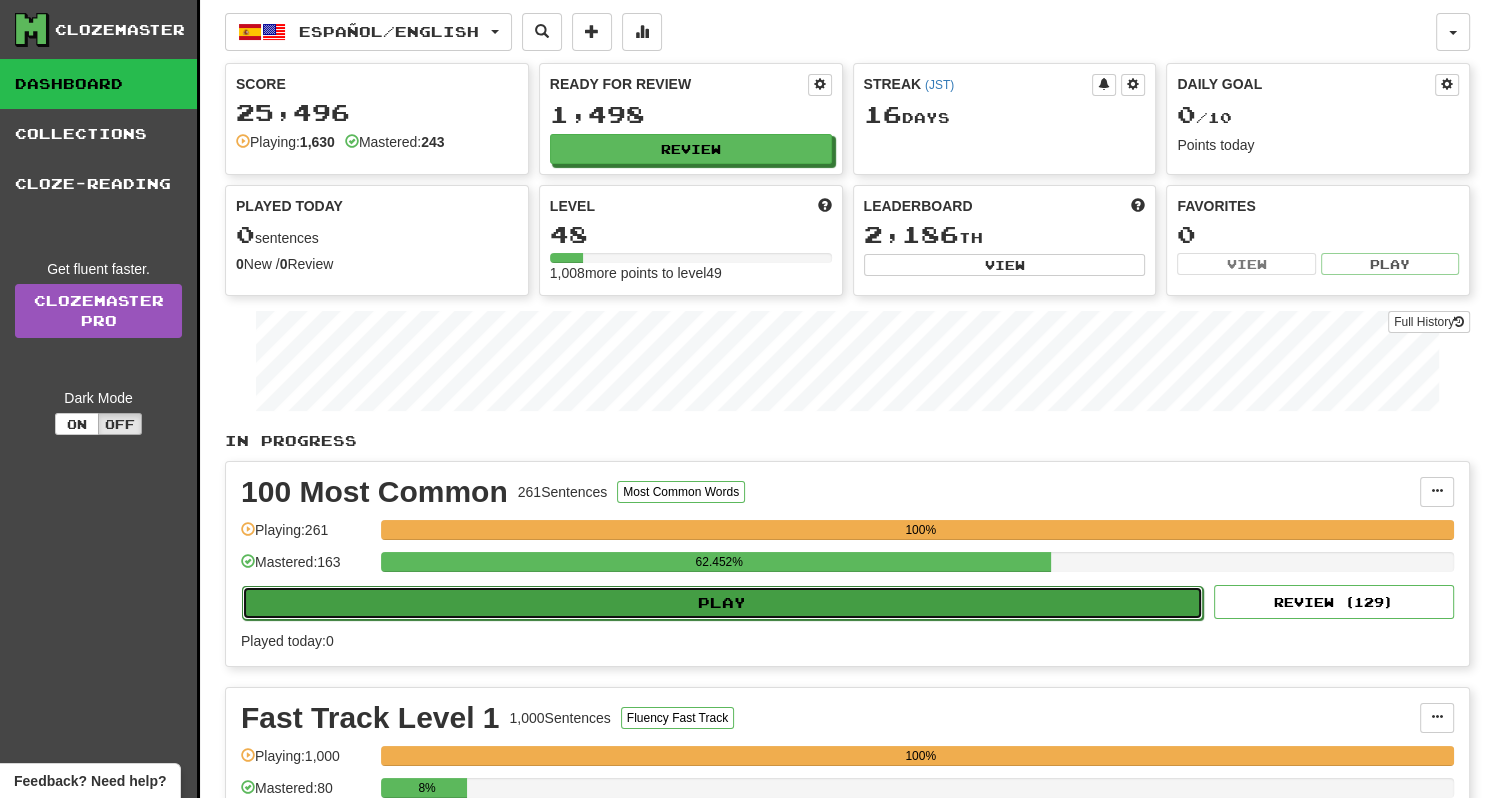 click on "Play" at bounding box center [722, 603] 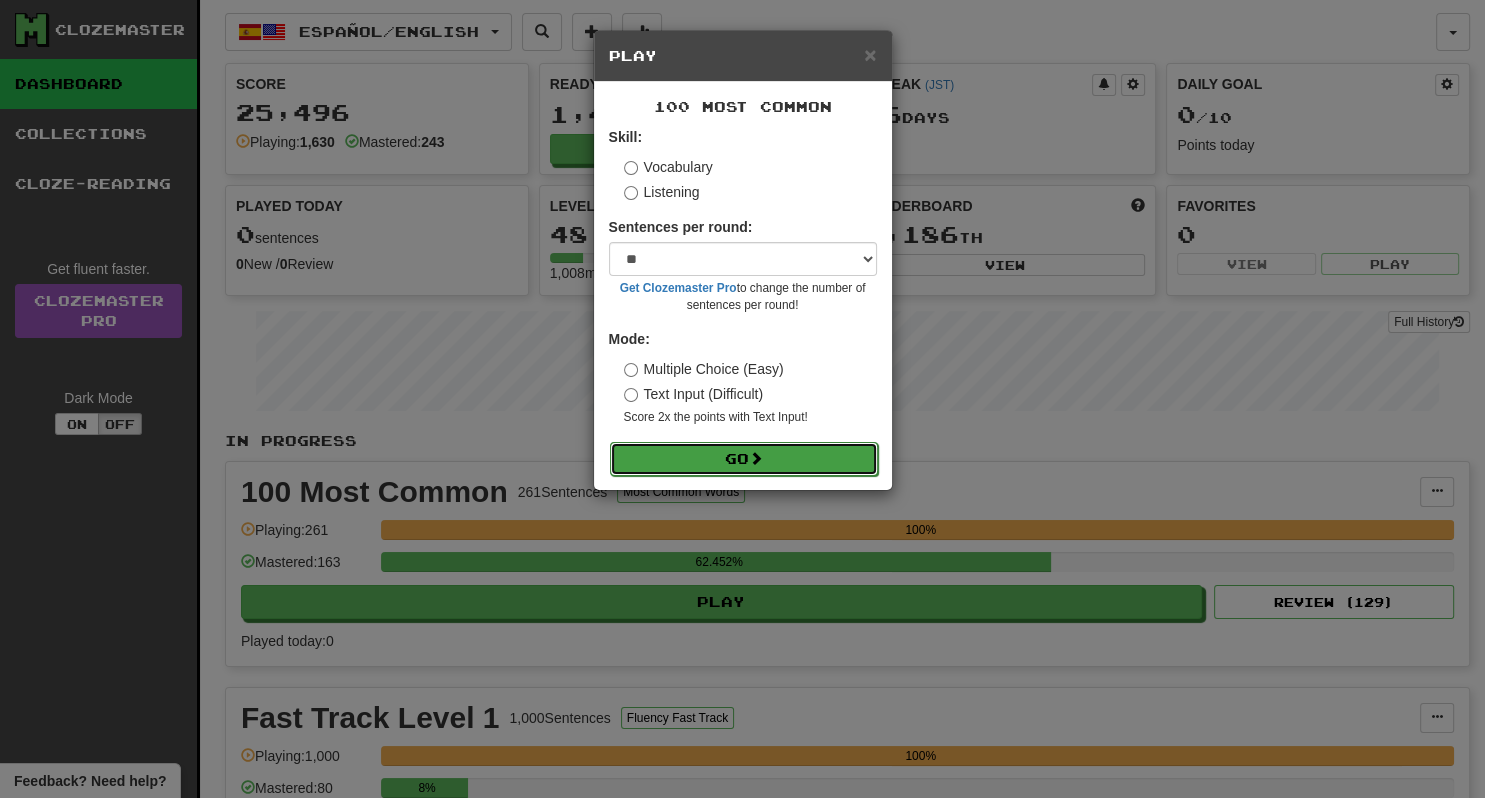 click on "Go" at bounding box center [744, 459] 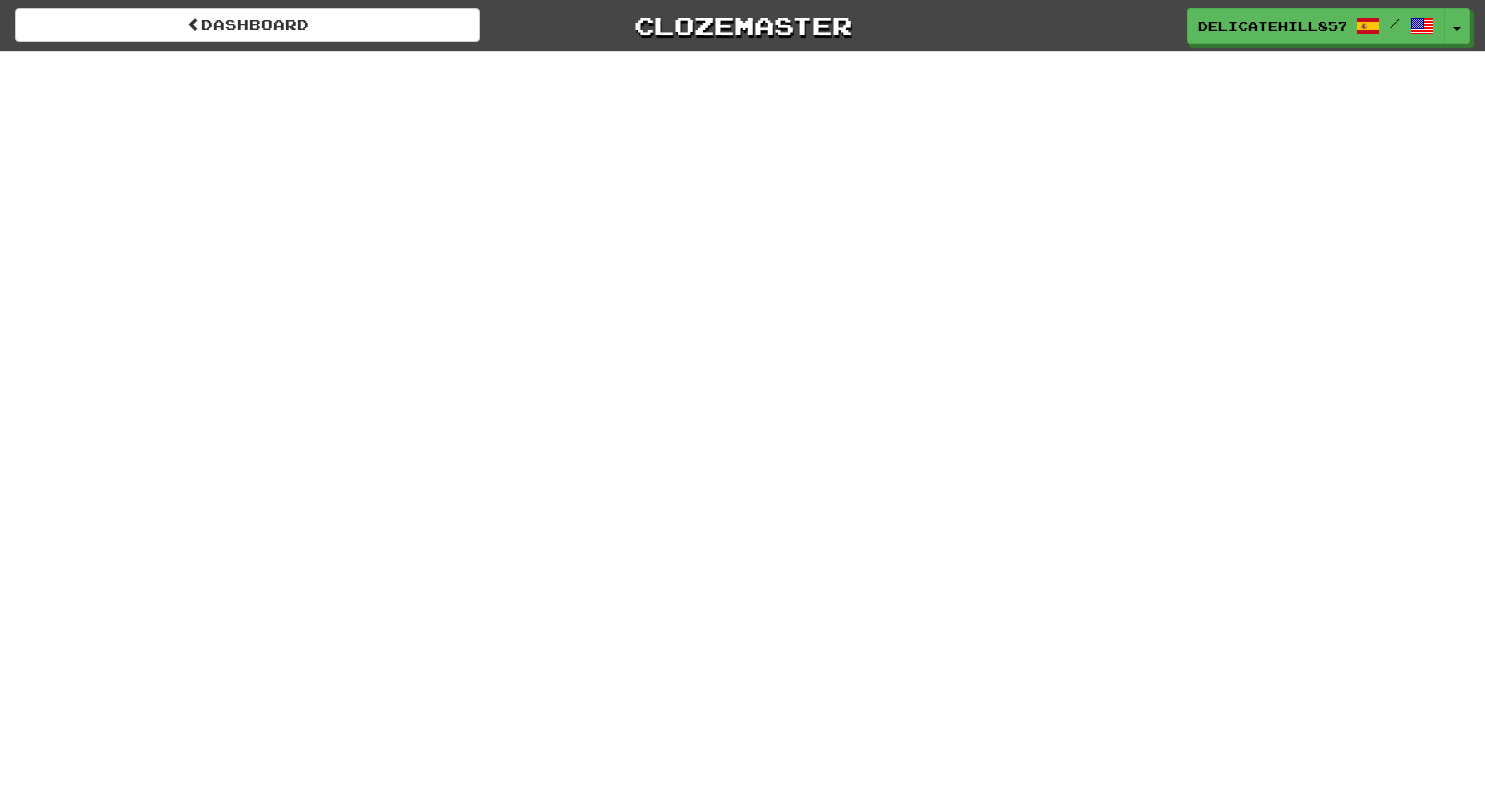 scroll, scrollTop: 0, scrollLeft: 0, axis: both 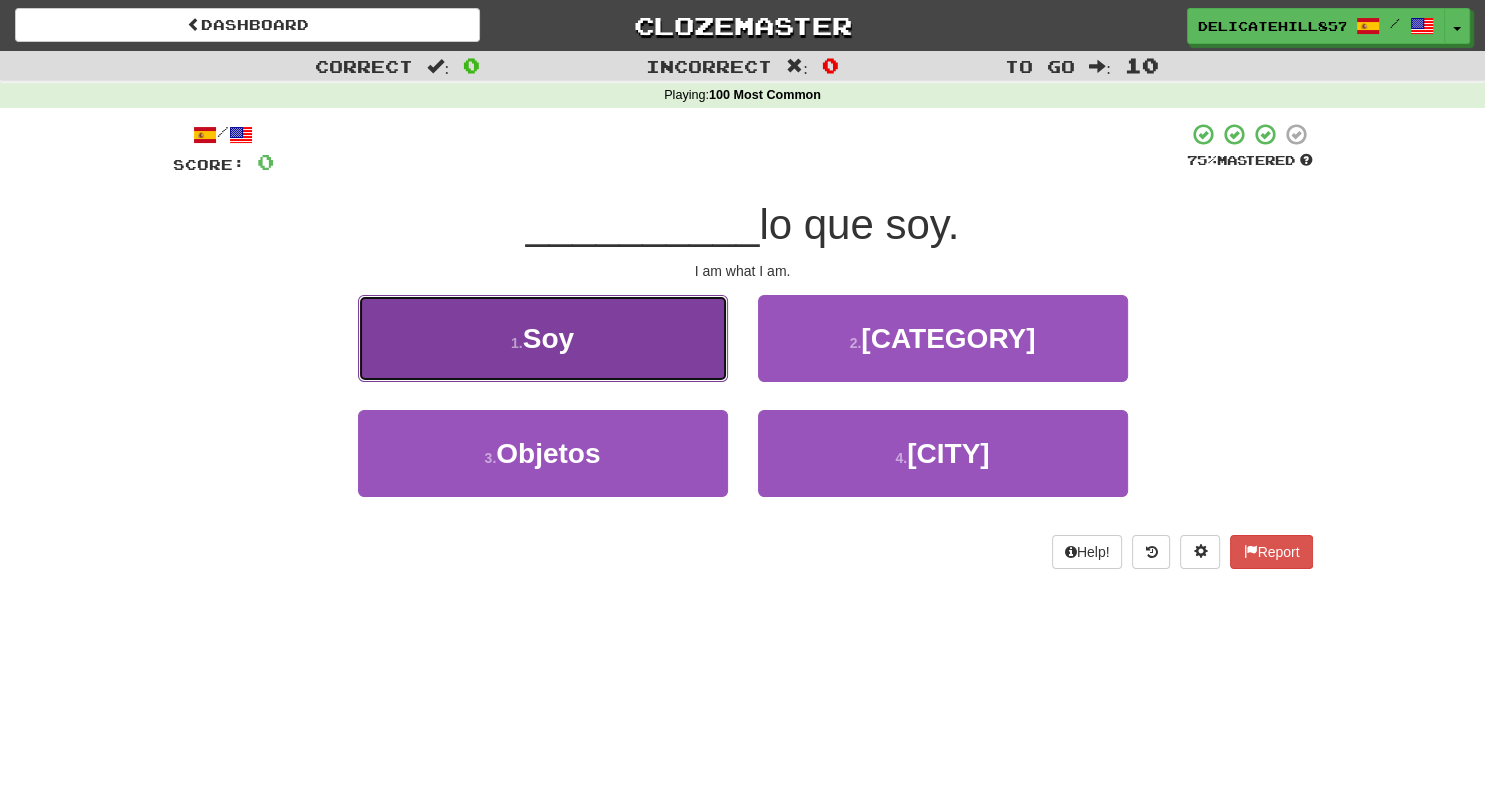 click on "1 .  Soy" at bounding box center [543, 338] 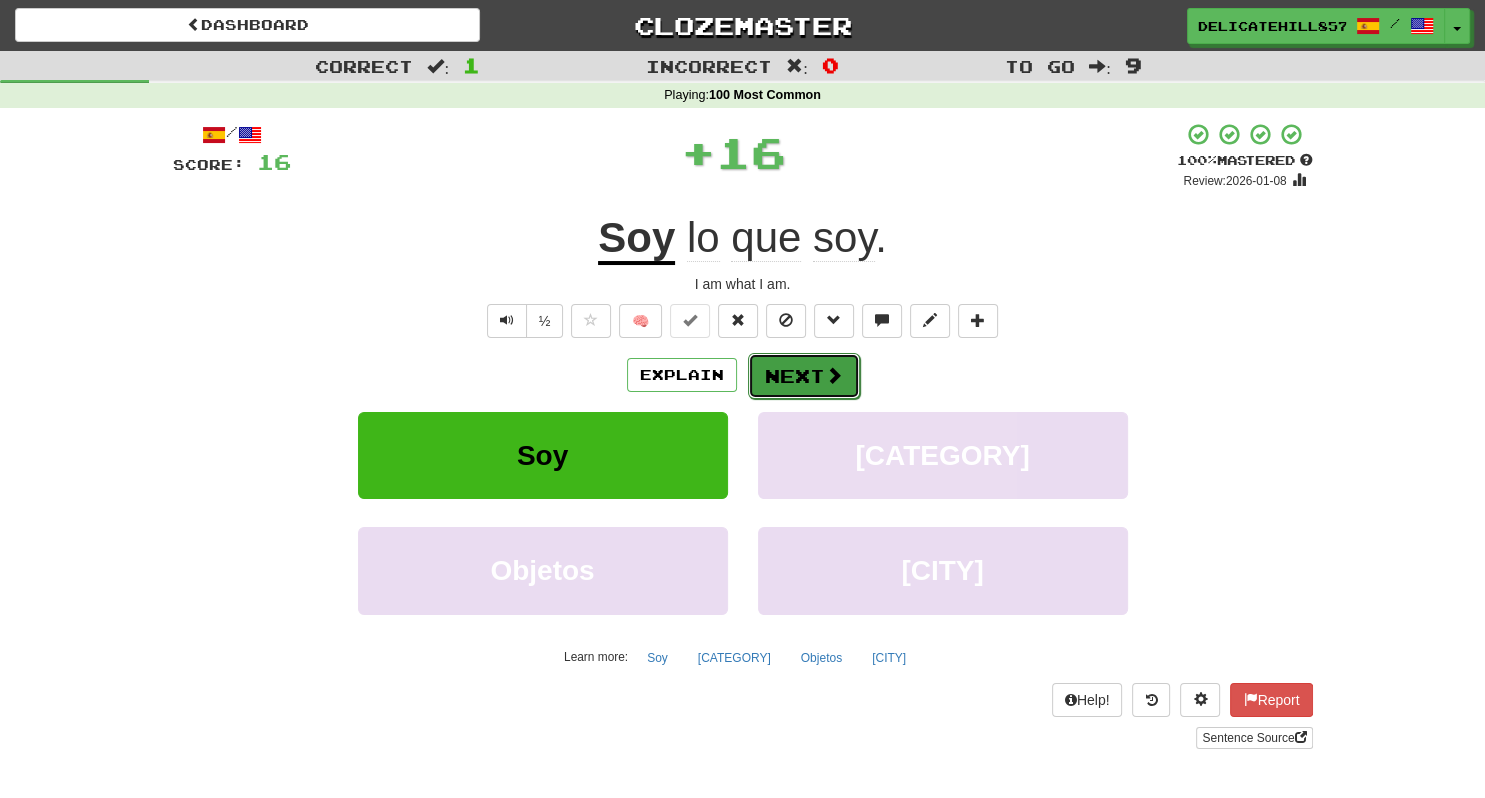 click on "Next" at bounding box center [804, 376] 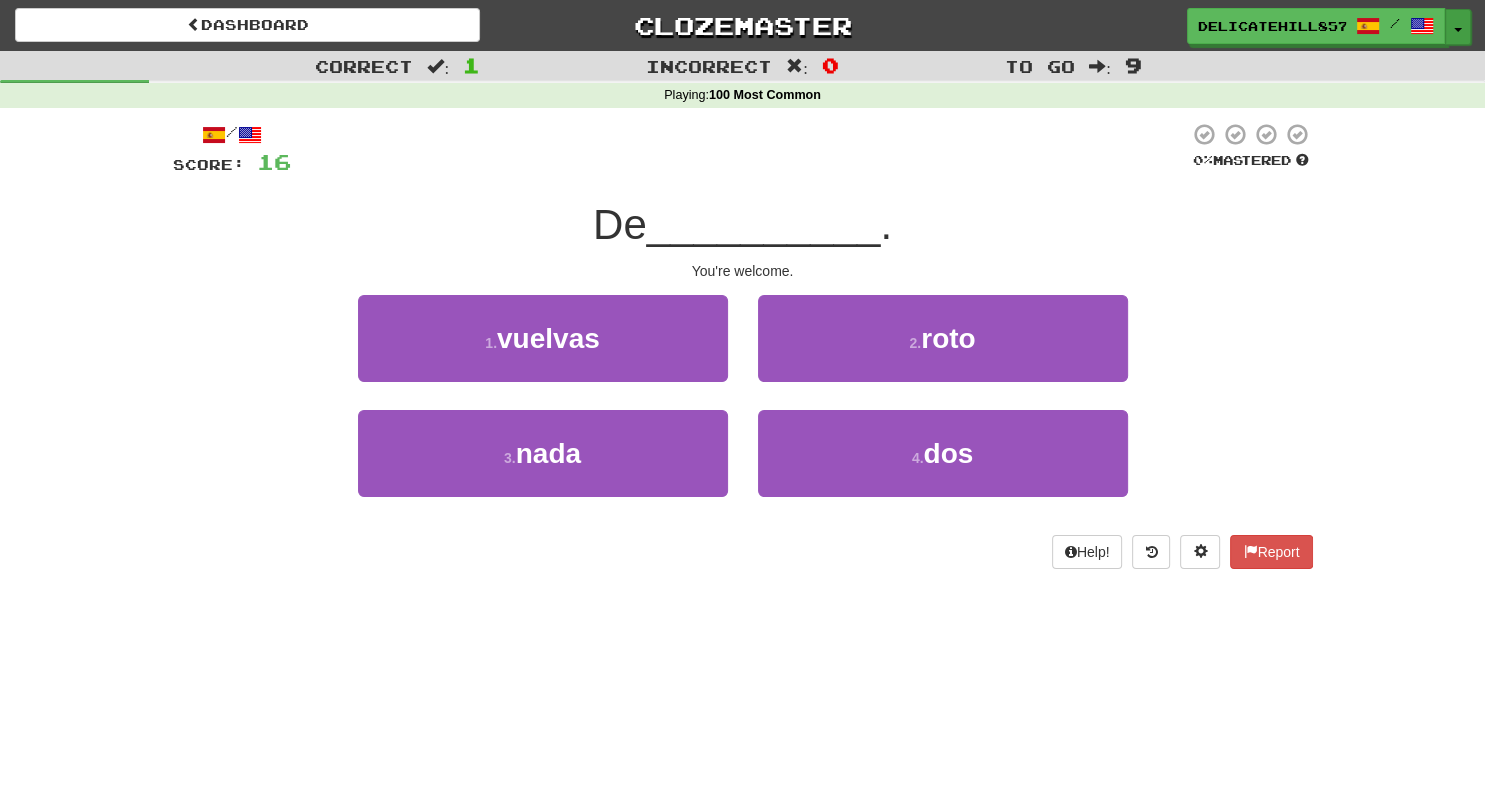click on "Toggle Dropdown" at bounding box center (1458, 27) 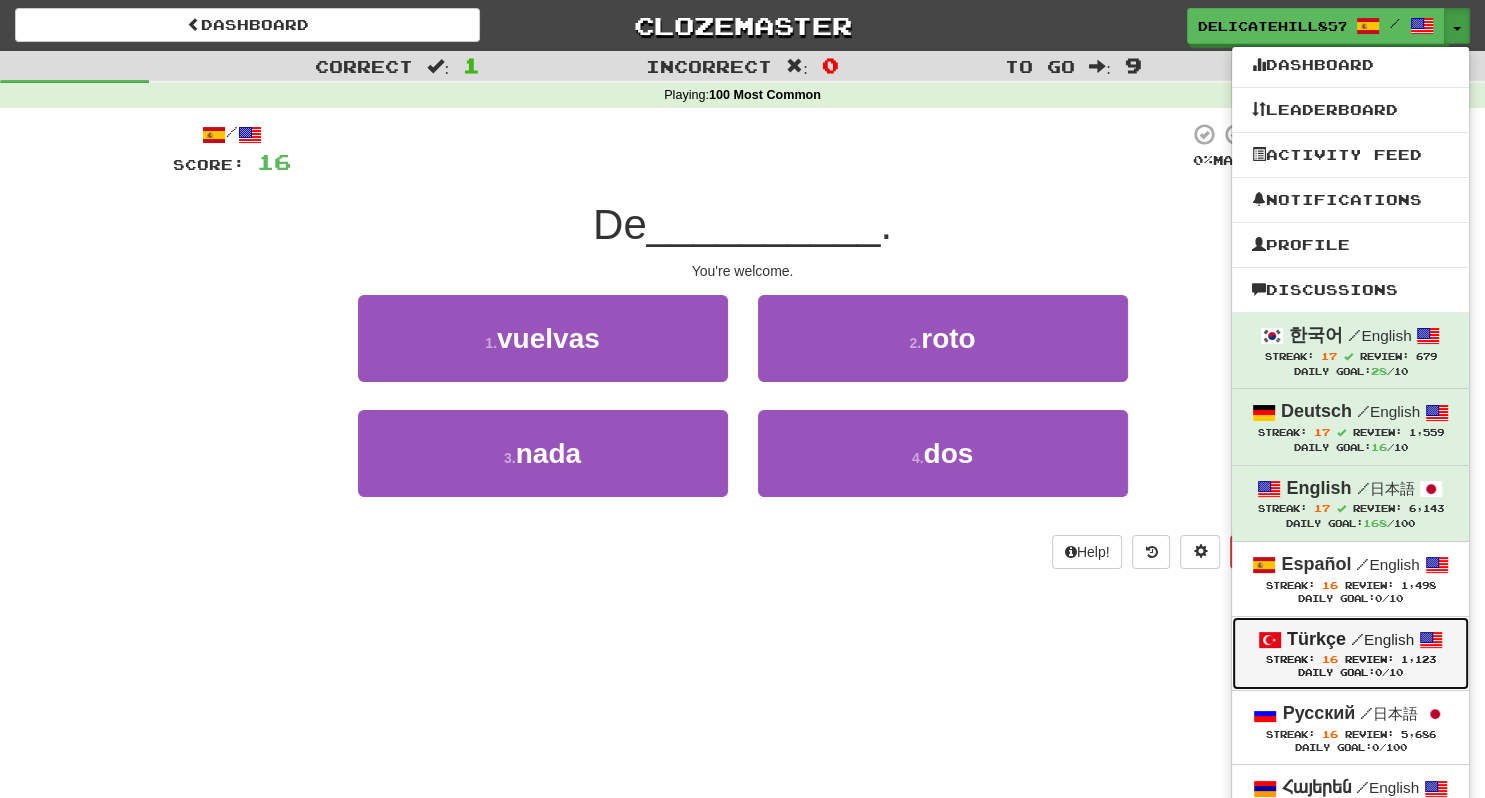 click on "Türkçe" at bounding box center [1316, 639] 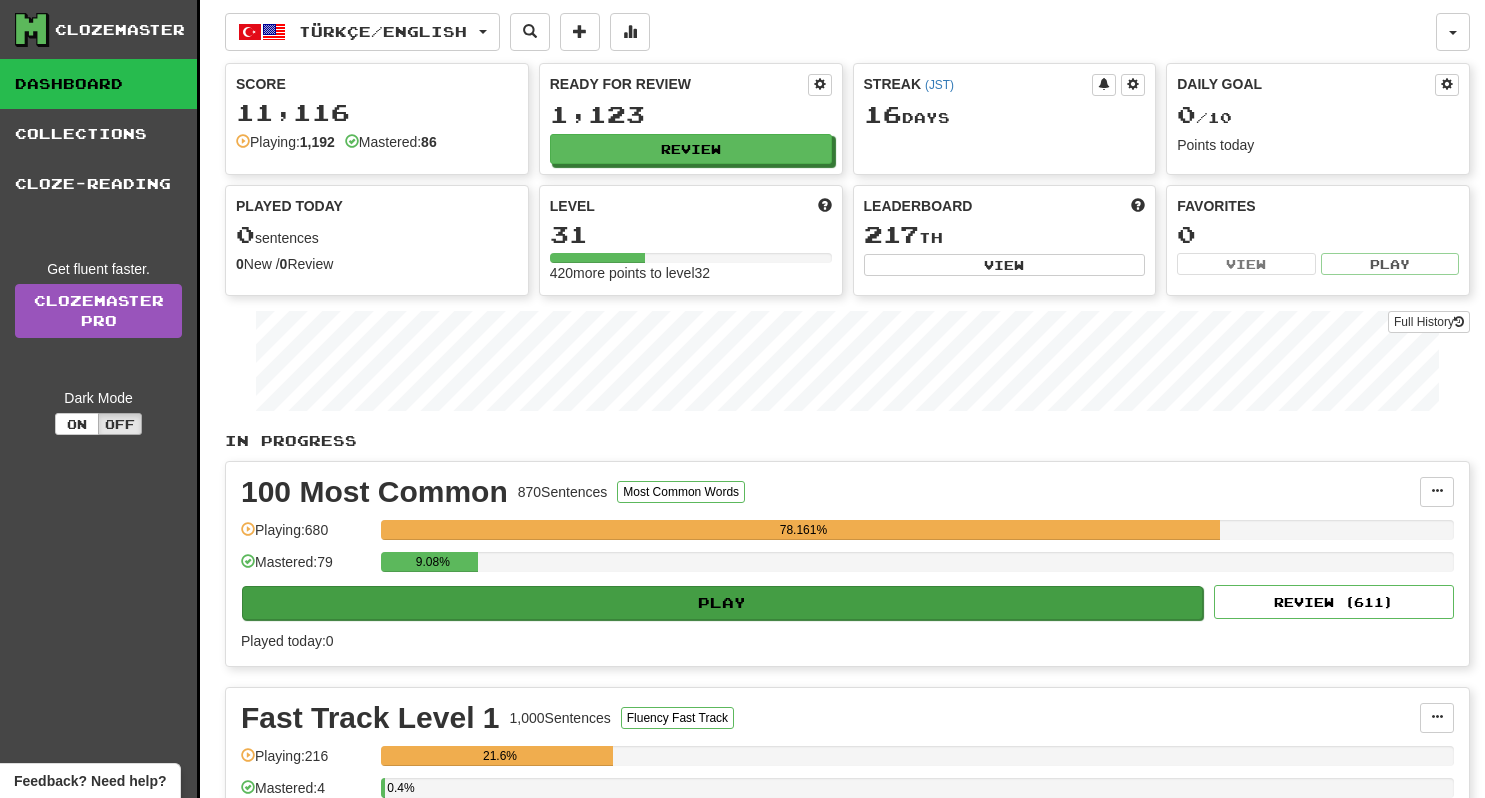 scroll, scrollTop: 0, scrollLeft: 0, axis: both 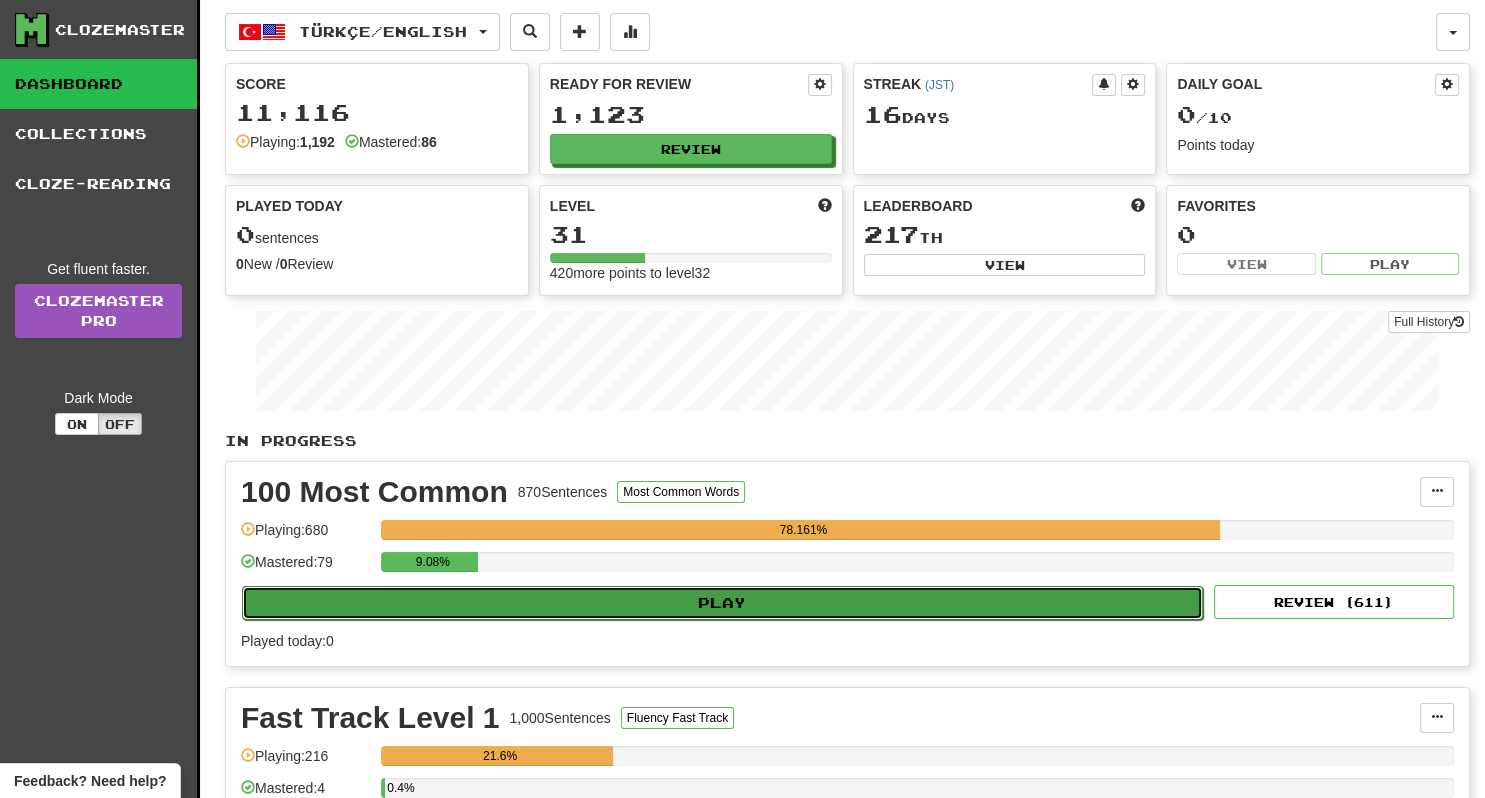 click on "Play" at bounding box center [722, 603] 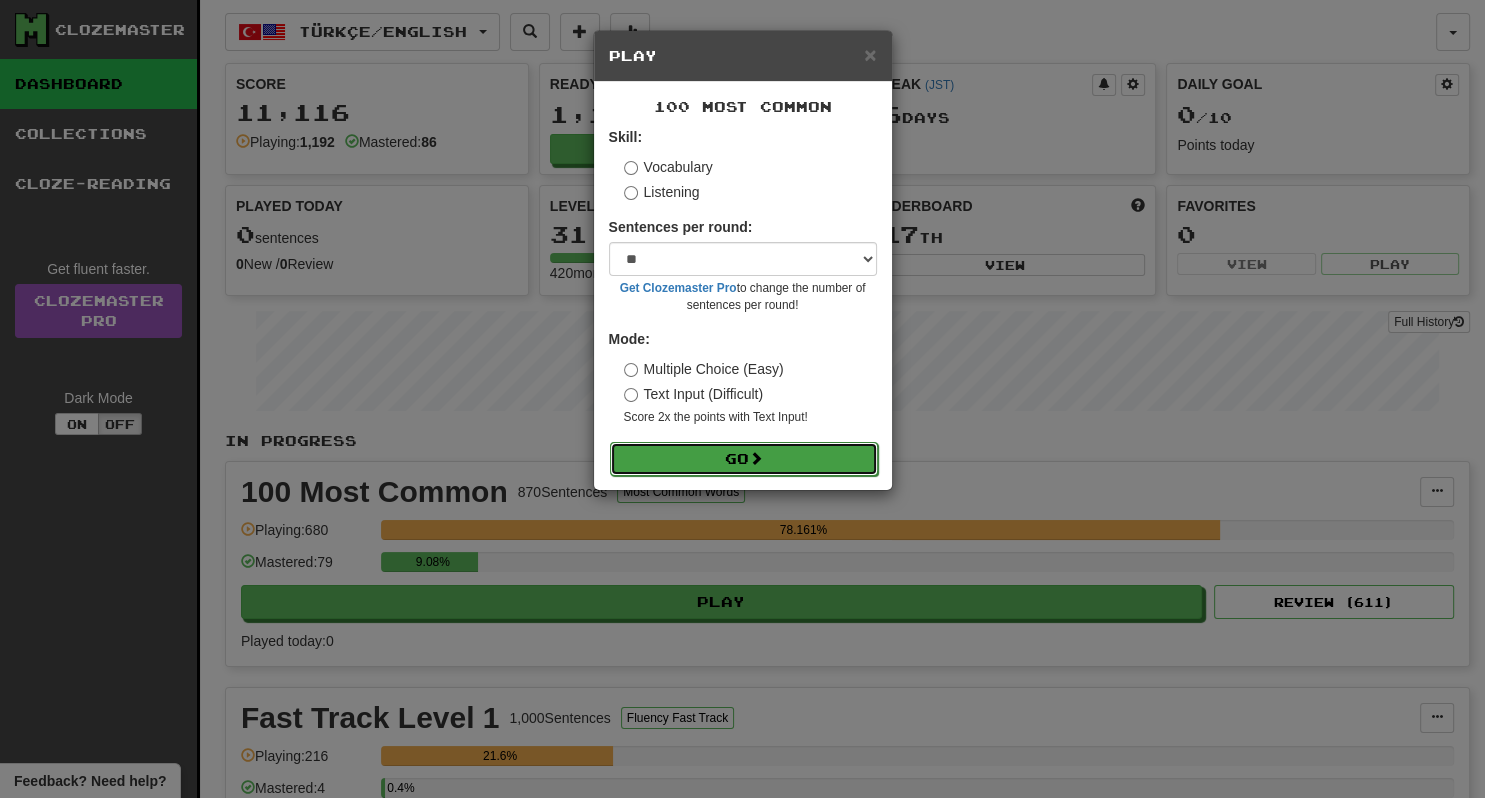 click on "Go" at bounding box center [744, 459] 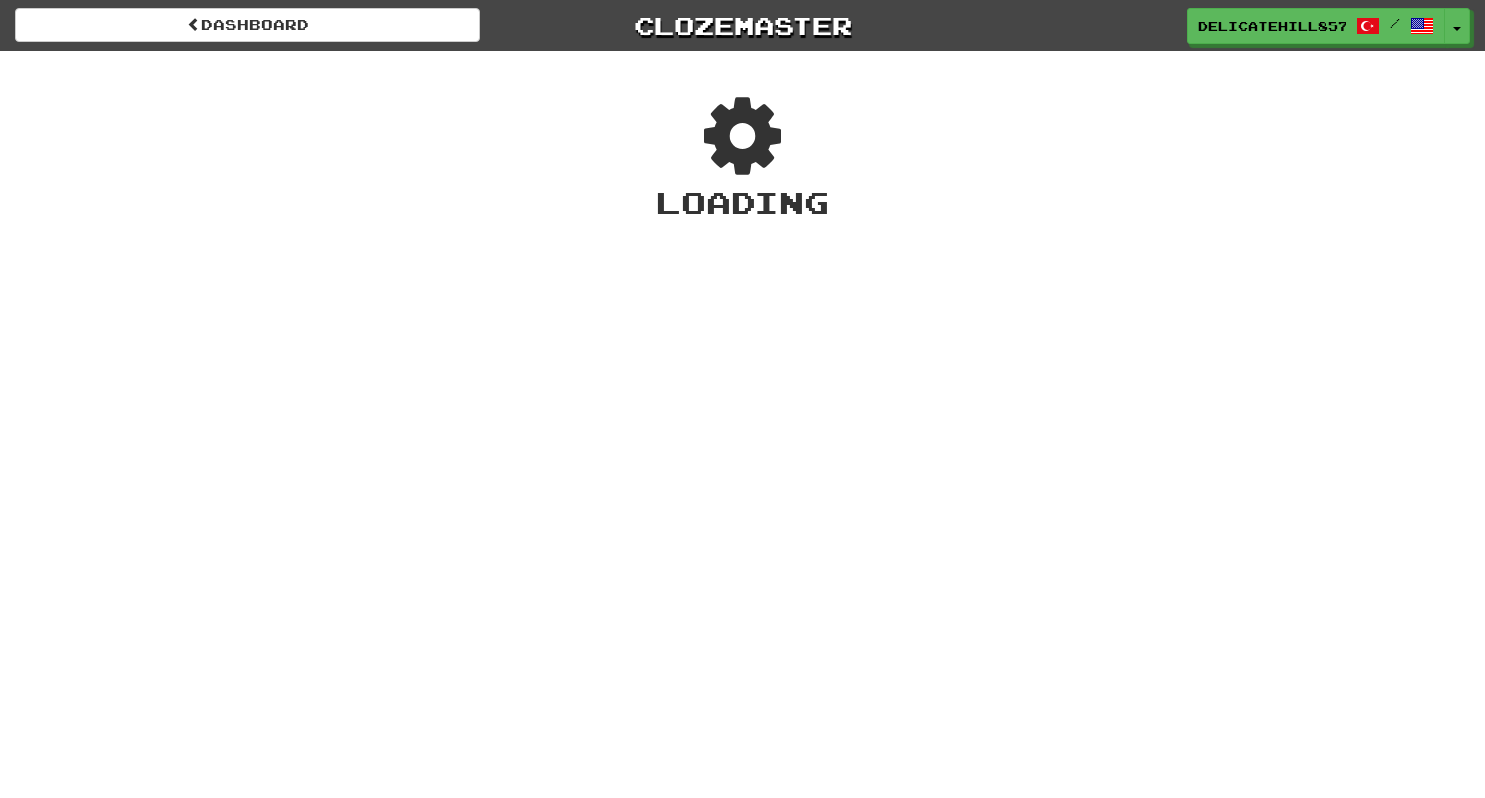 scroll, scrollTop: 0, scrollLeft: 0, axis: both 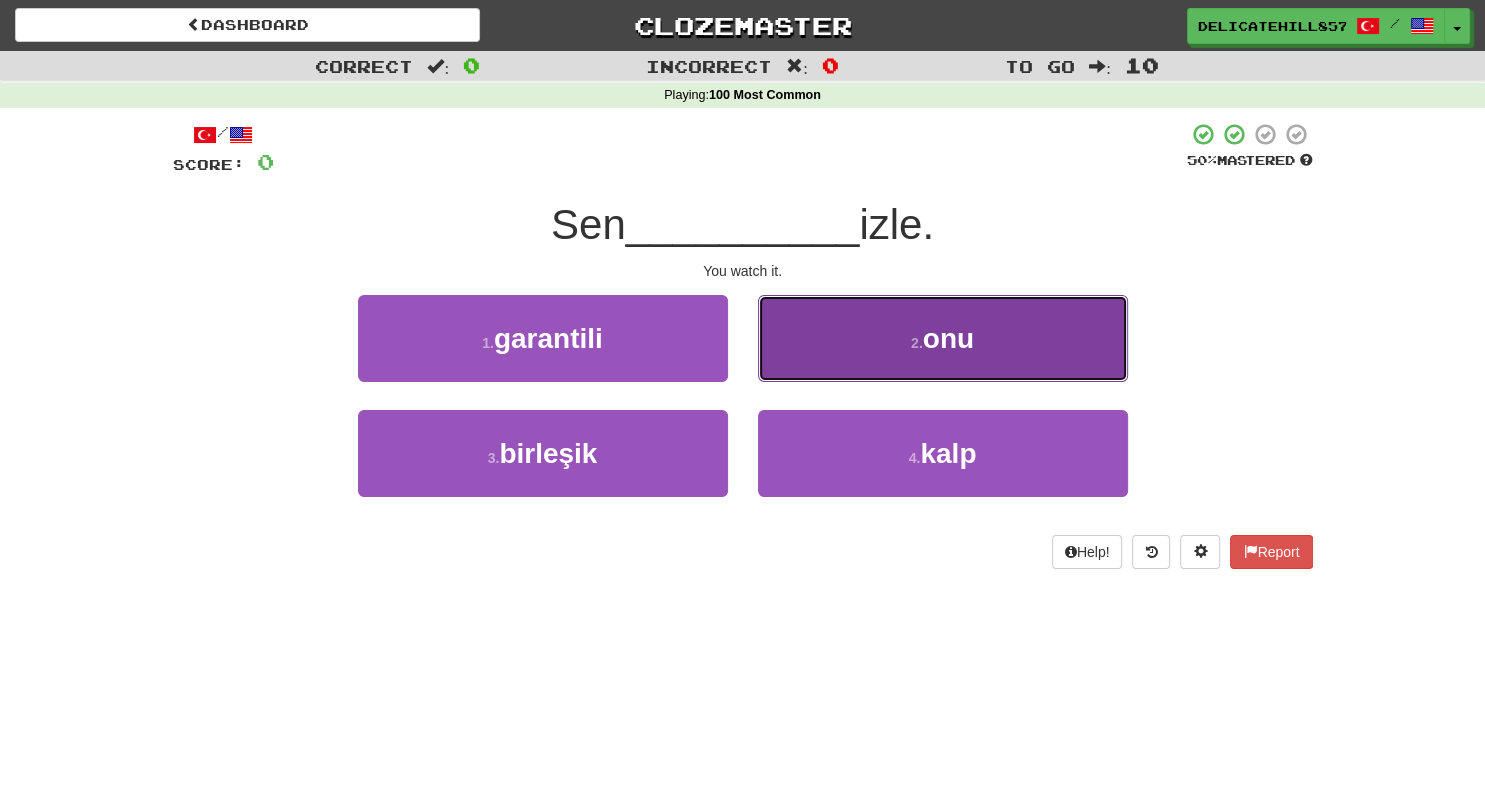 click on "2 .  onu" at bounding box center [943, 338] 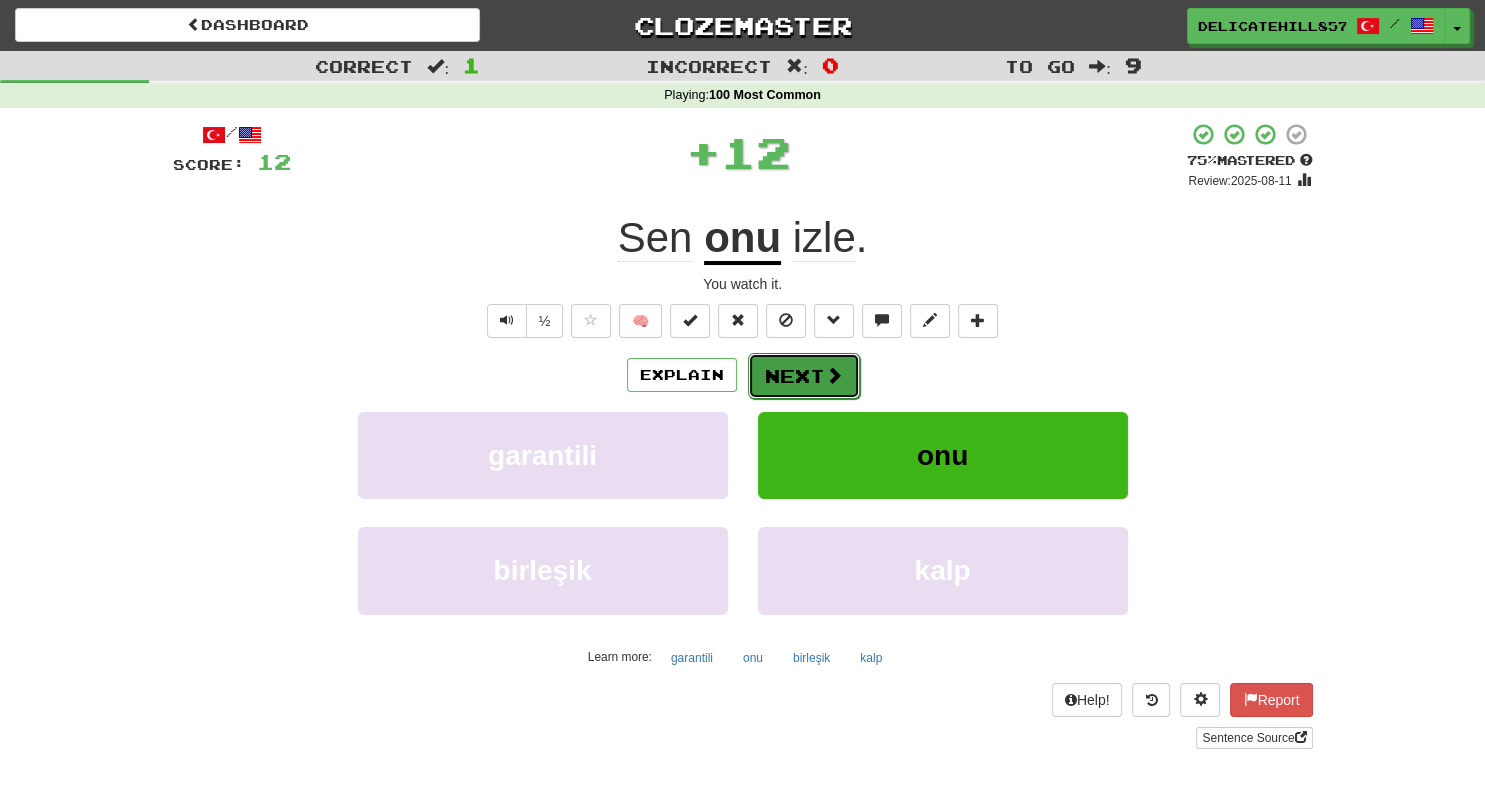 click at bounding box center (834, 375) 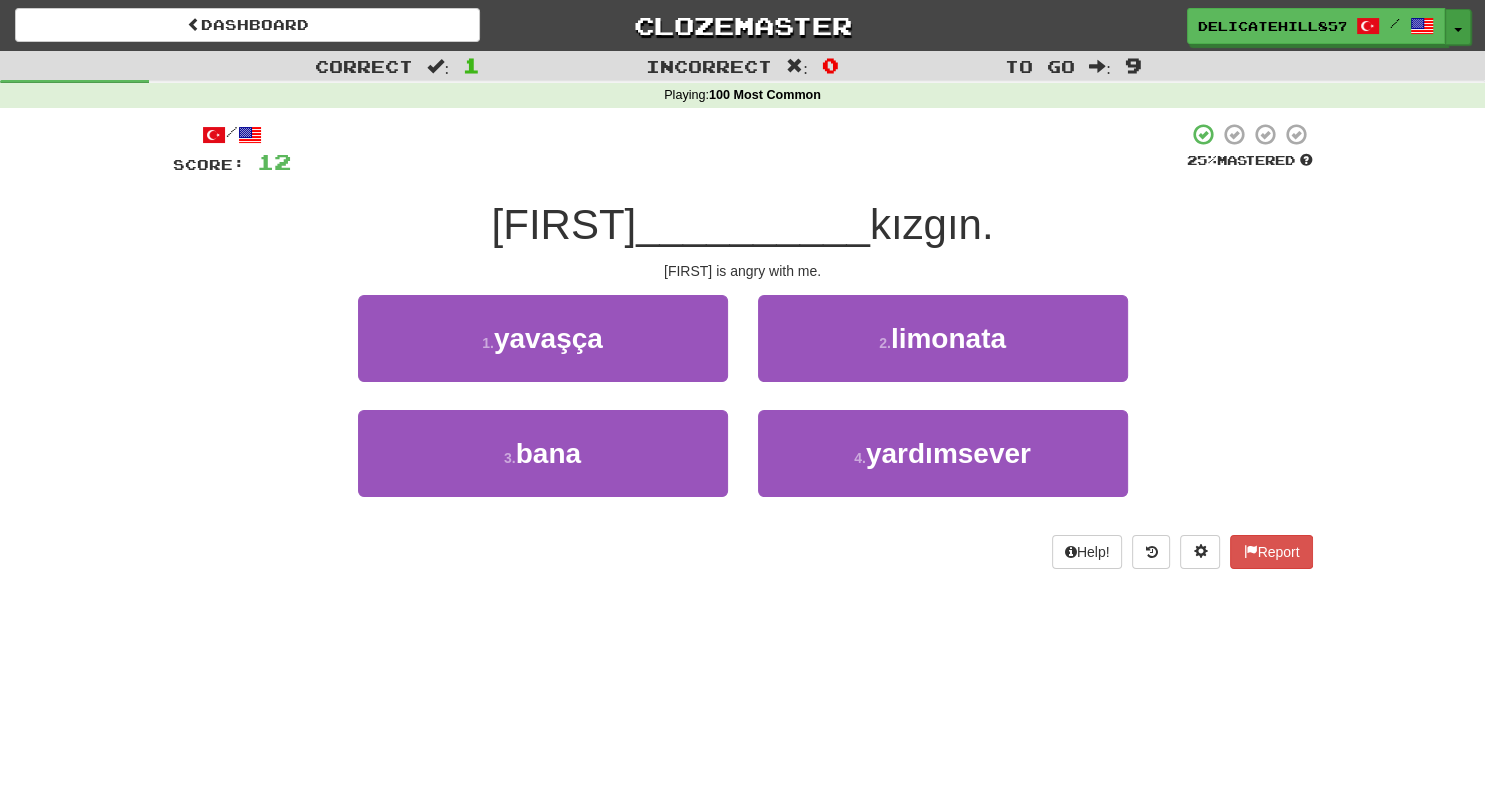 click on "Toggle Dropdown" at bounding box center [1458, 27] 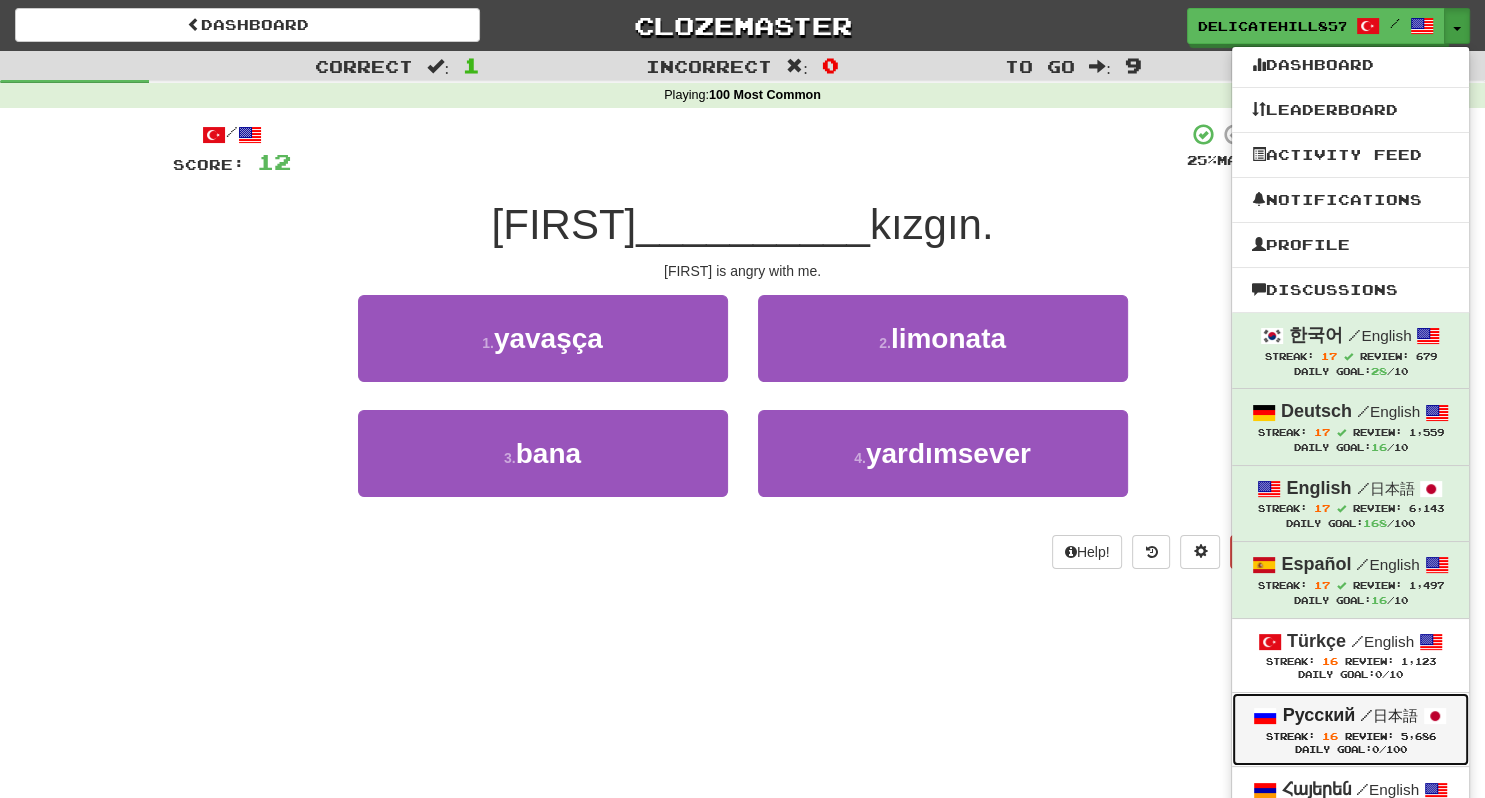 click on "Русский" at bounding box center [1319, 715] 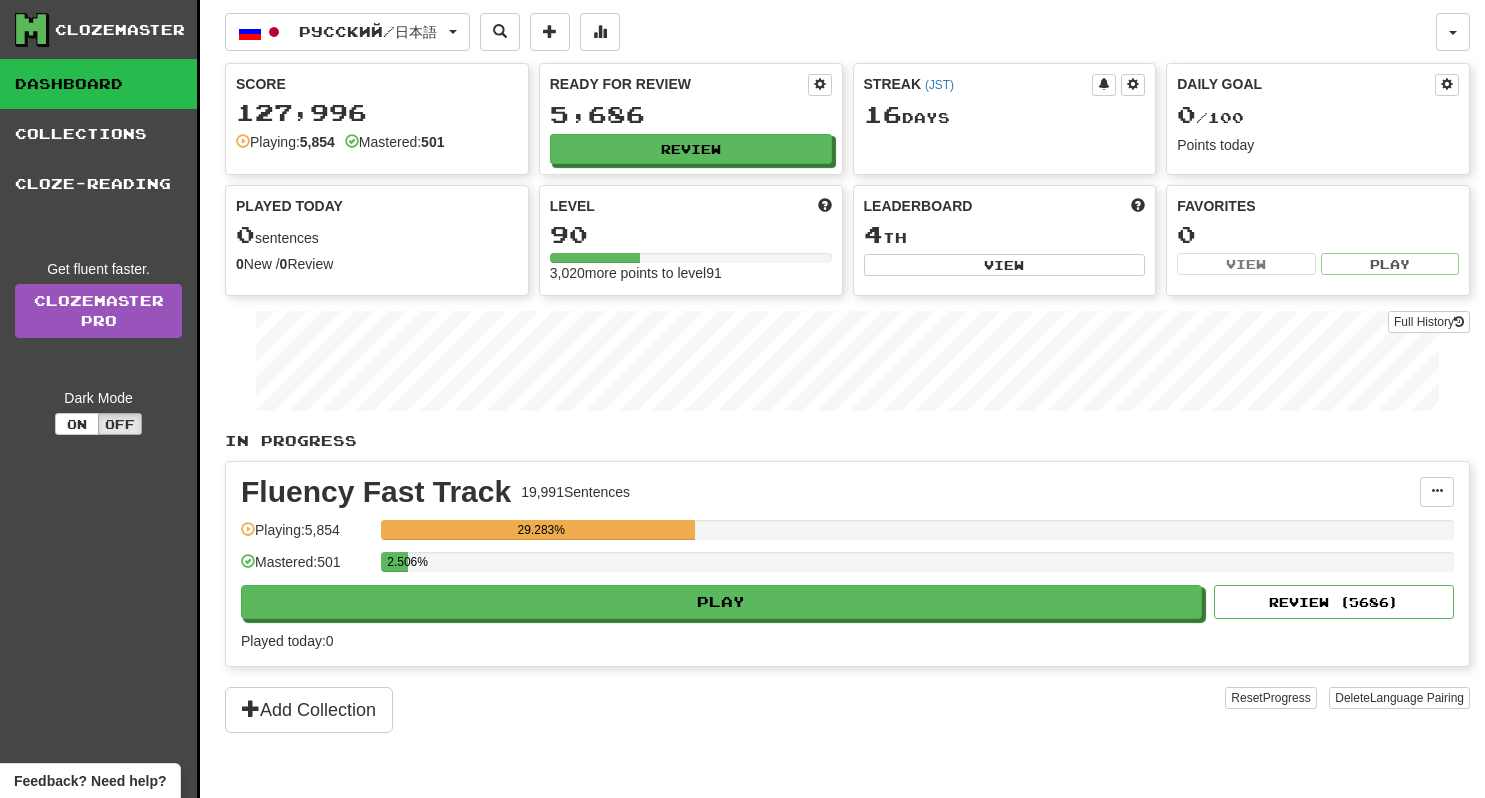 scroll, scrollTop: 0, scrollLeft: 0, axis: both 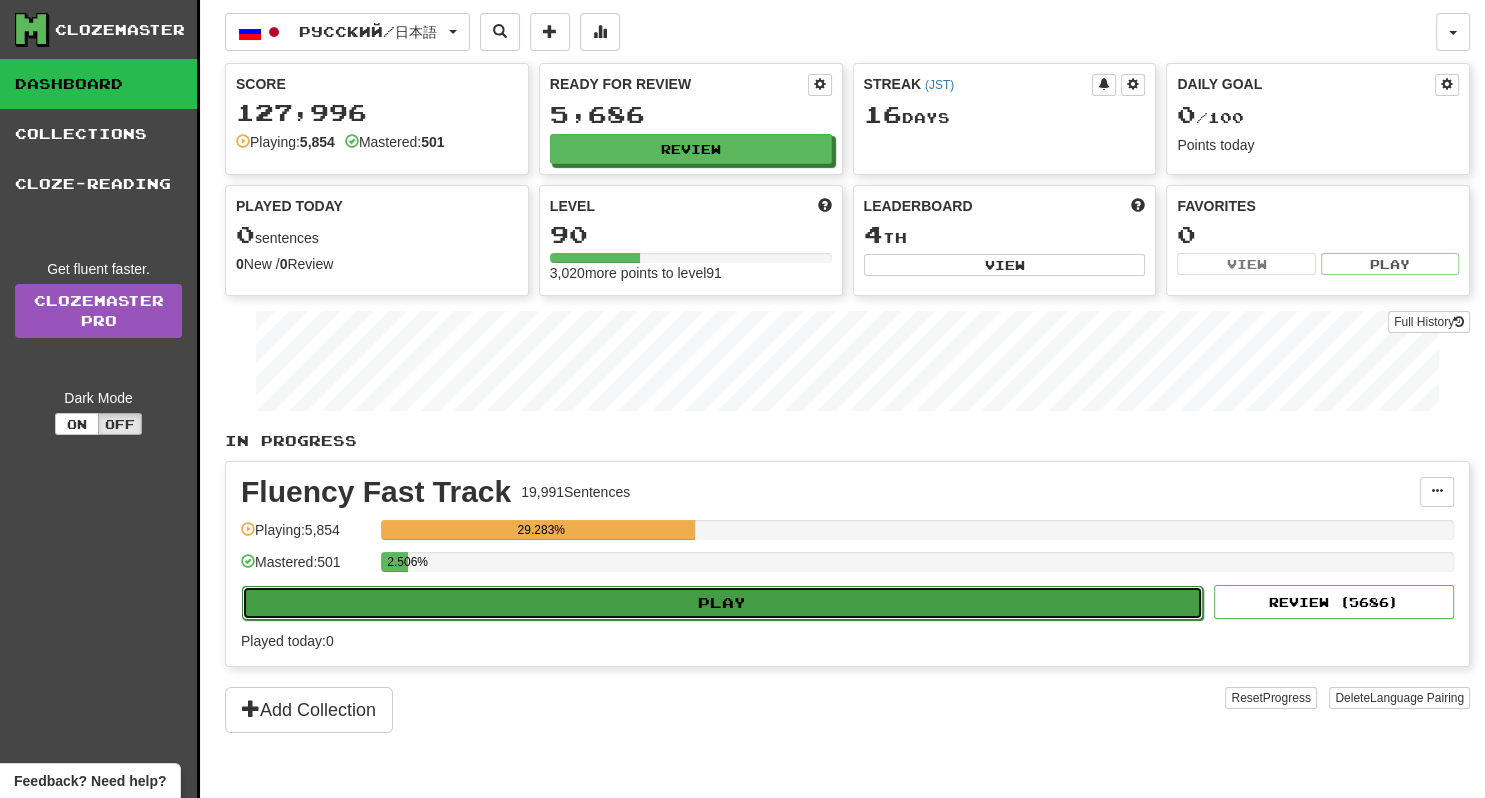 click on "Play" at bounding box center [722, 603] 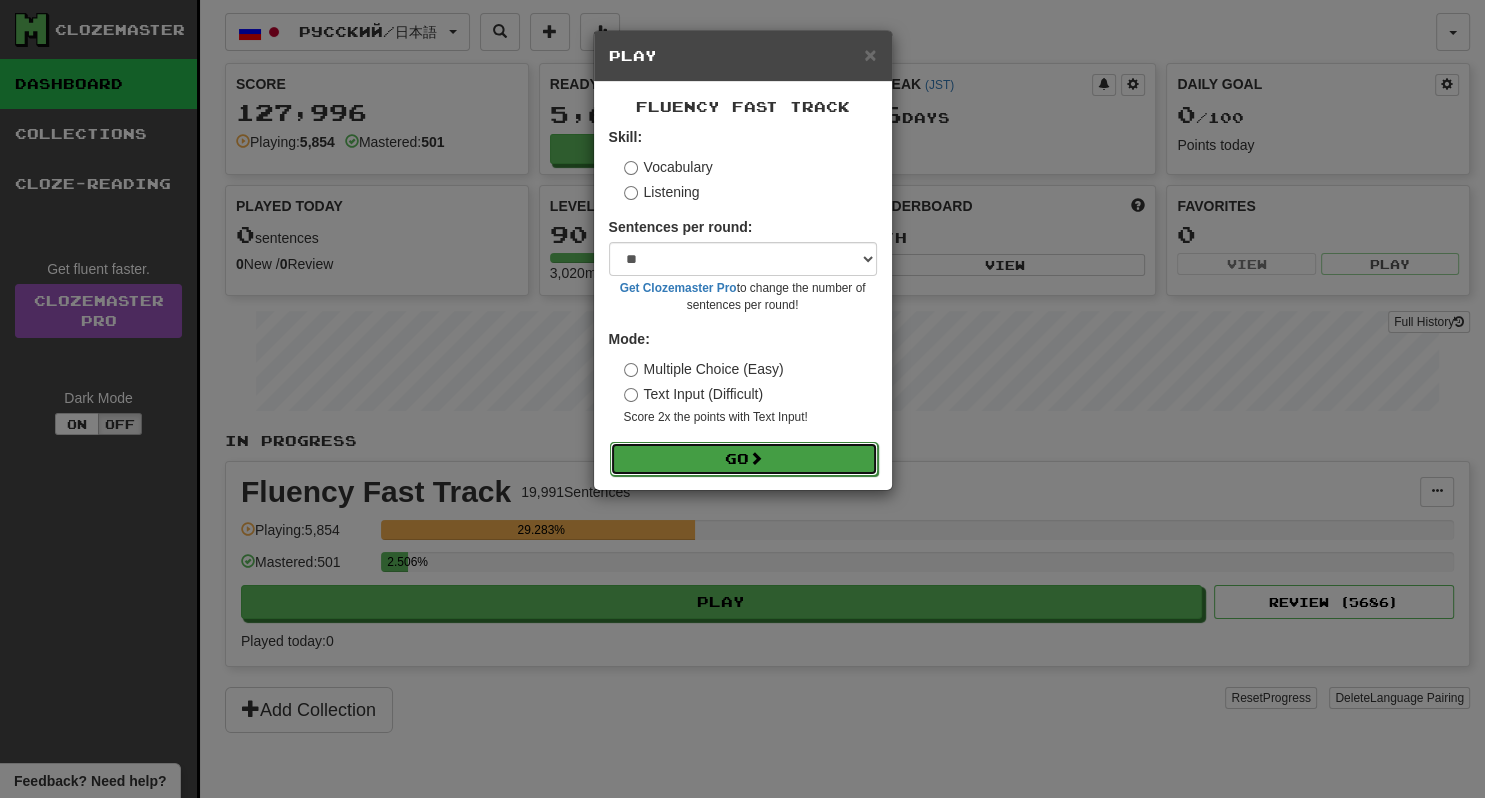 click on "Go" at bounding box center [744, 459] 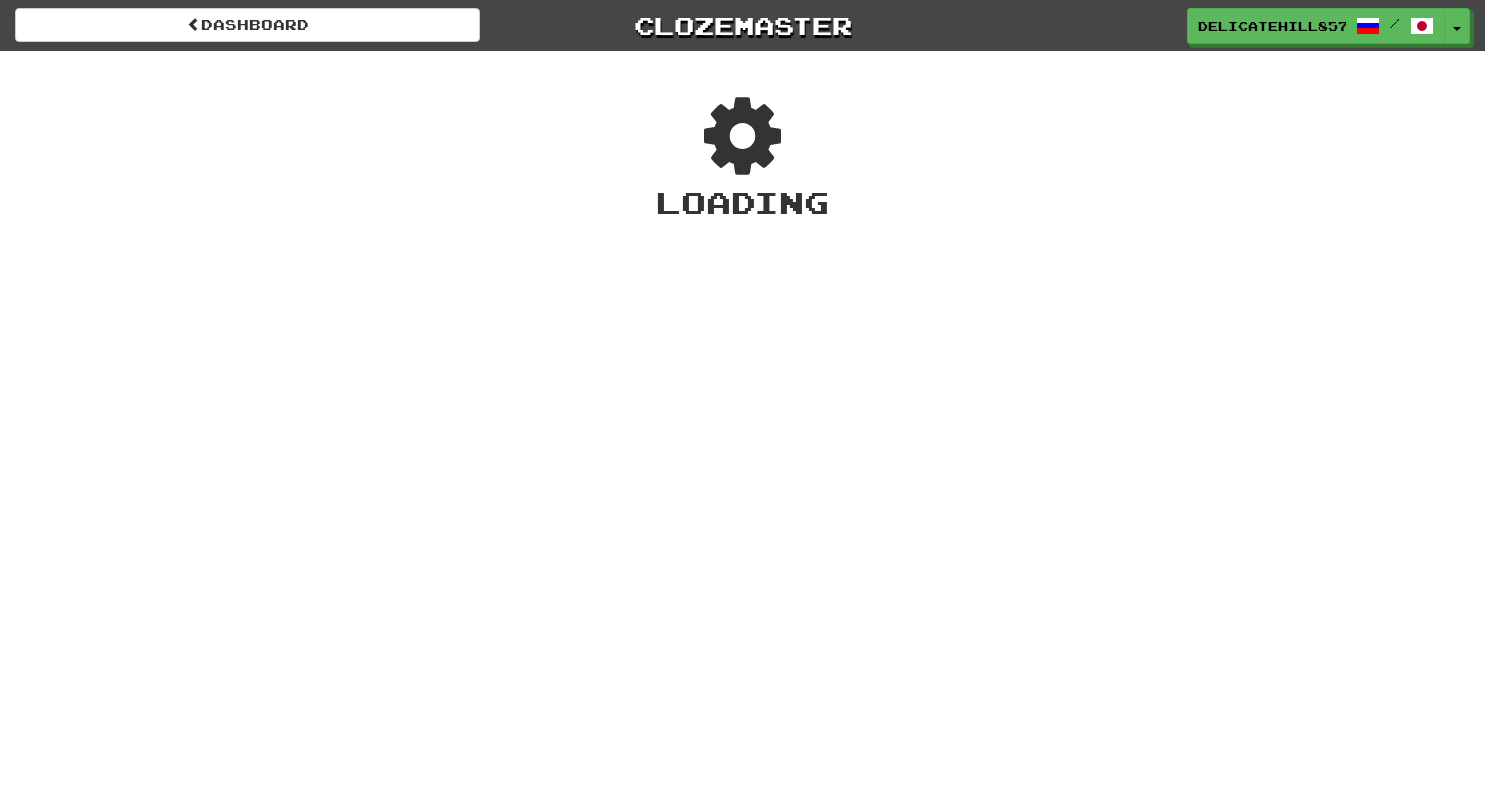 scroll, scrollTop: 0, scrollLeft: 0, axis: both 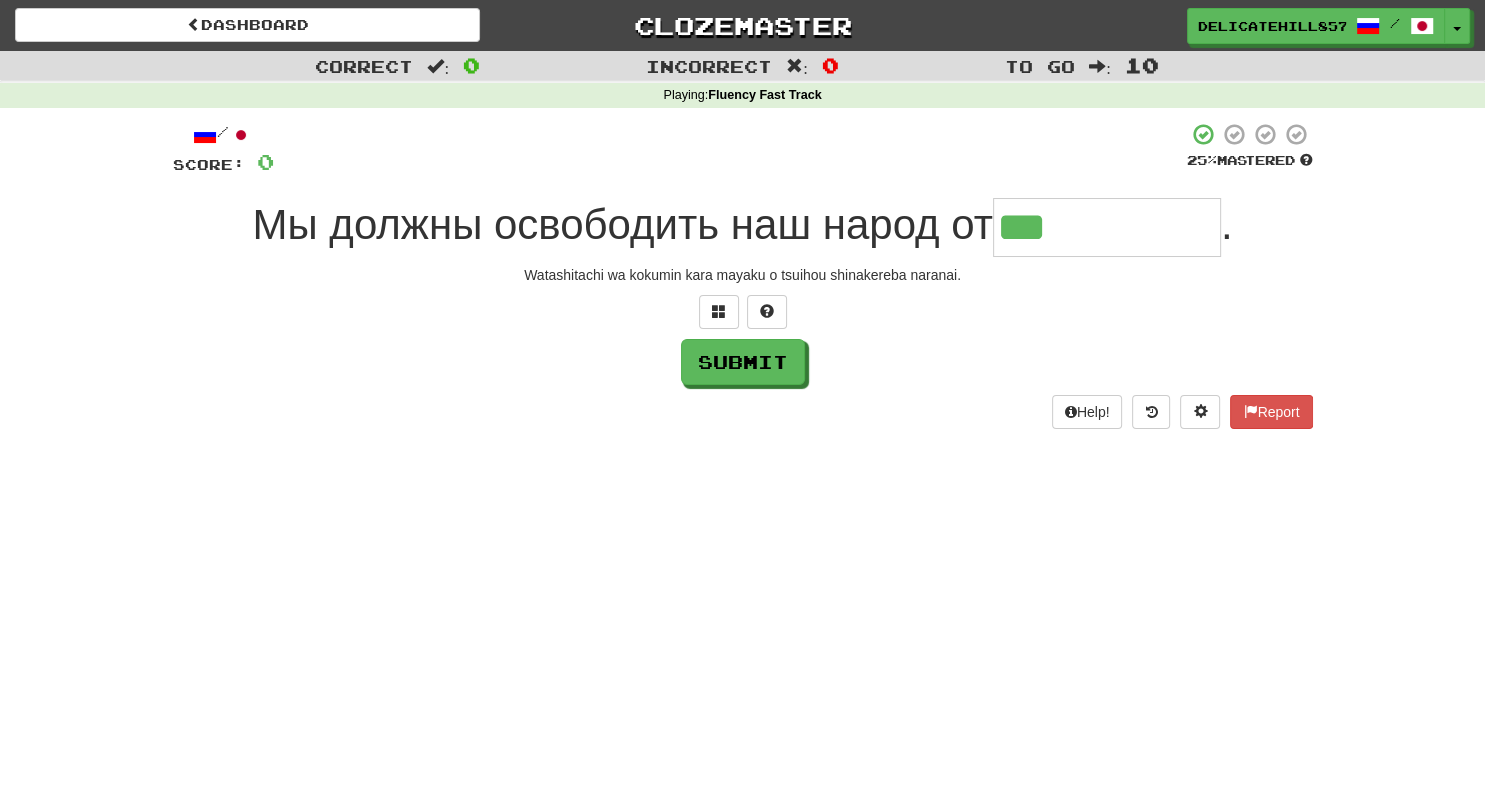 type on "**********" 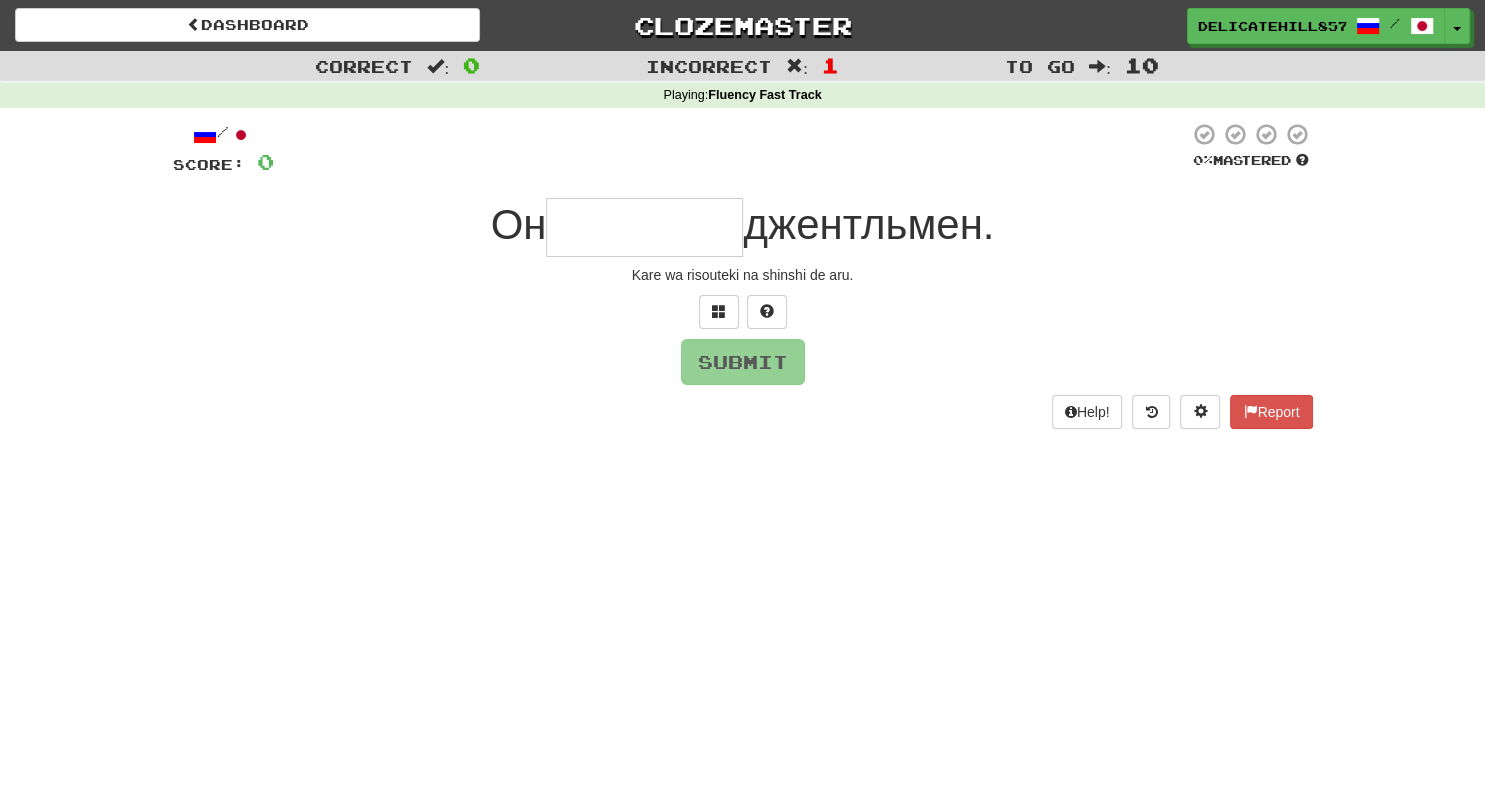 type on "*" 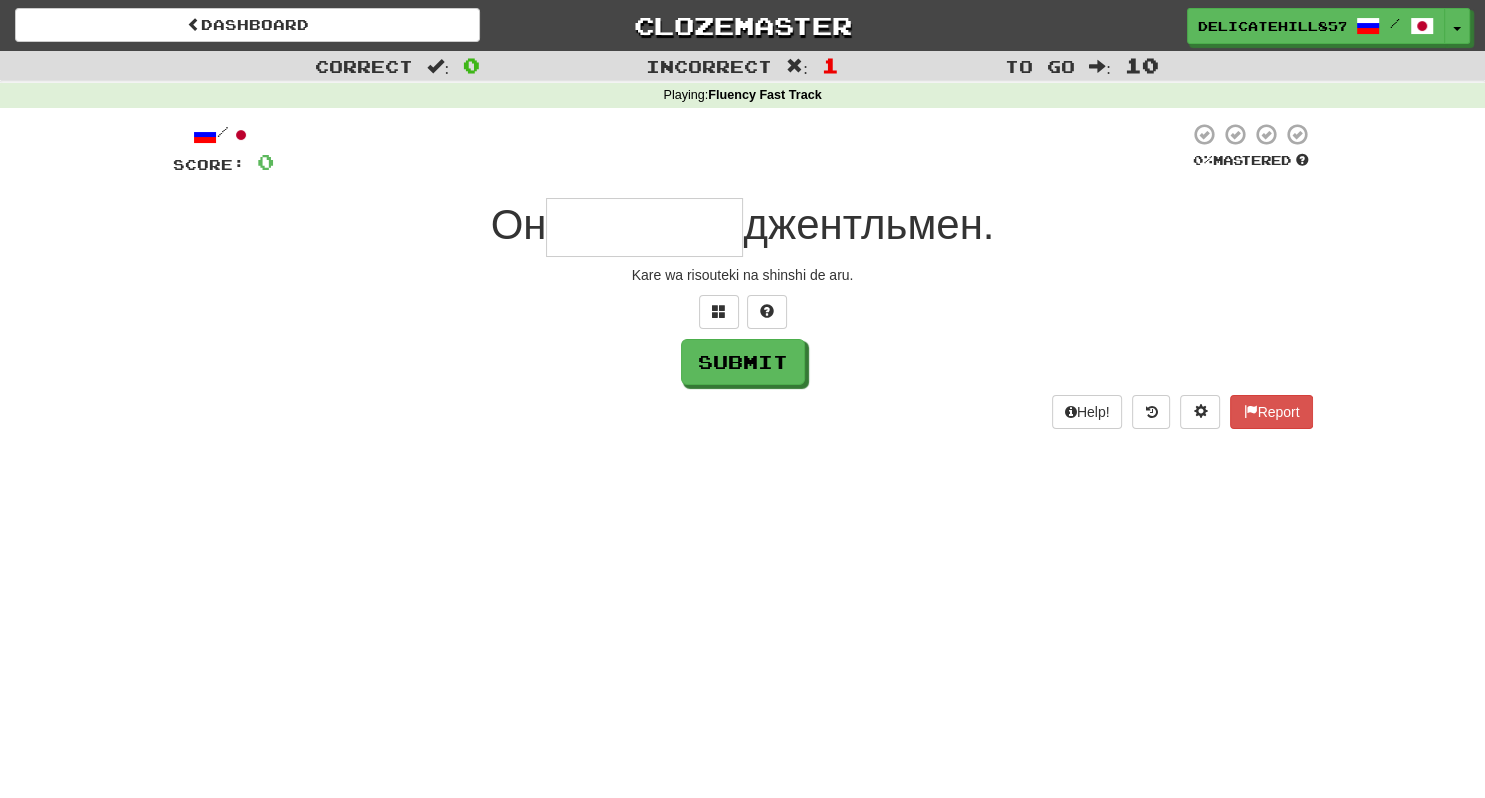 type on "*" 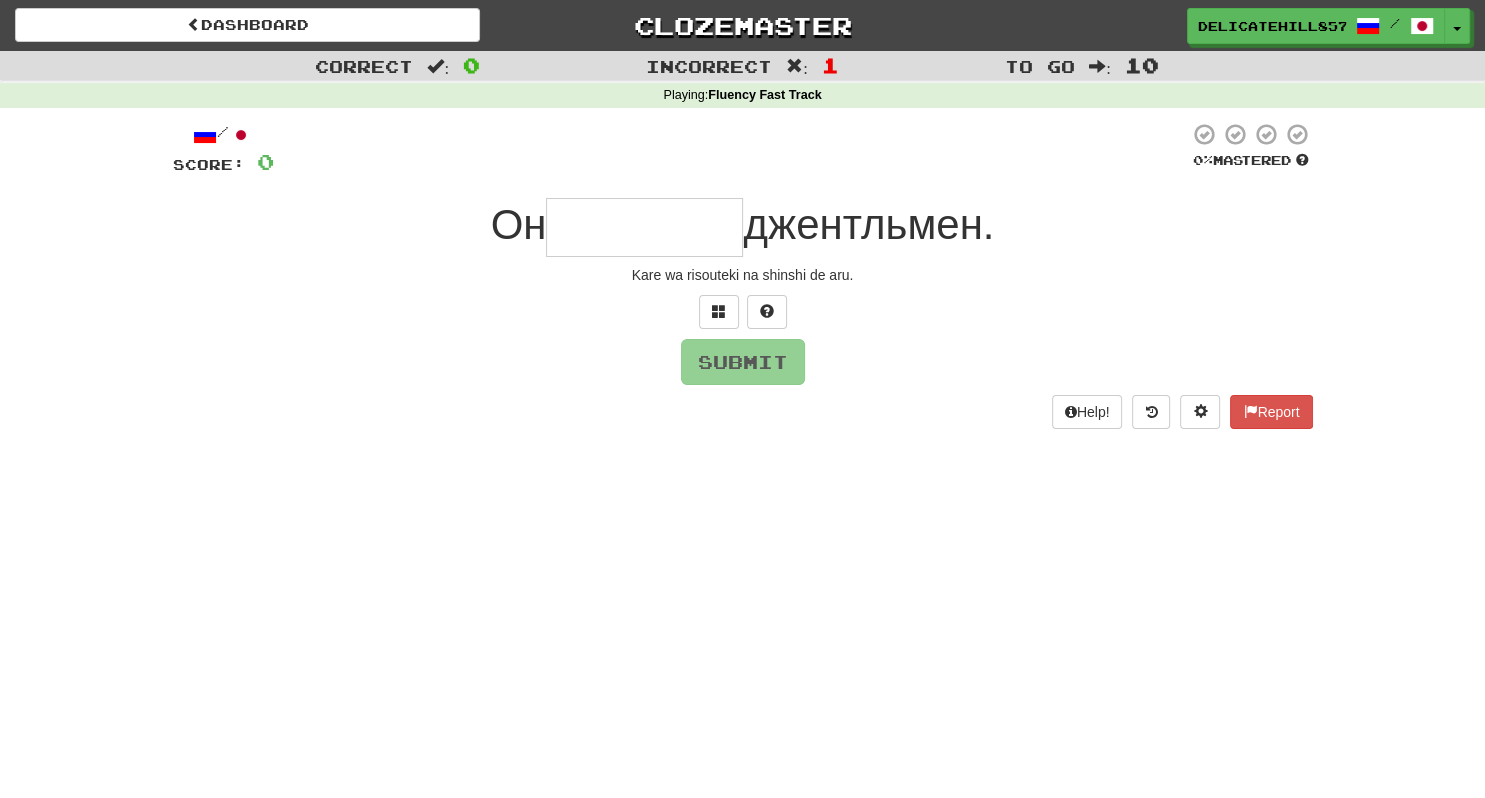 type on "********" 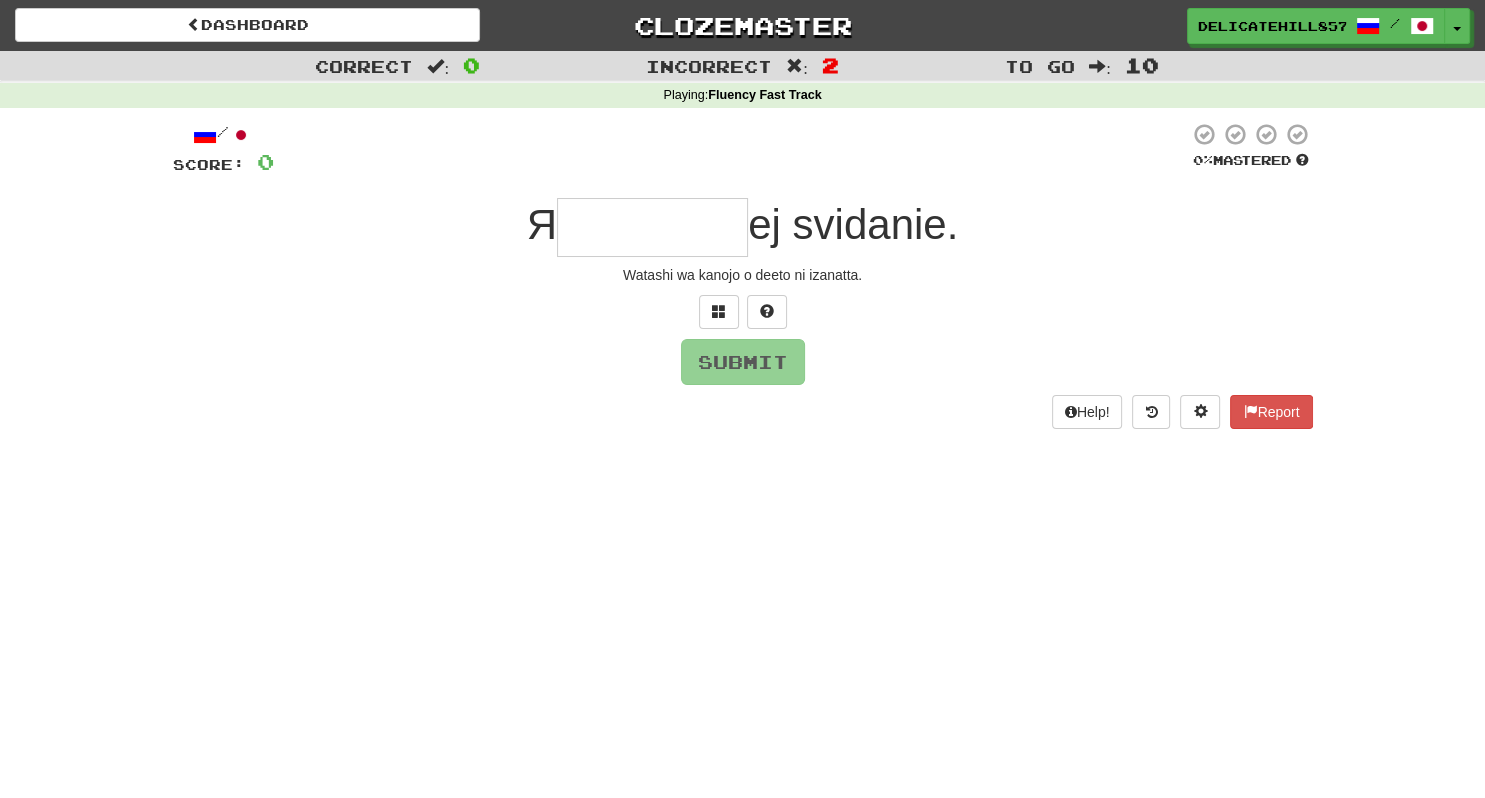type on "********" 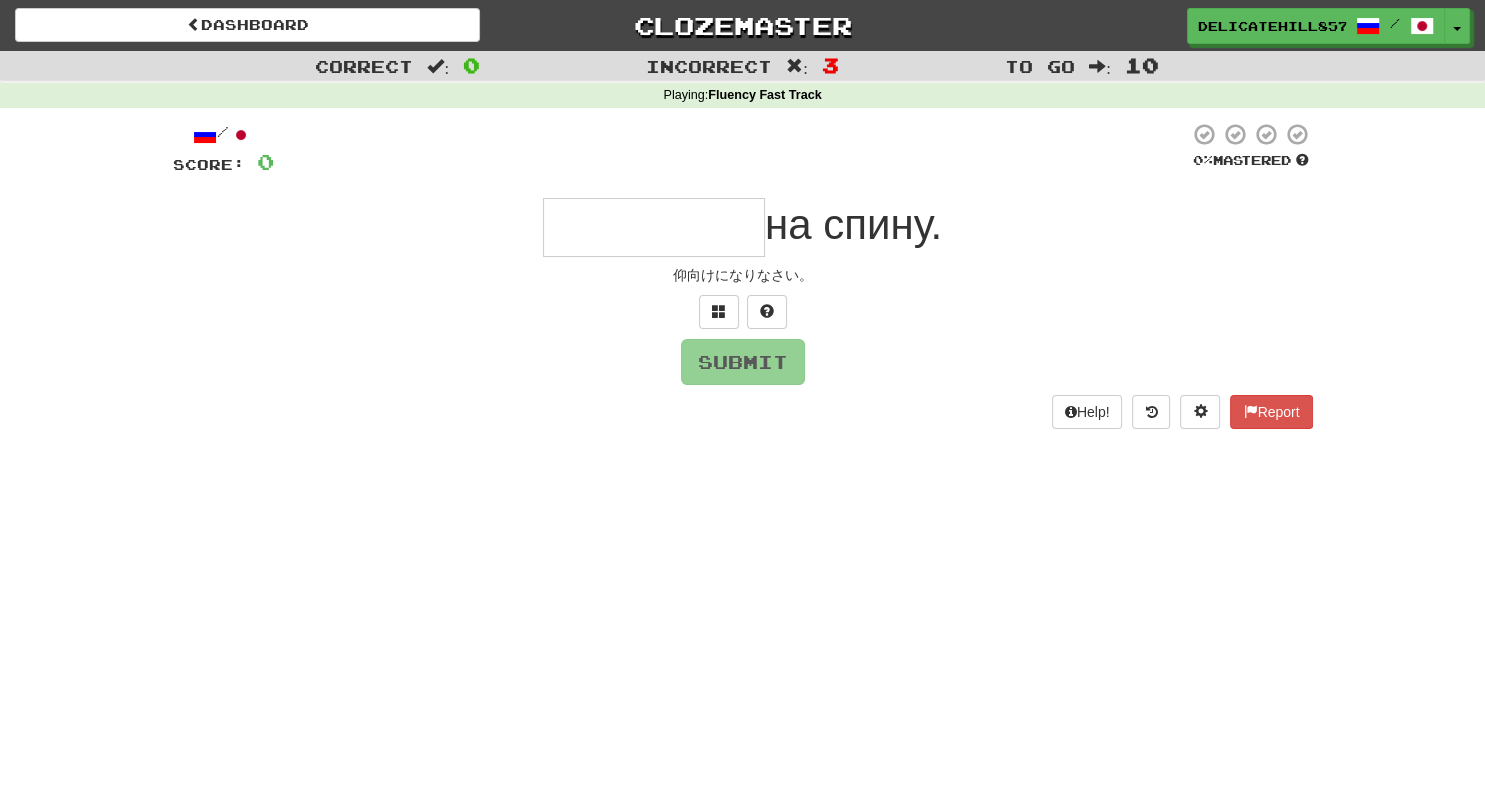 type on "*" 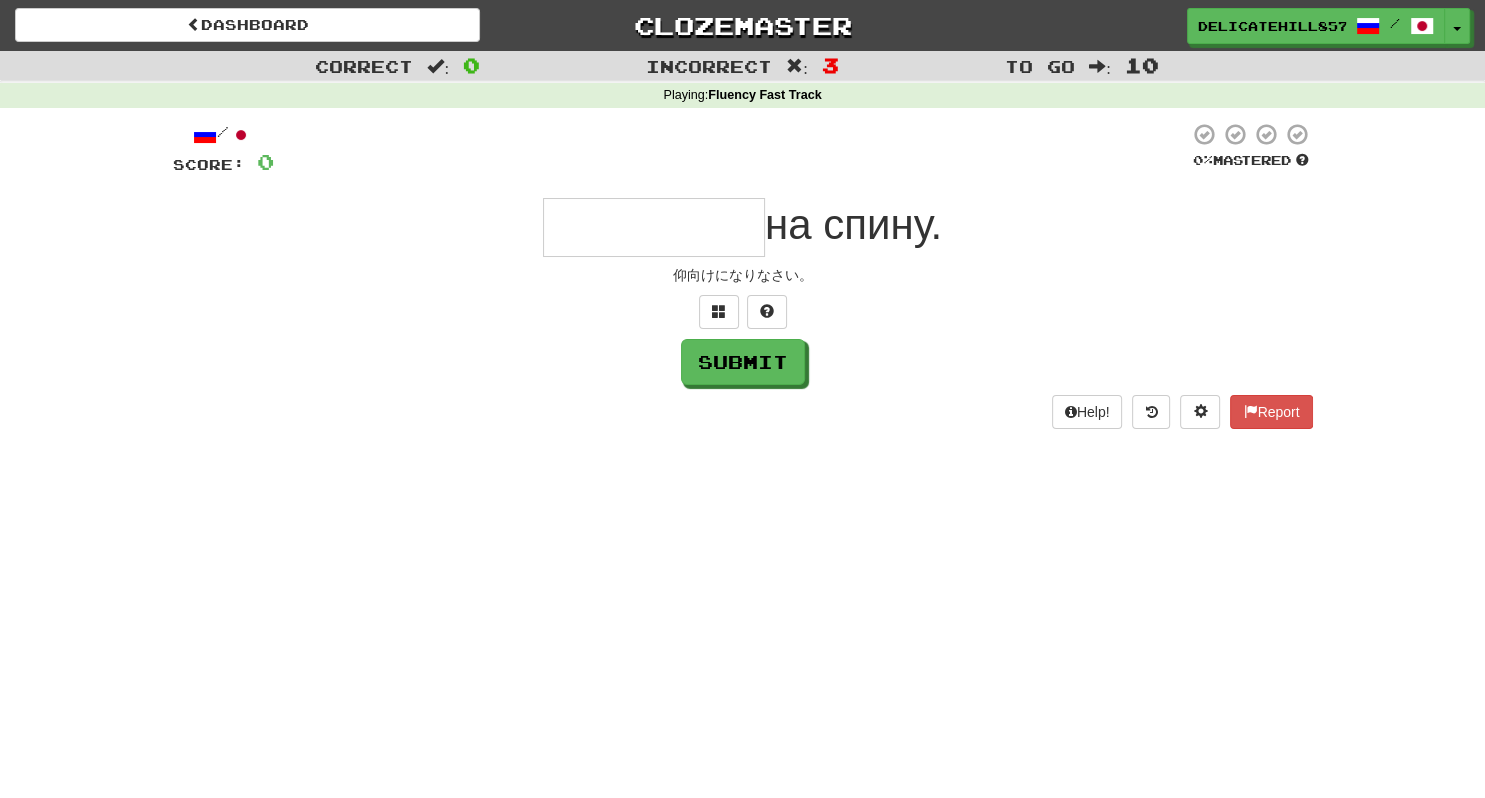 type on "*********" 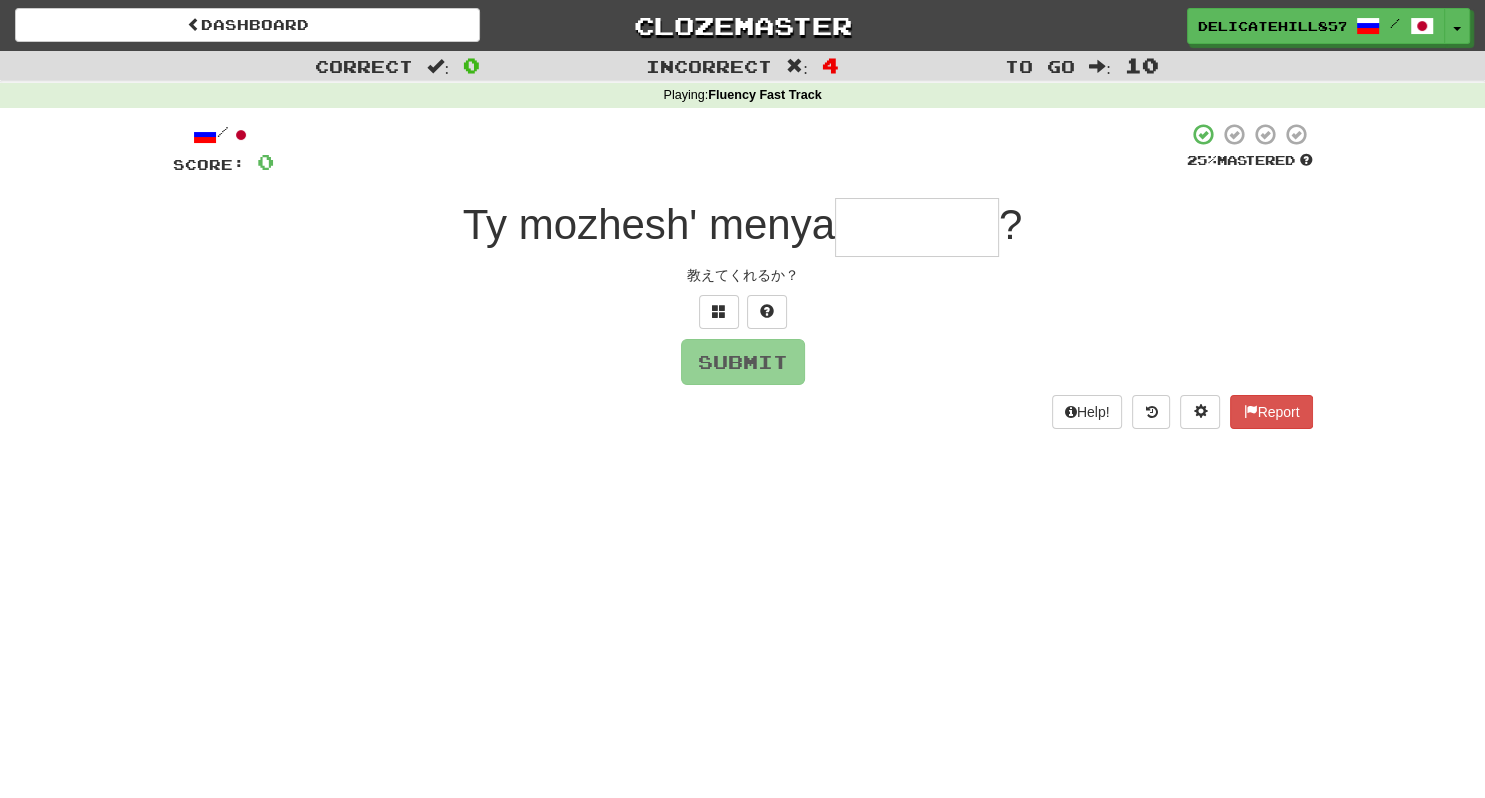 type on "*" 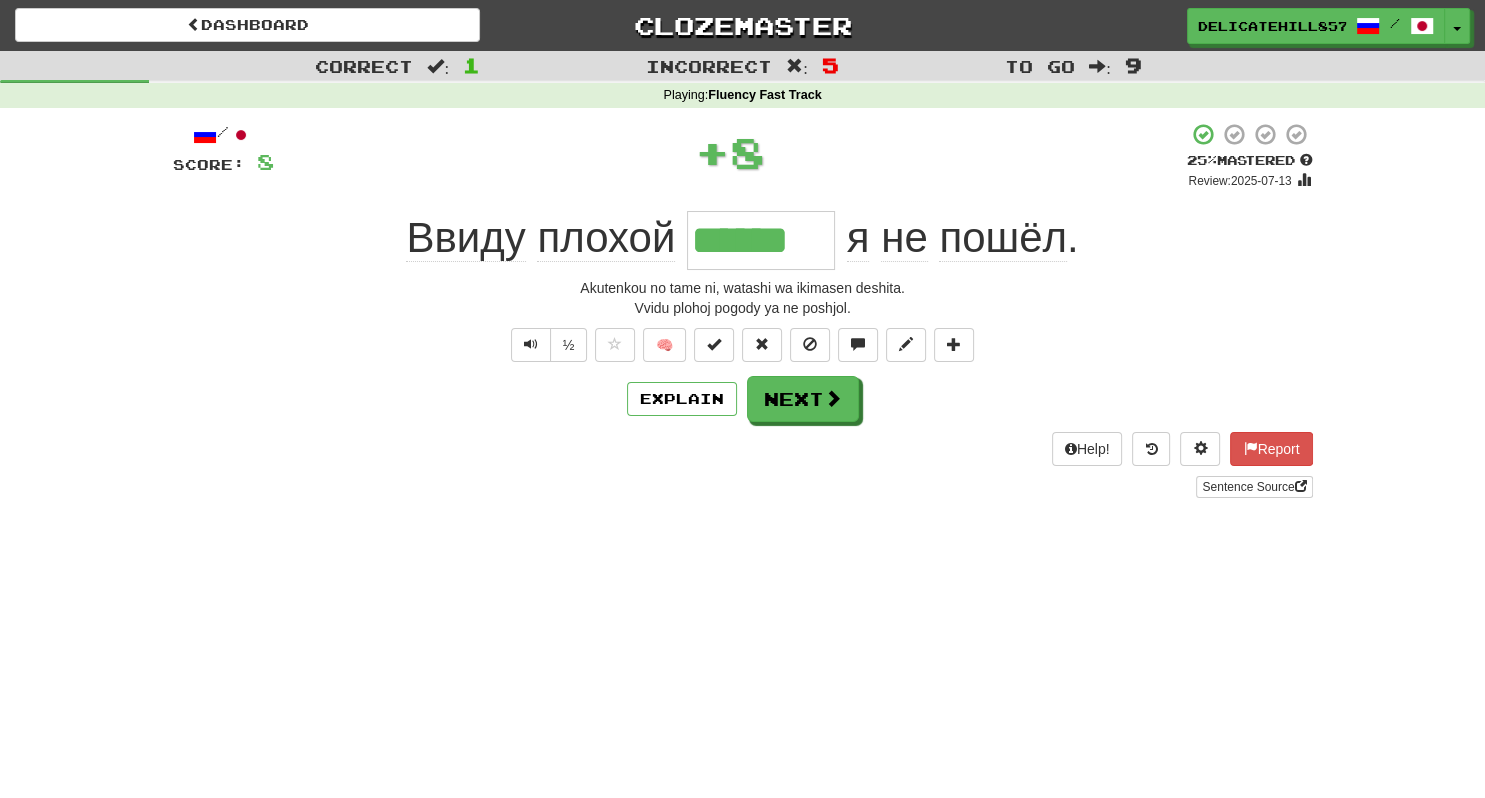 type on "******" 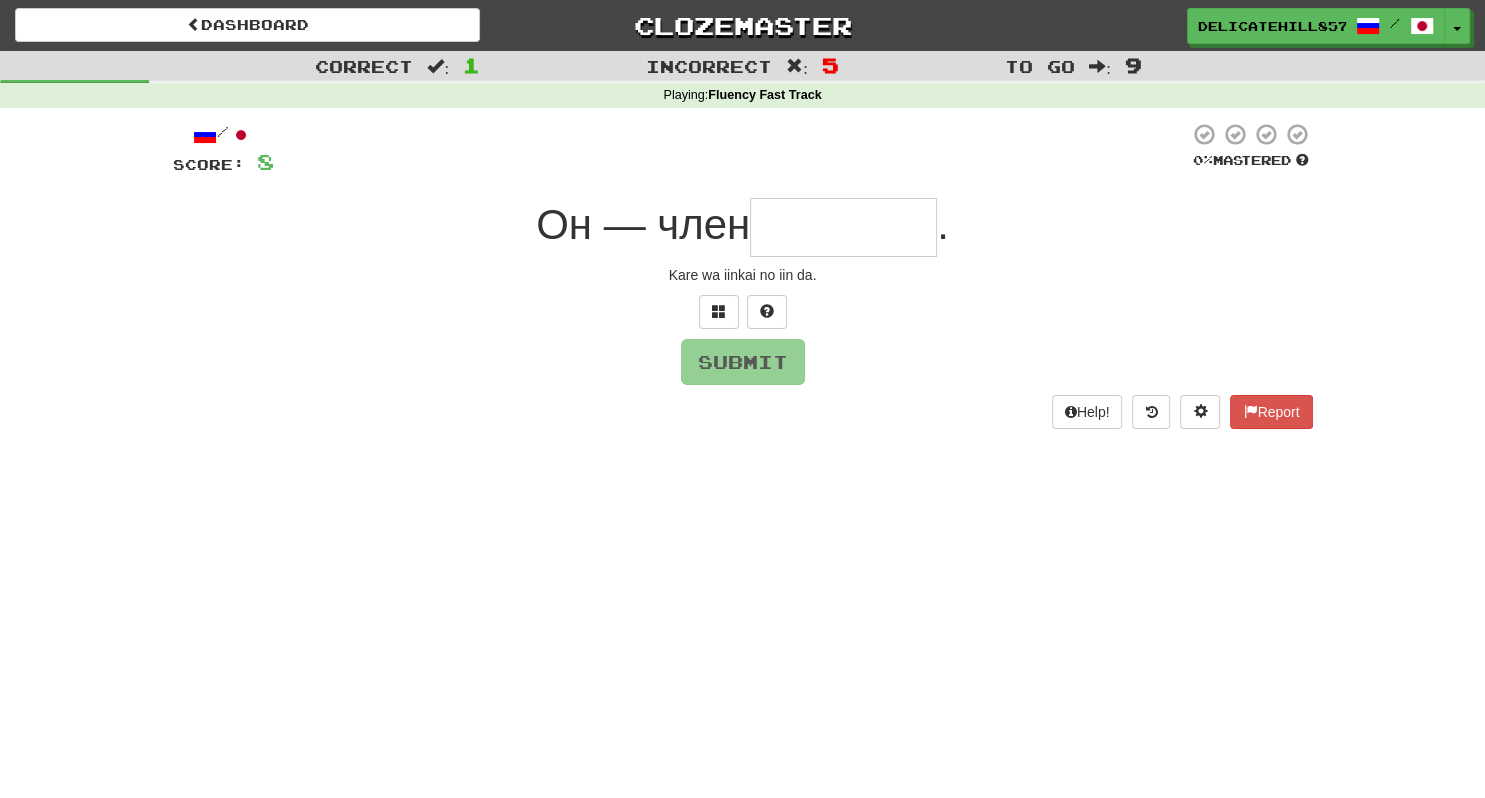 type on "********" 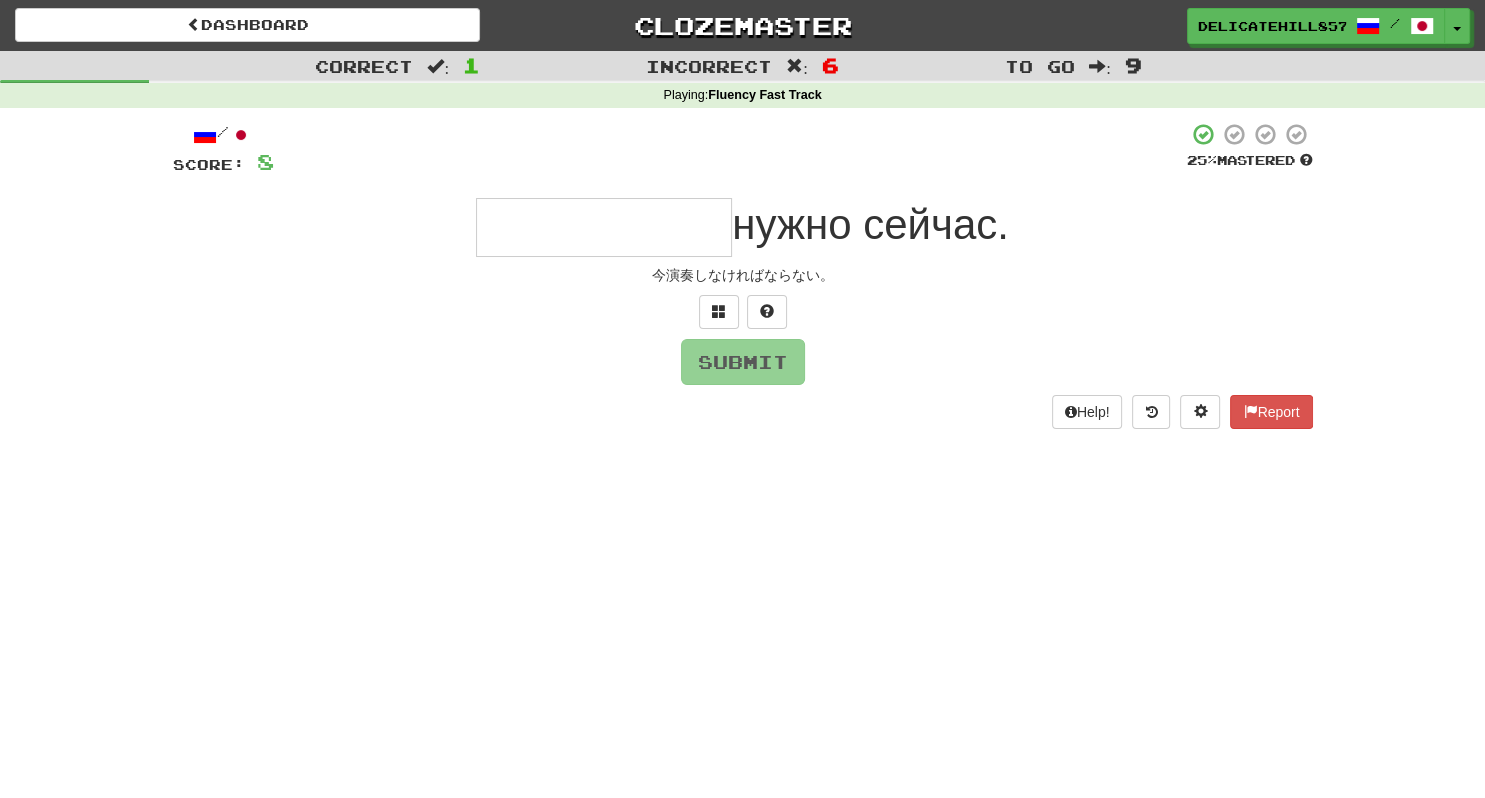 type on "**********" 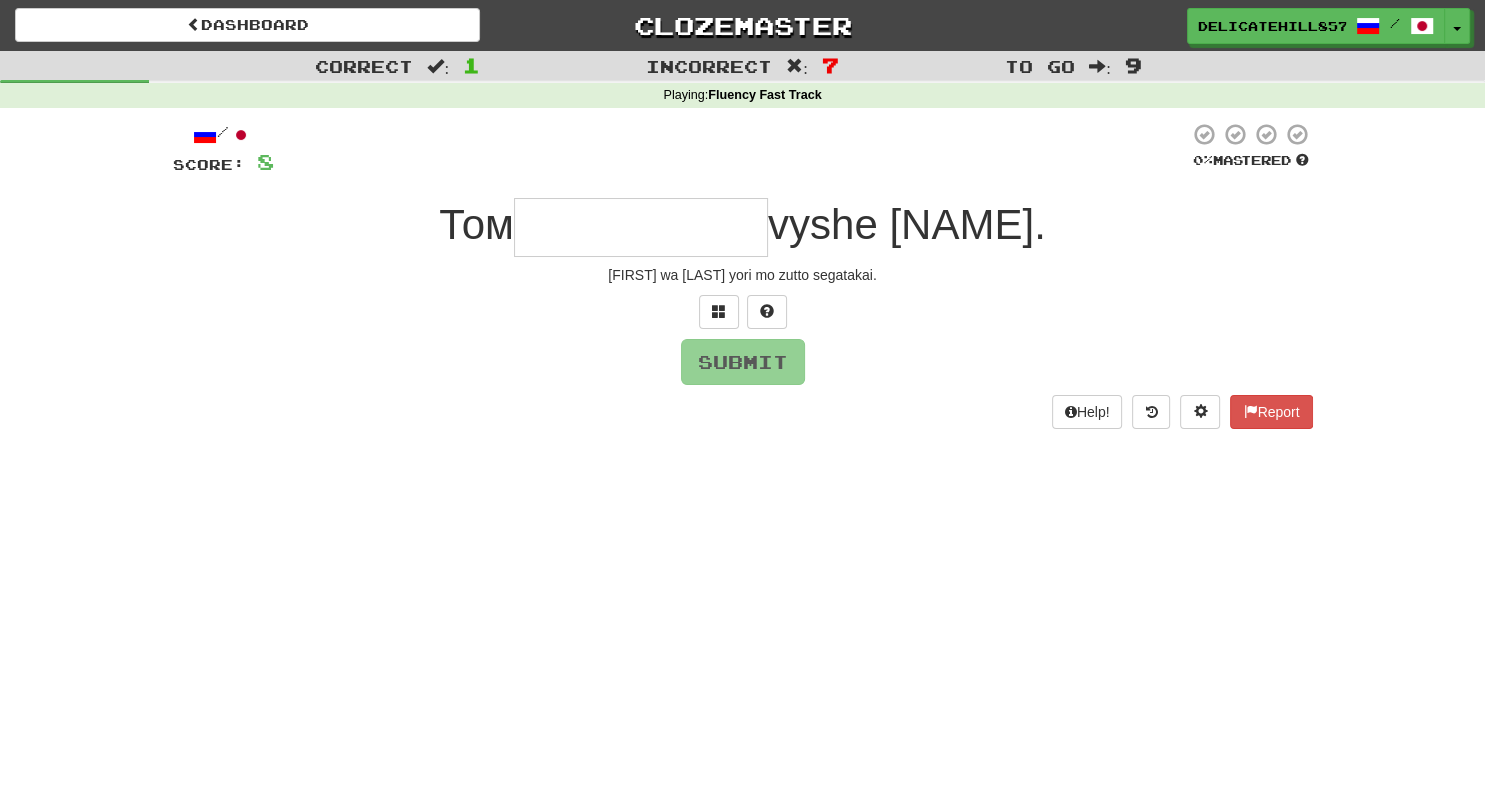 type on "**********" 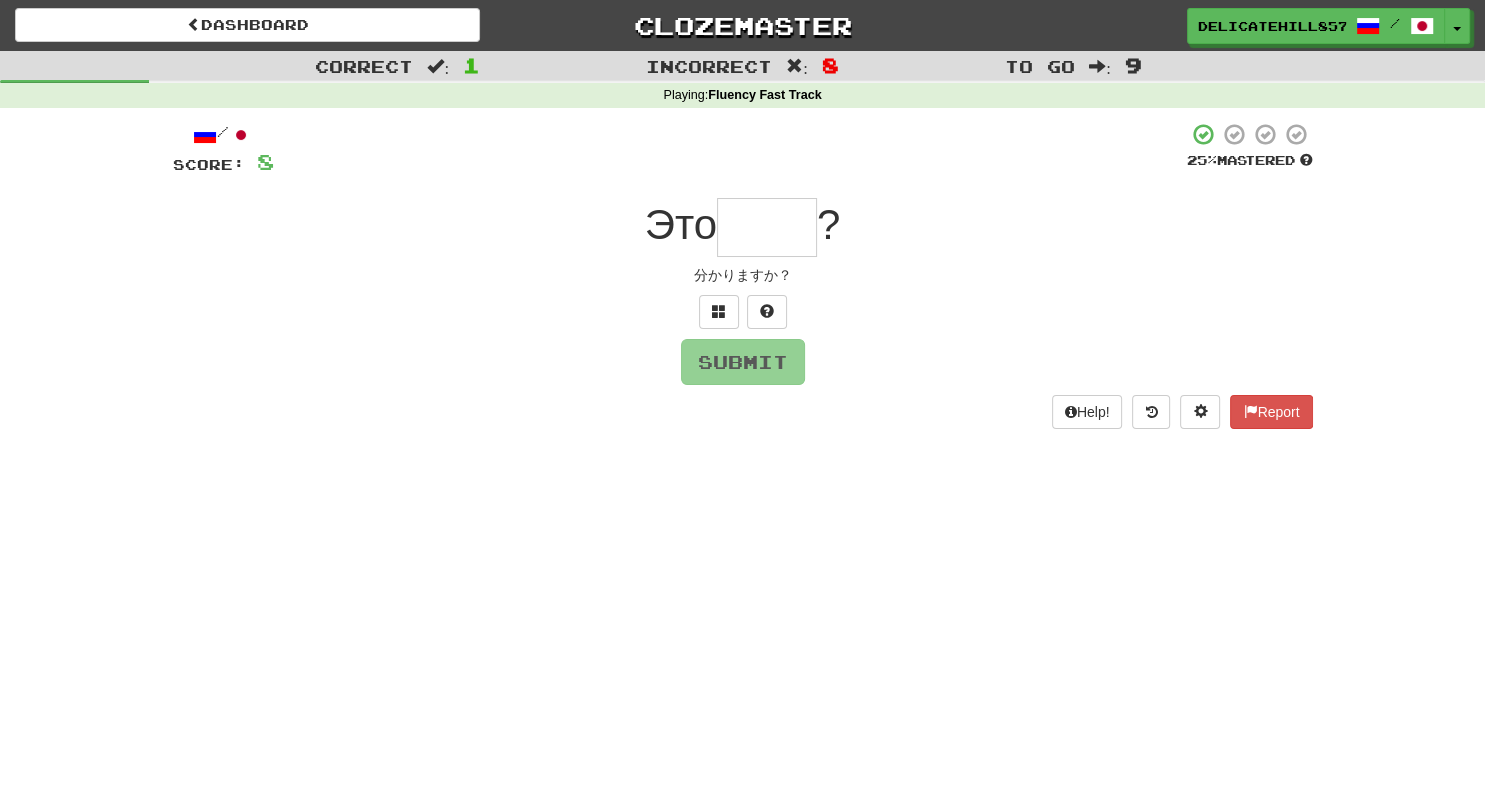 type on "*" 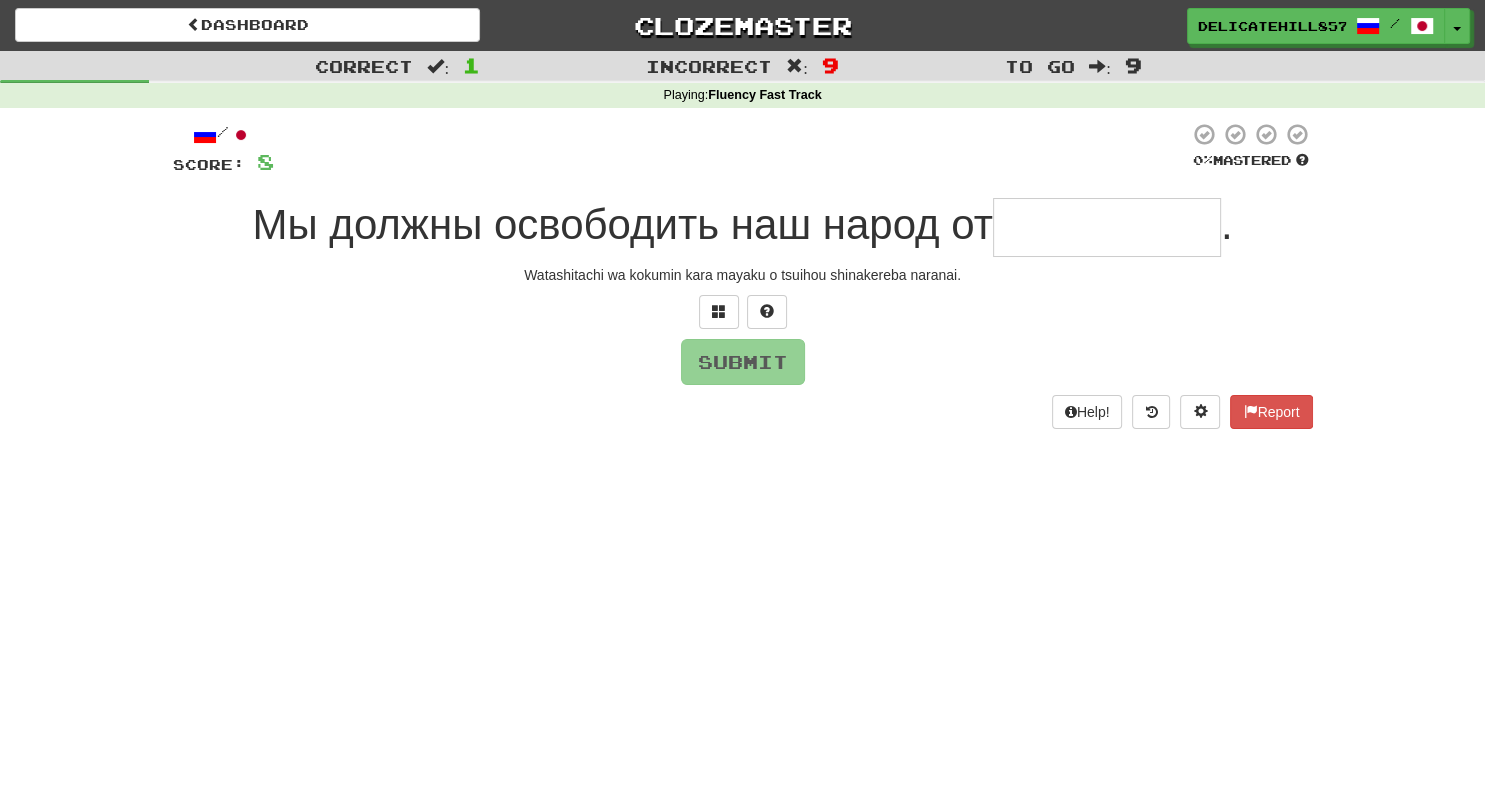 type on "**********" 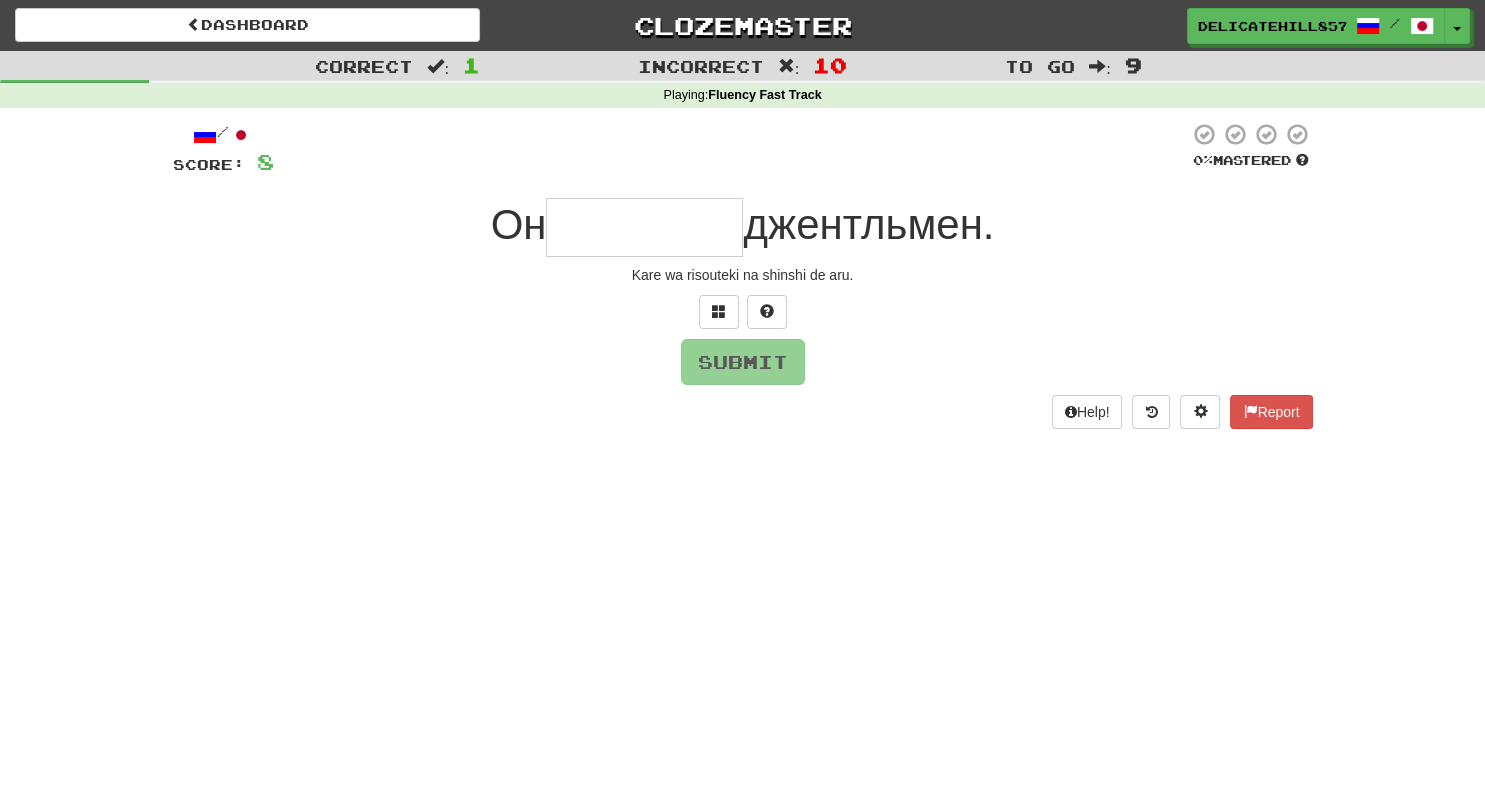 type on "********" 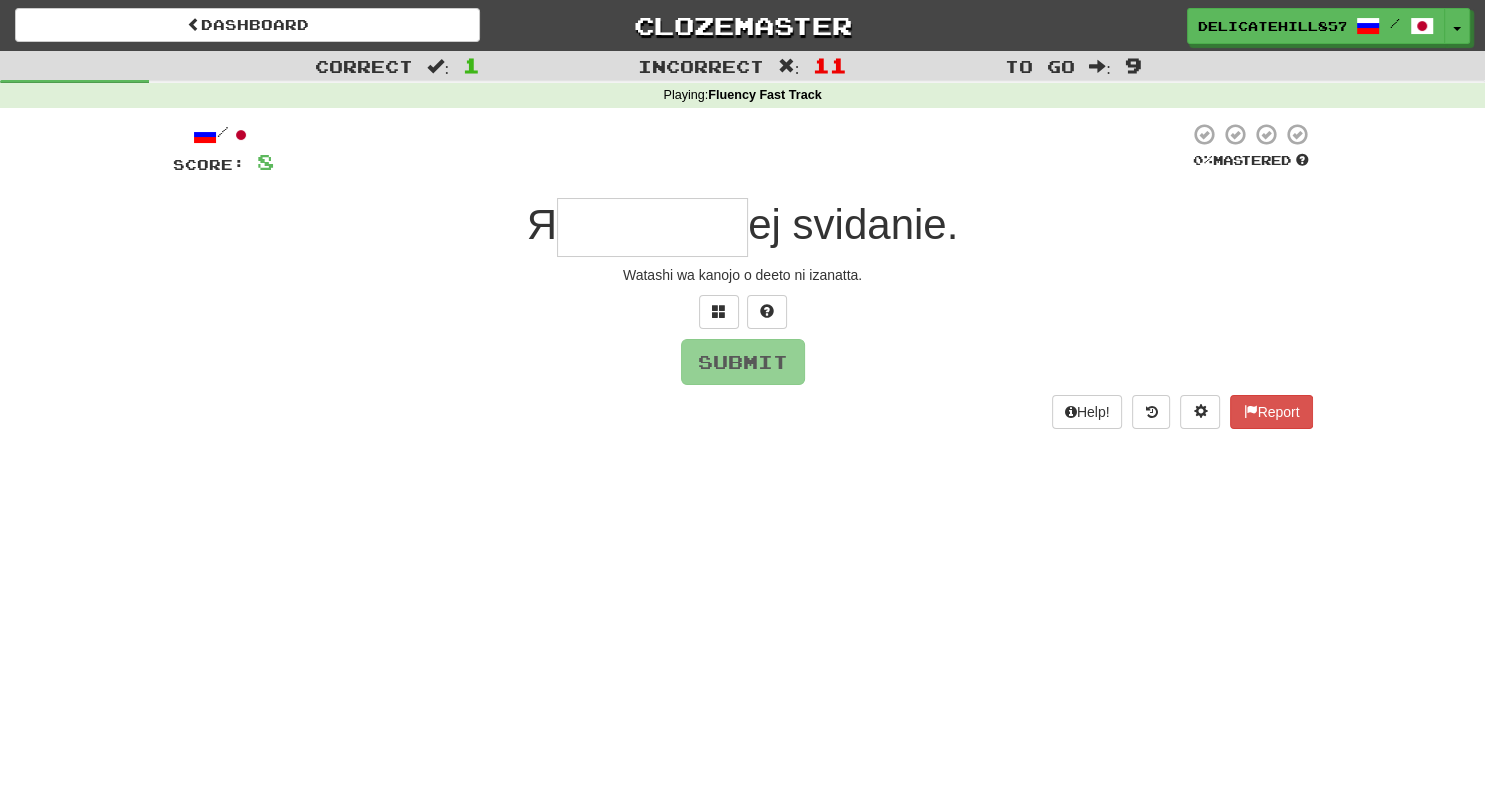 type on "********" 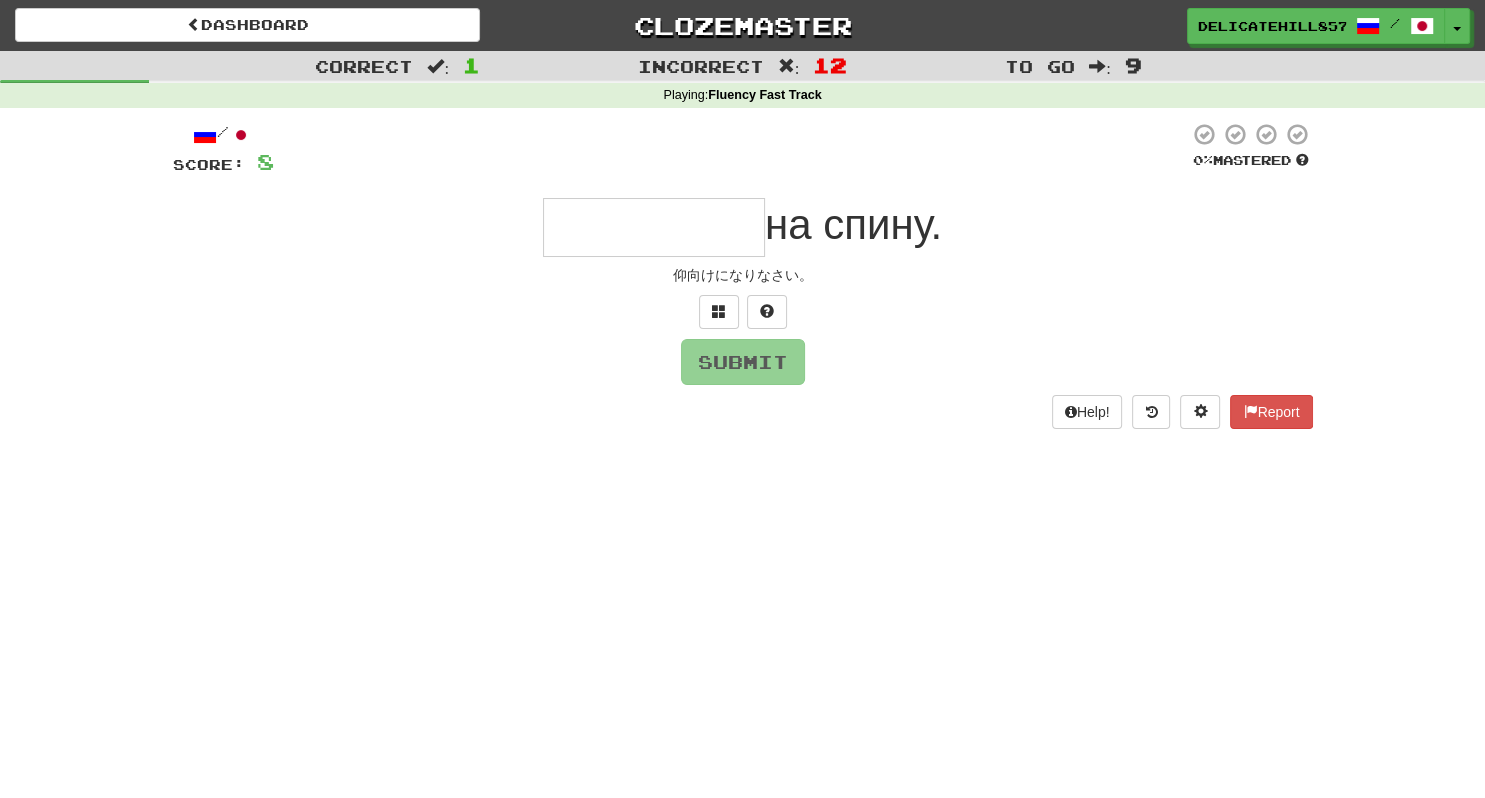 type on "*********" 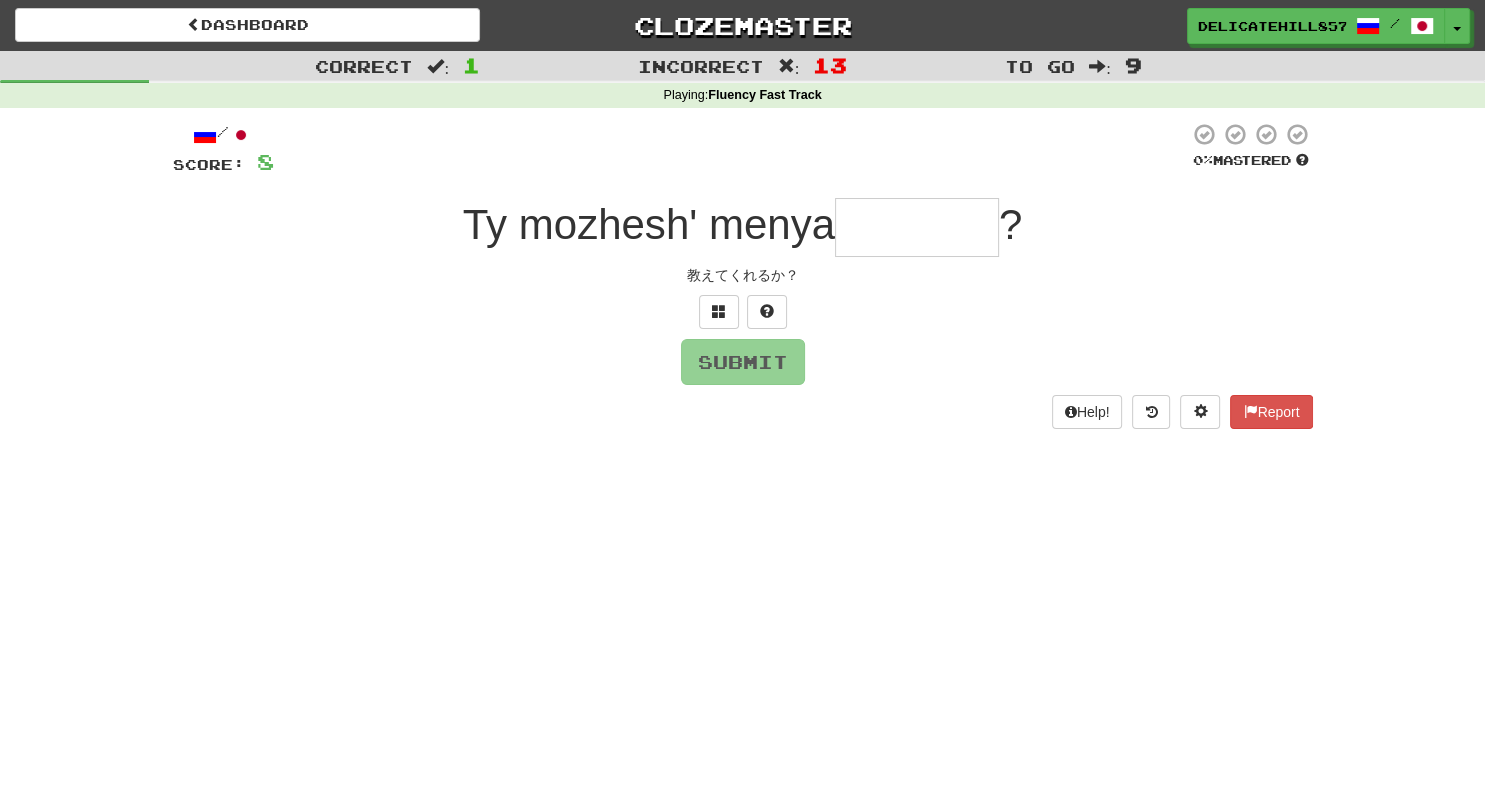 type on "*******" 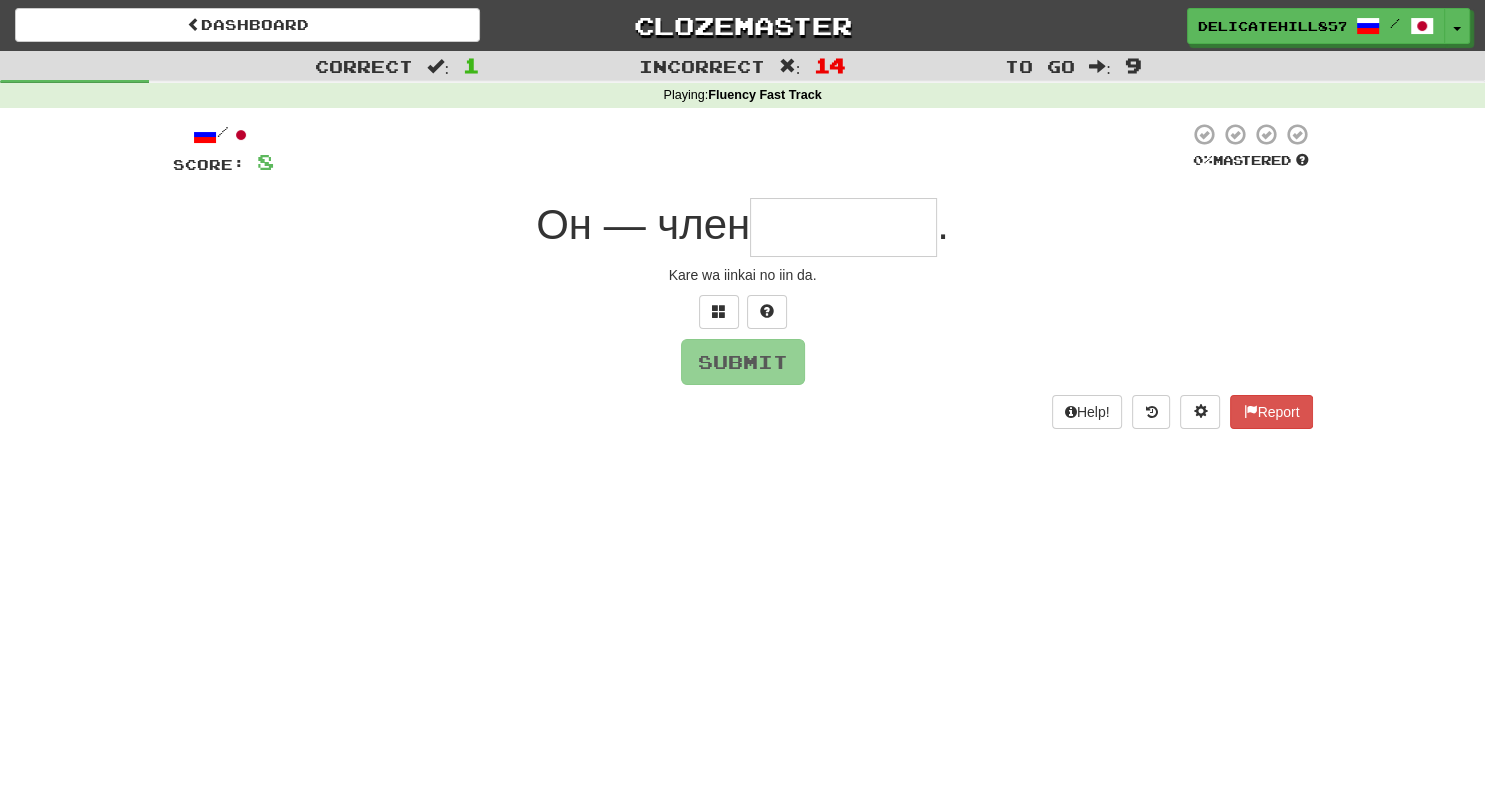 type on "********" 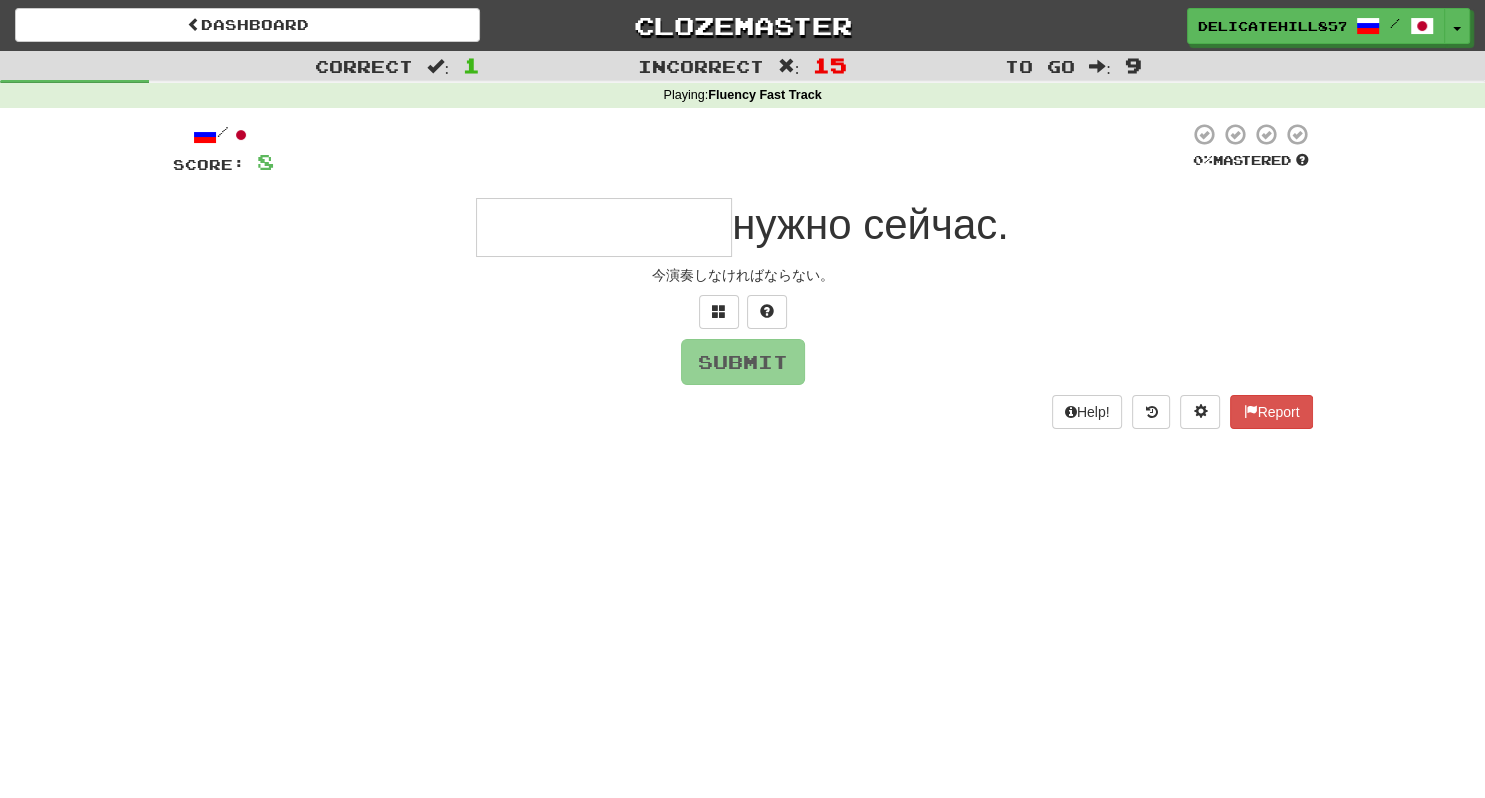 type on "**********" 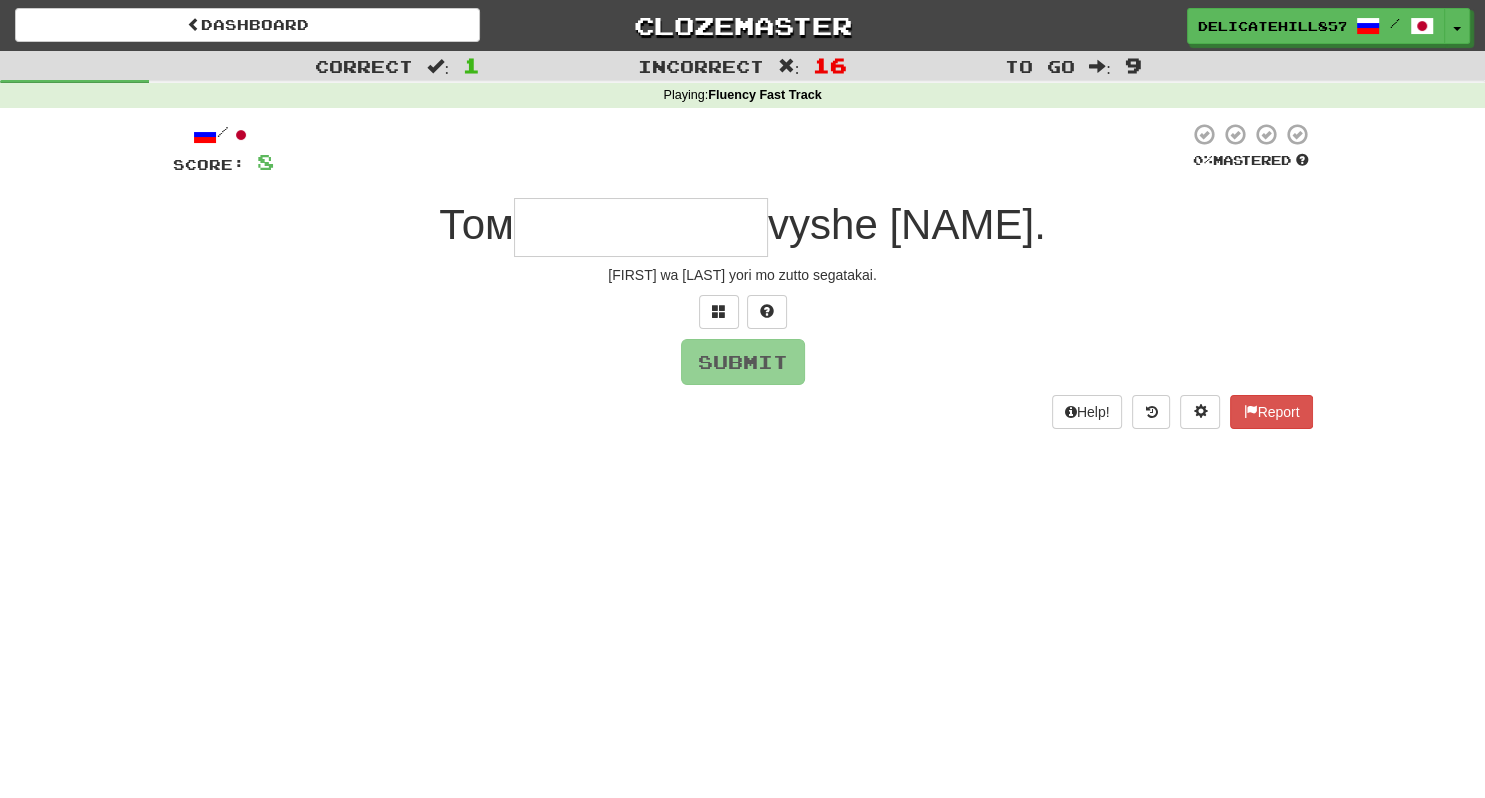 type on "**********" 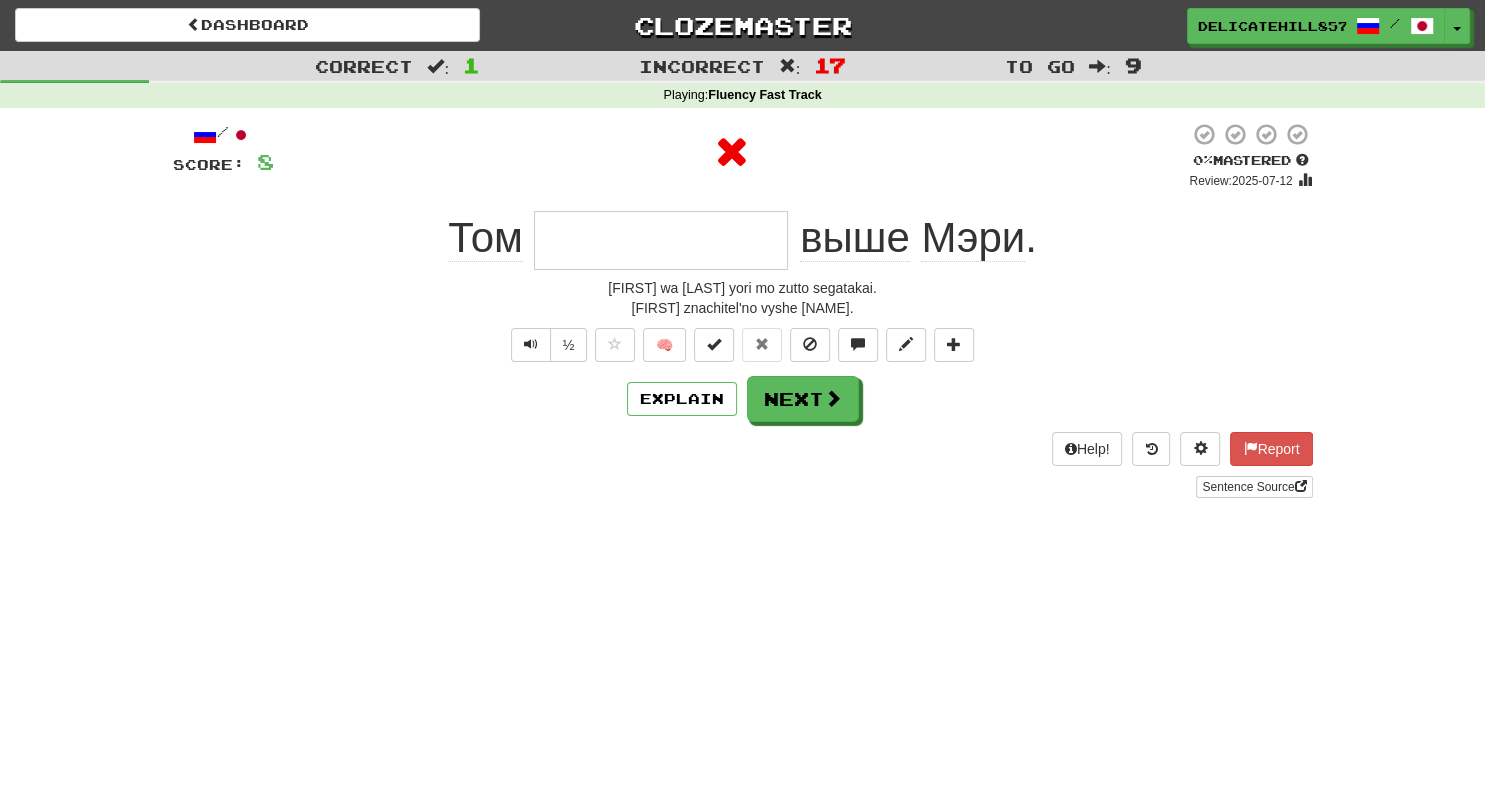 type on "****" 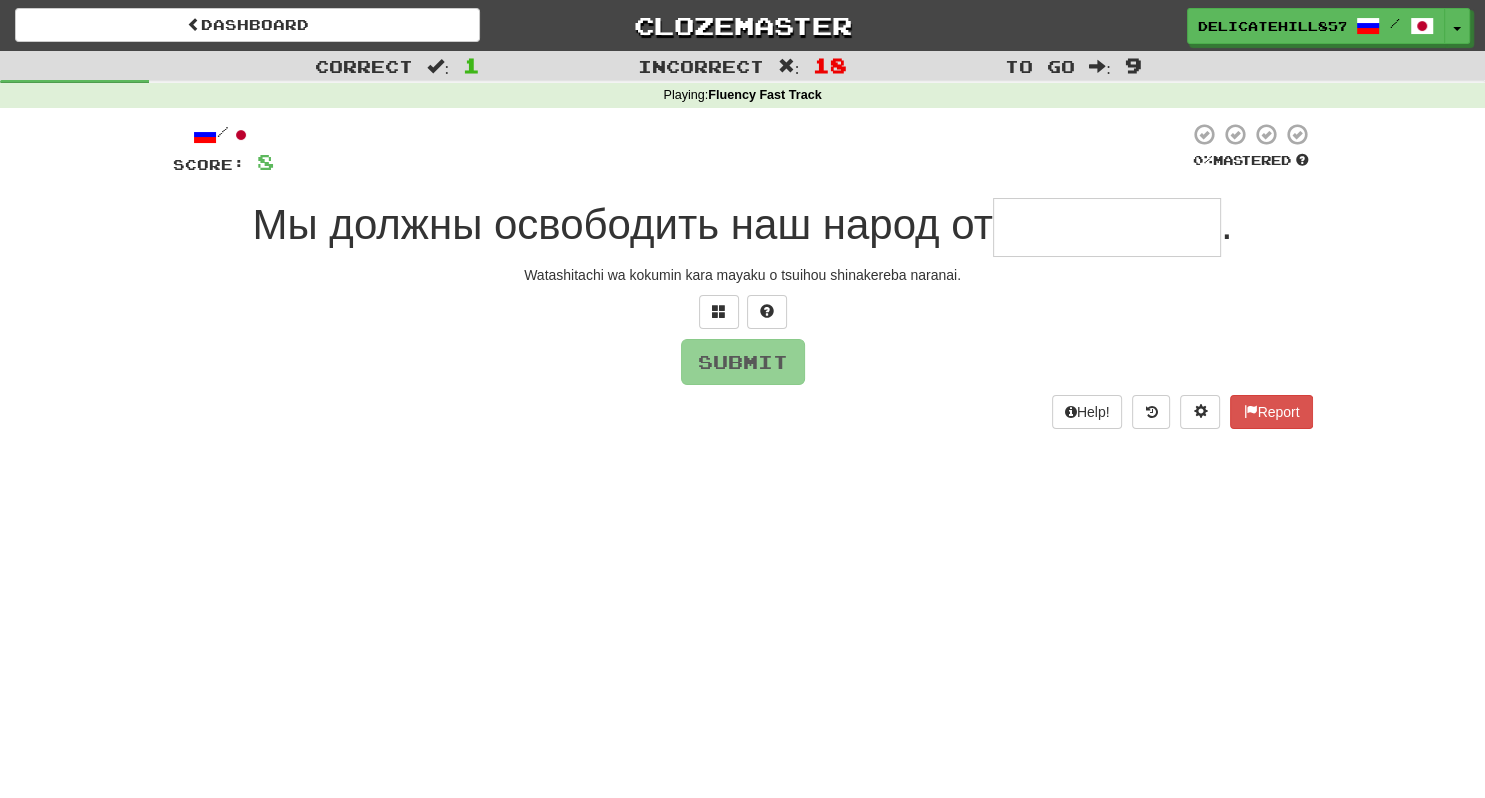 type on "**********" 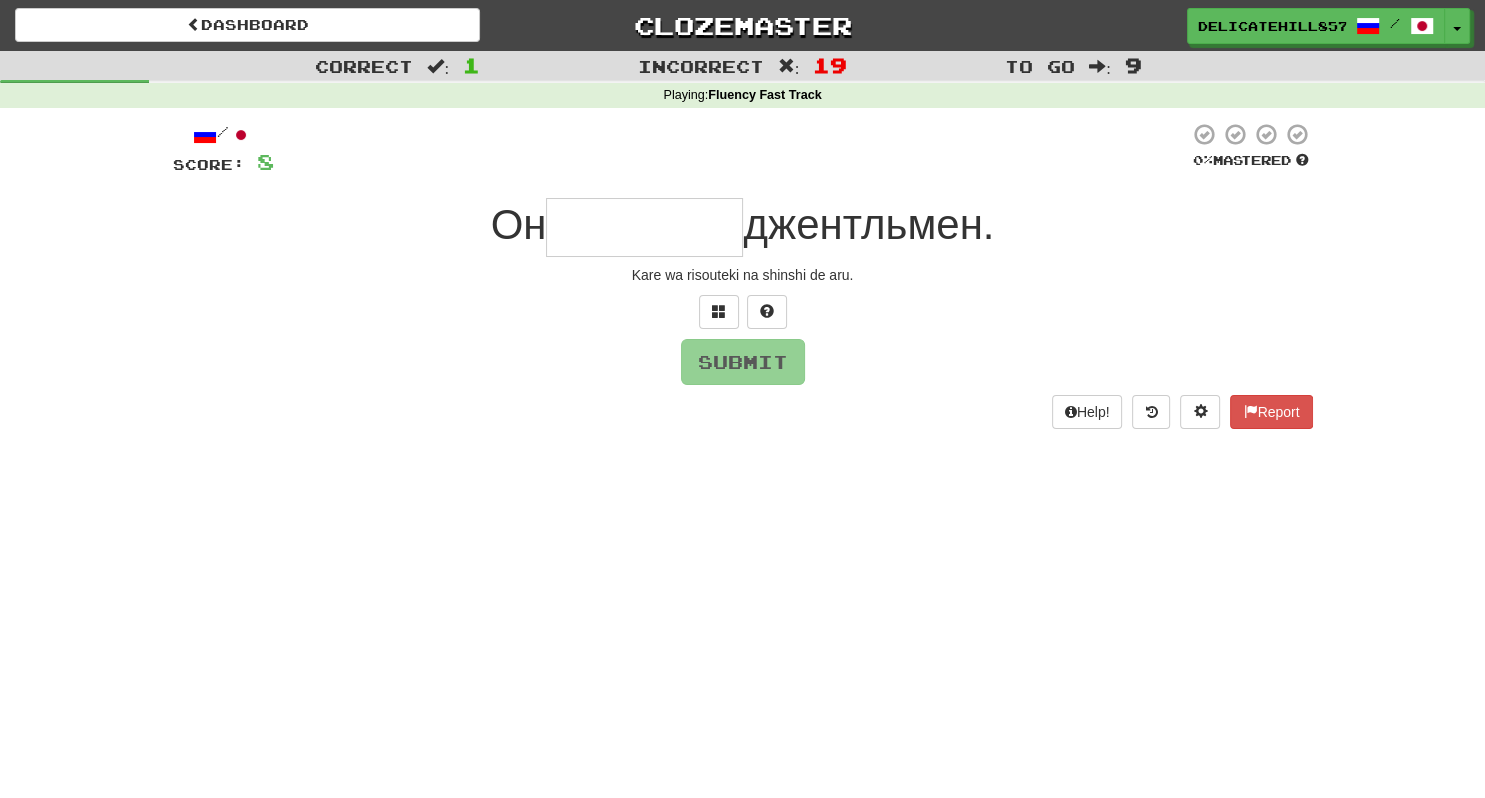 type on "********" 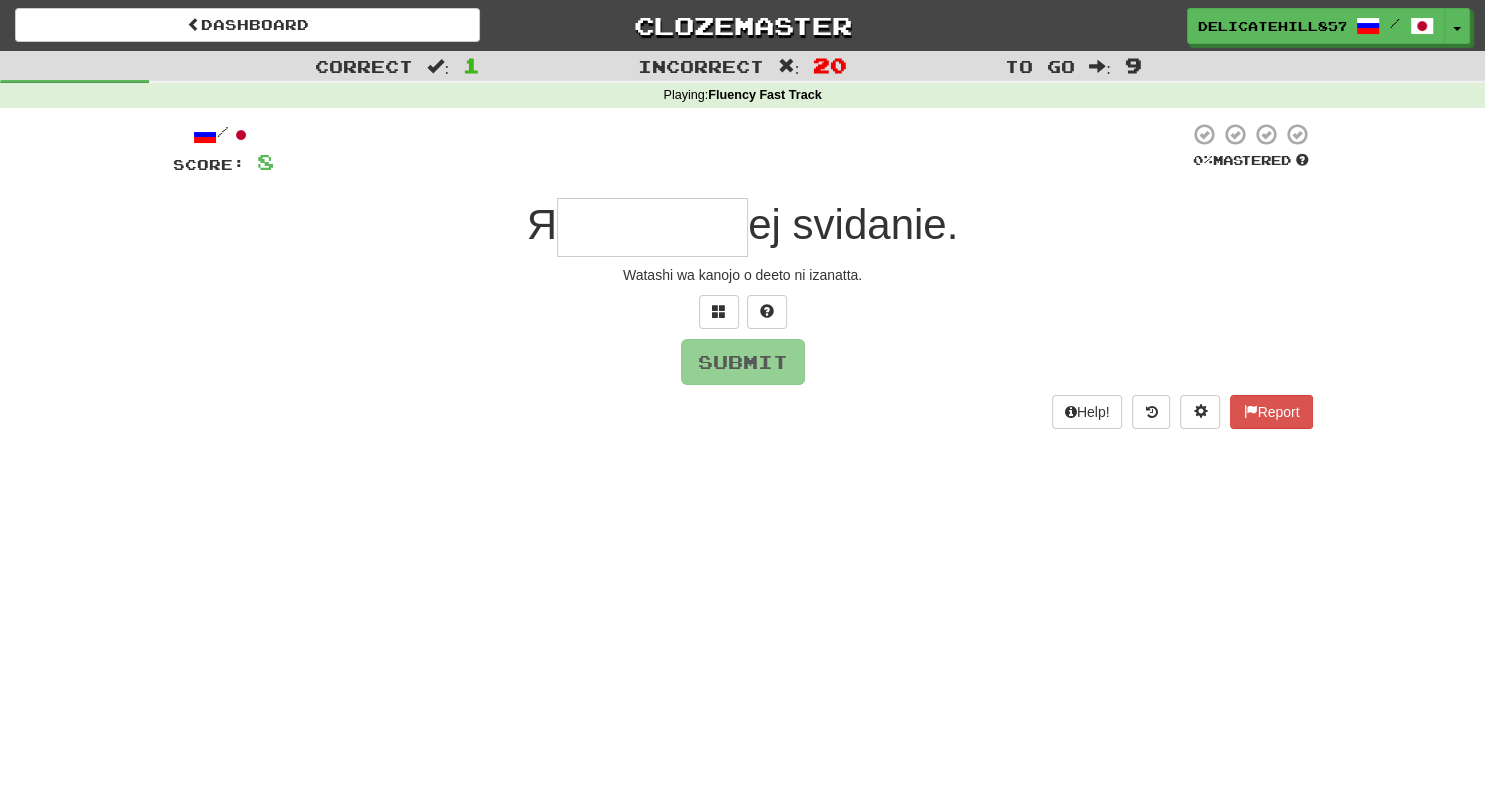 type on "********" 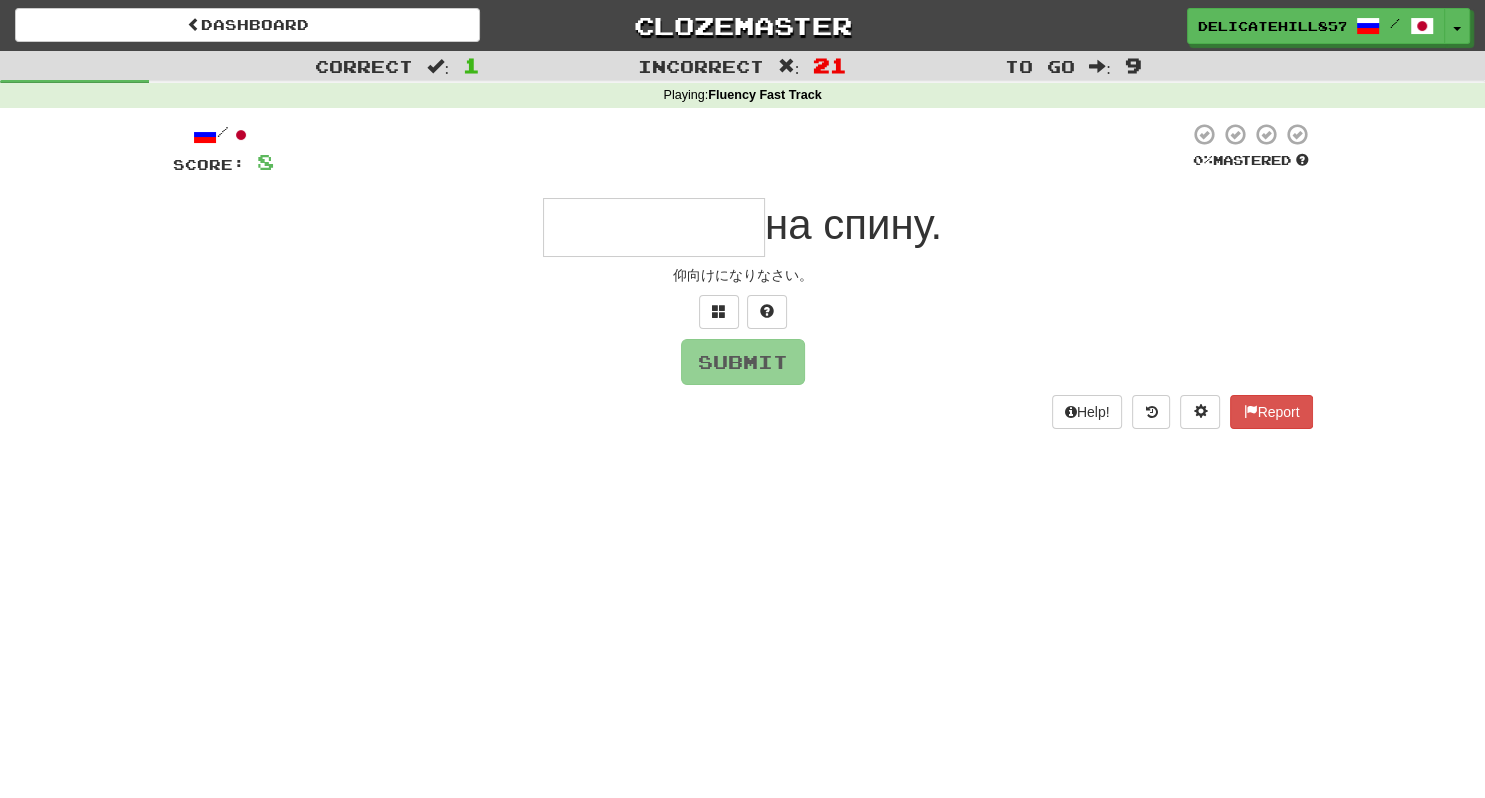 type on "*********" 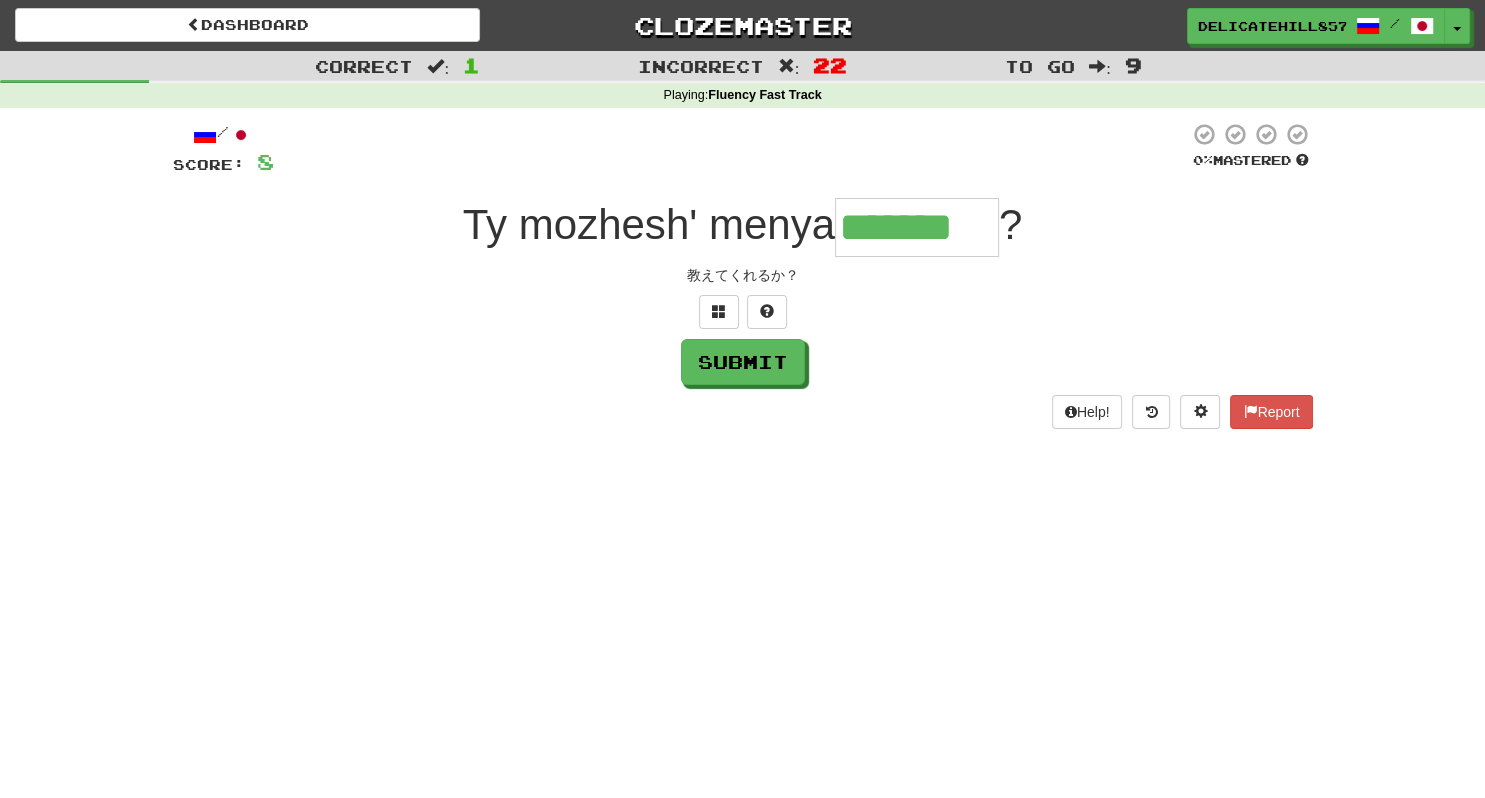 type on "*******" 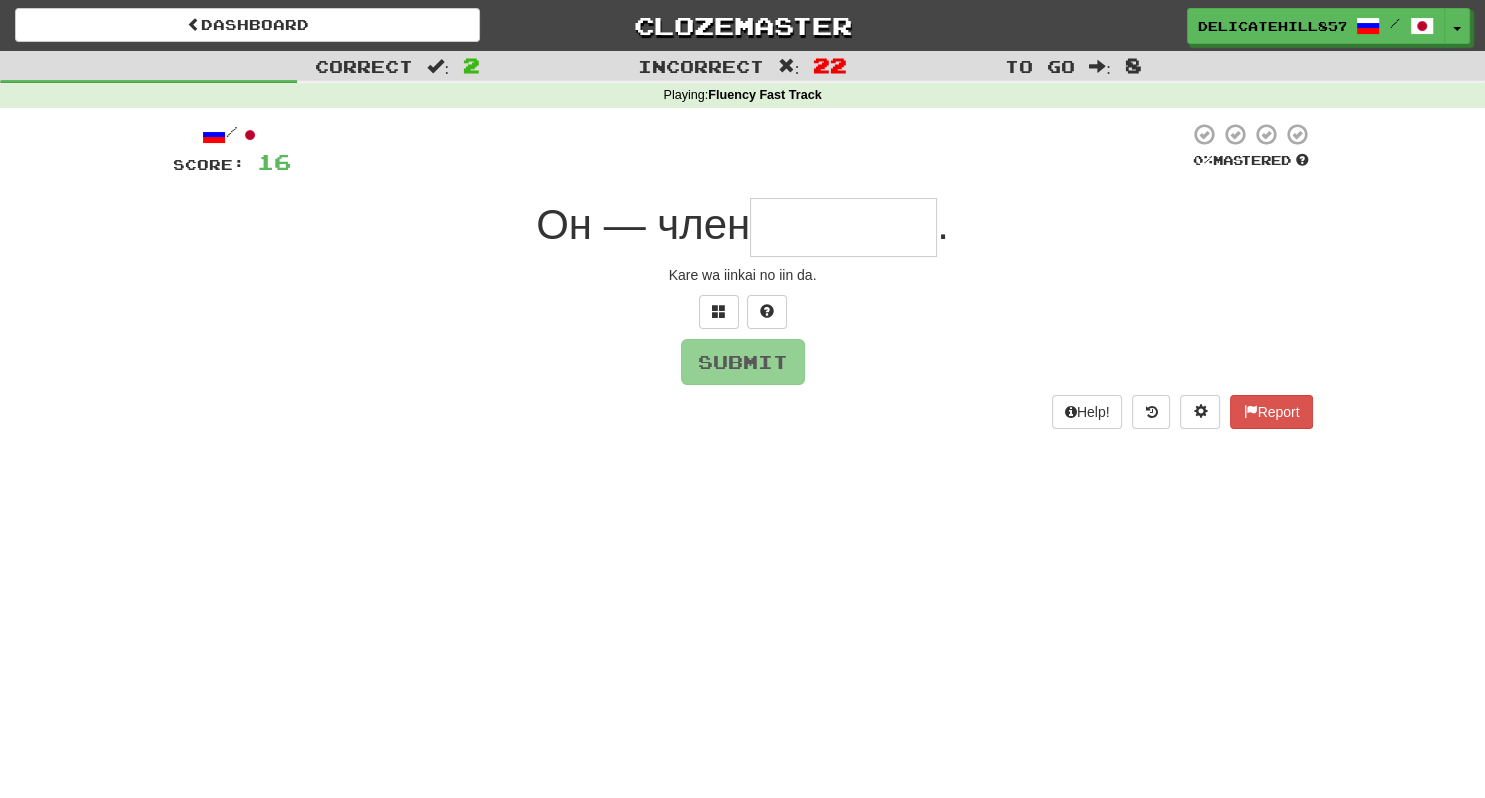 type on "********" 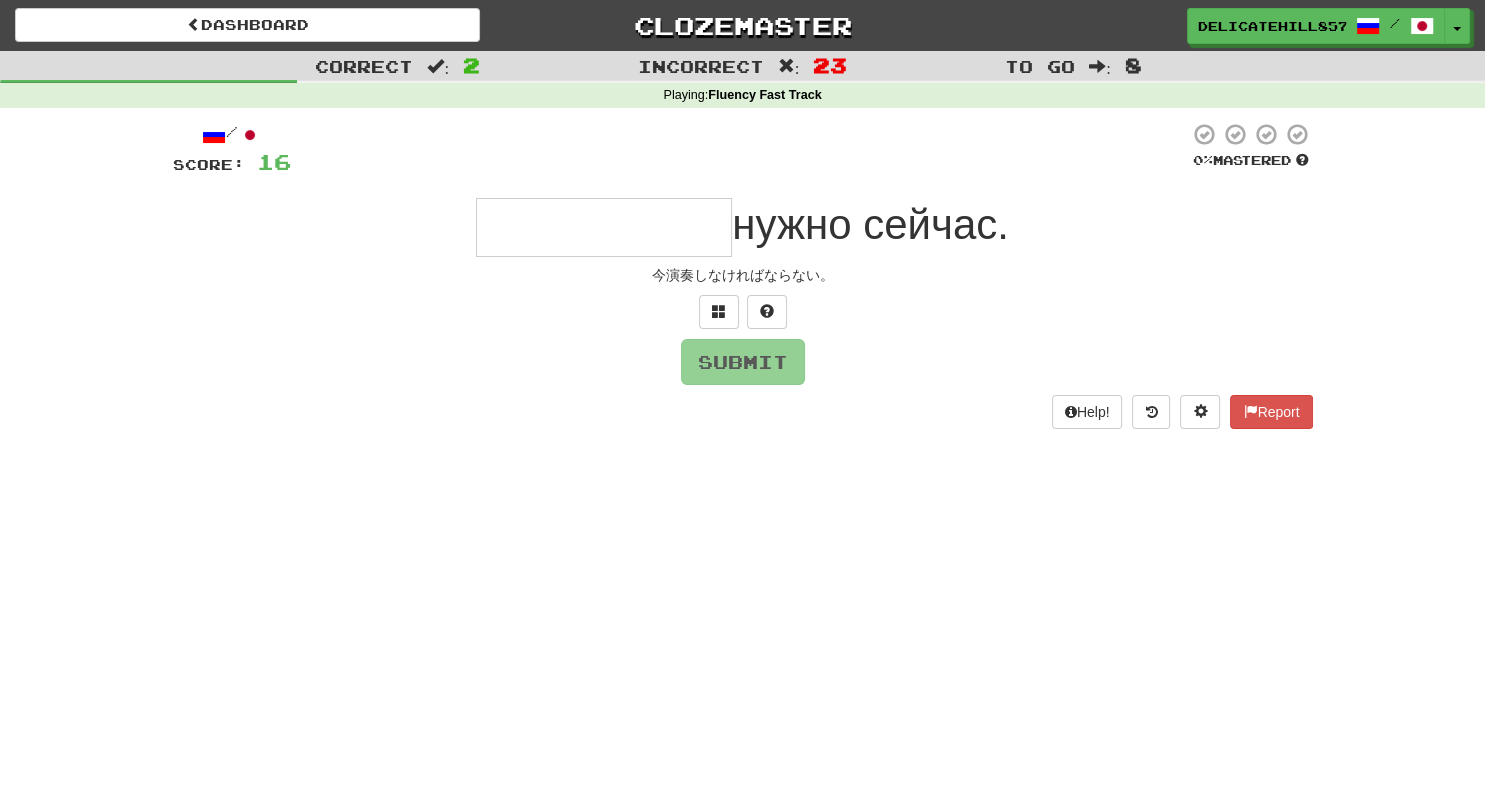 type on "**********" 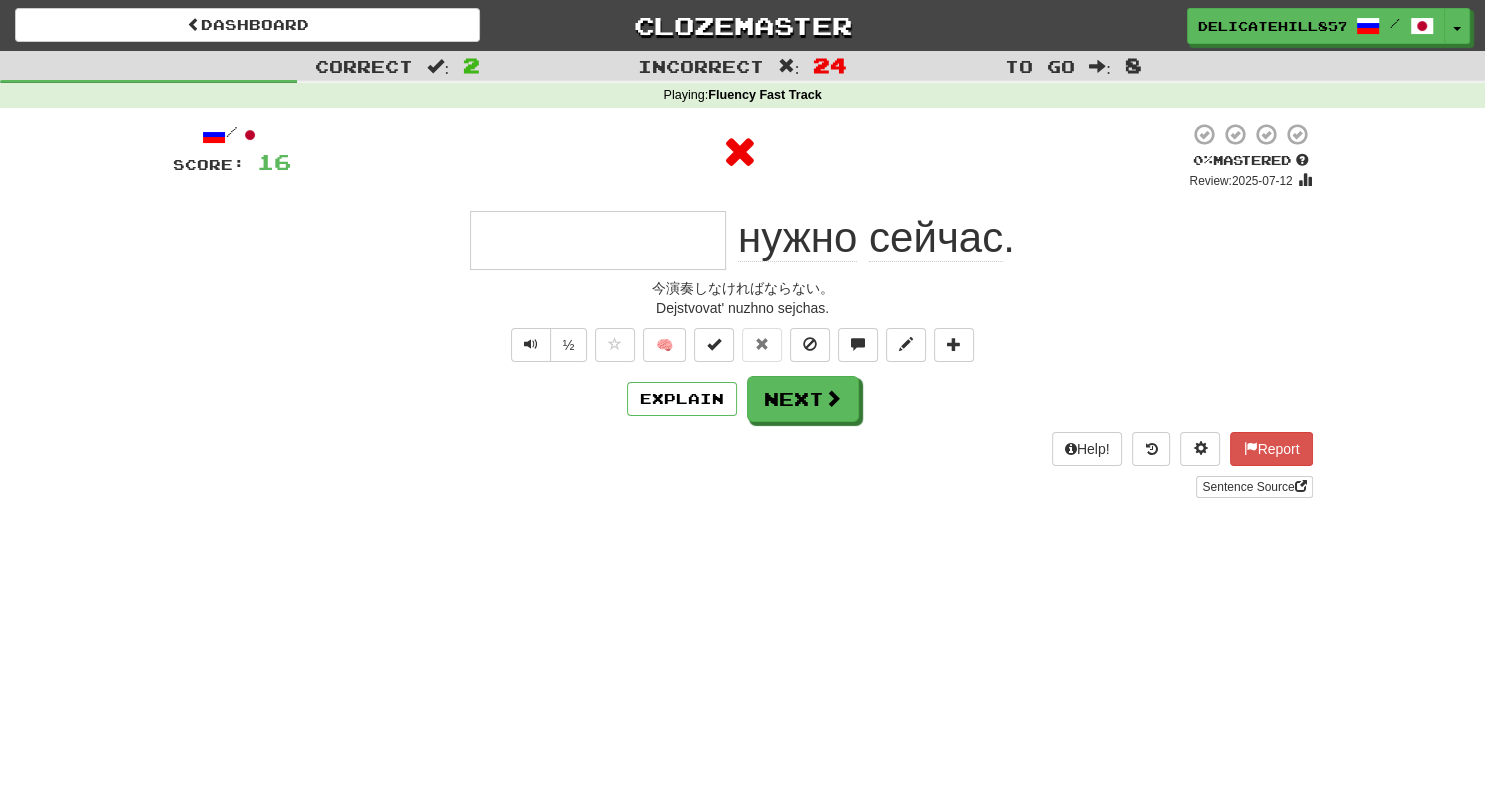 type on "**********" 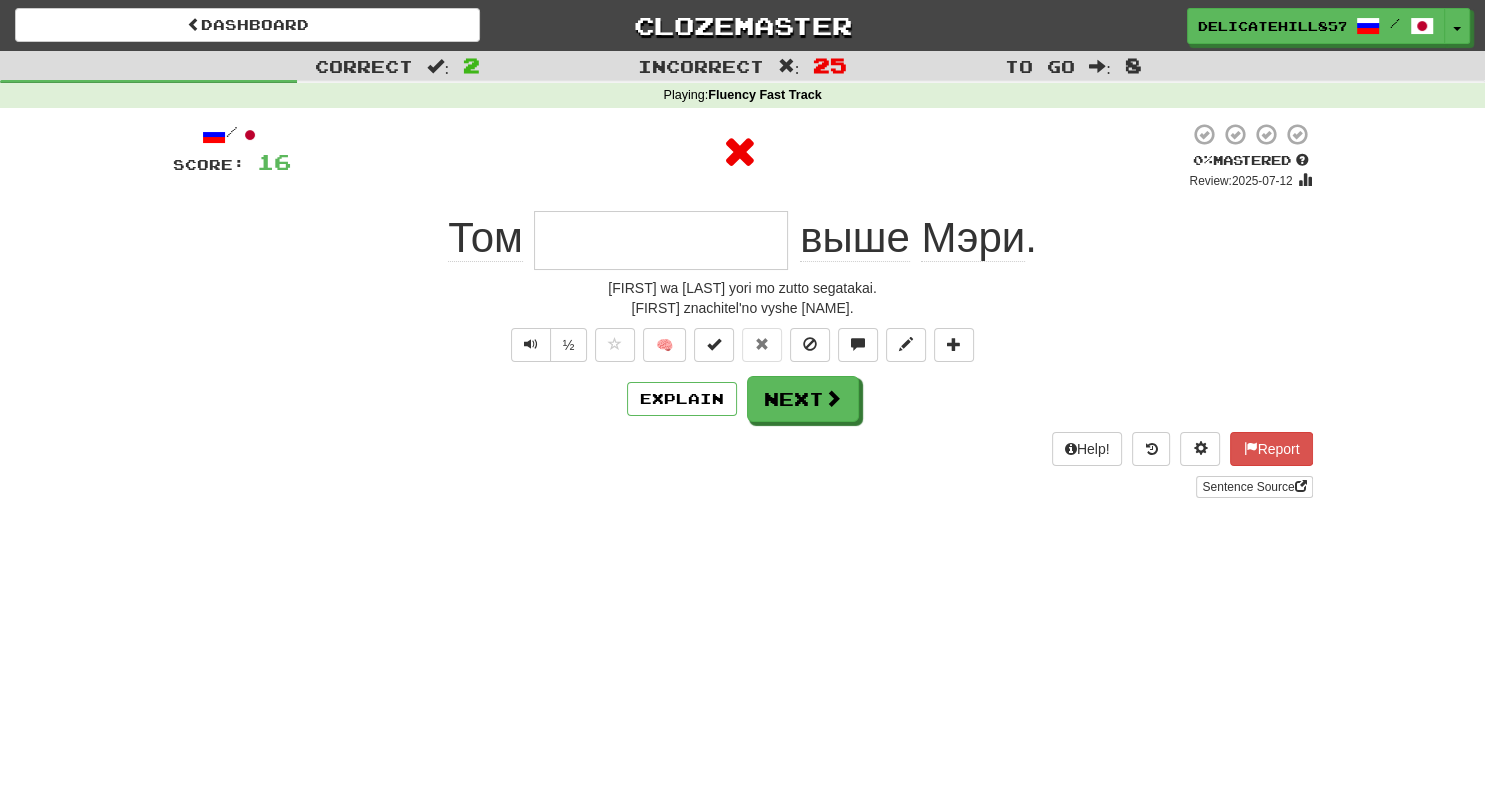 type on "****" 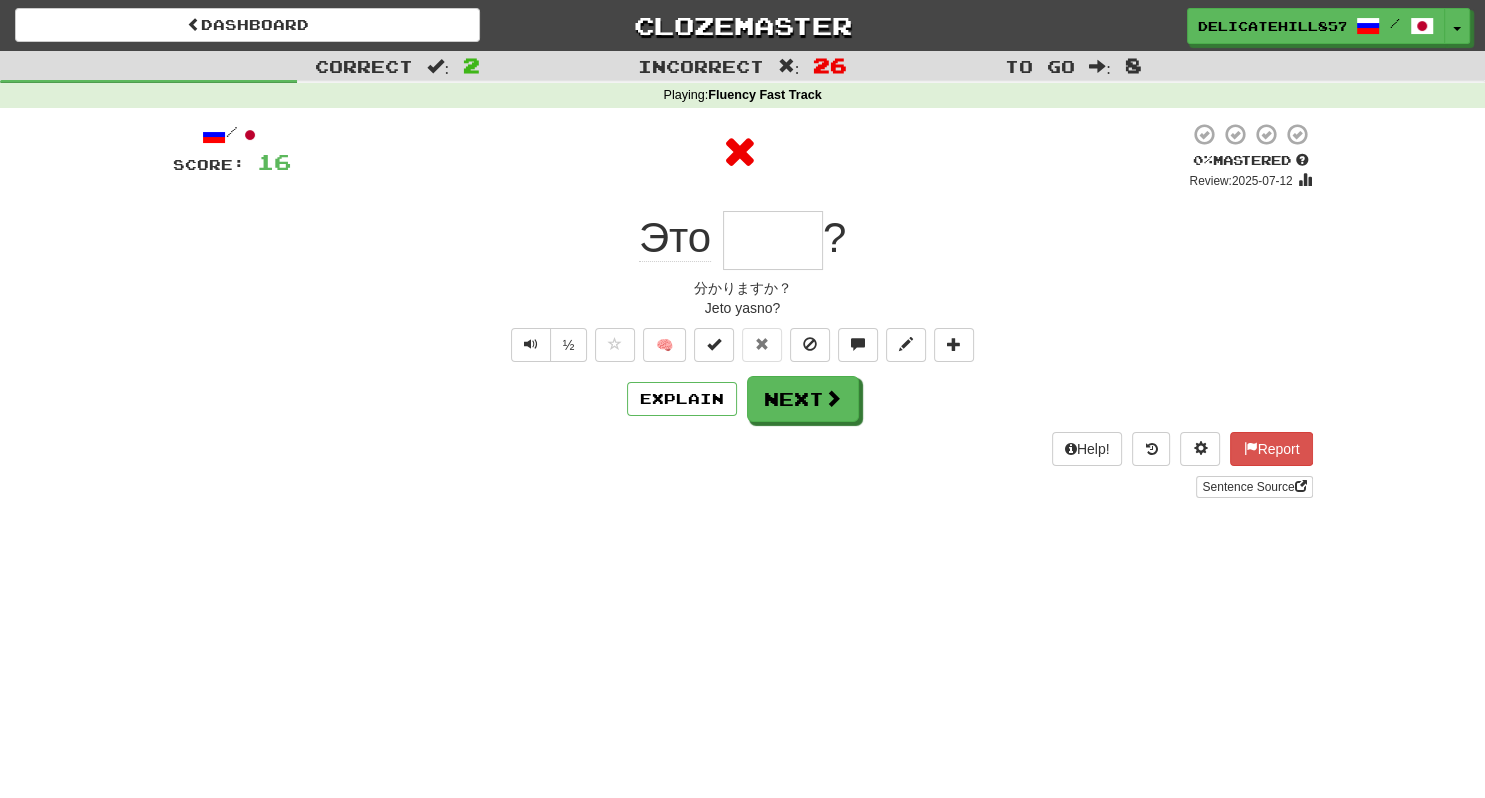 type on "**********" 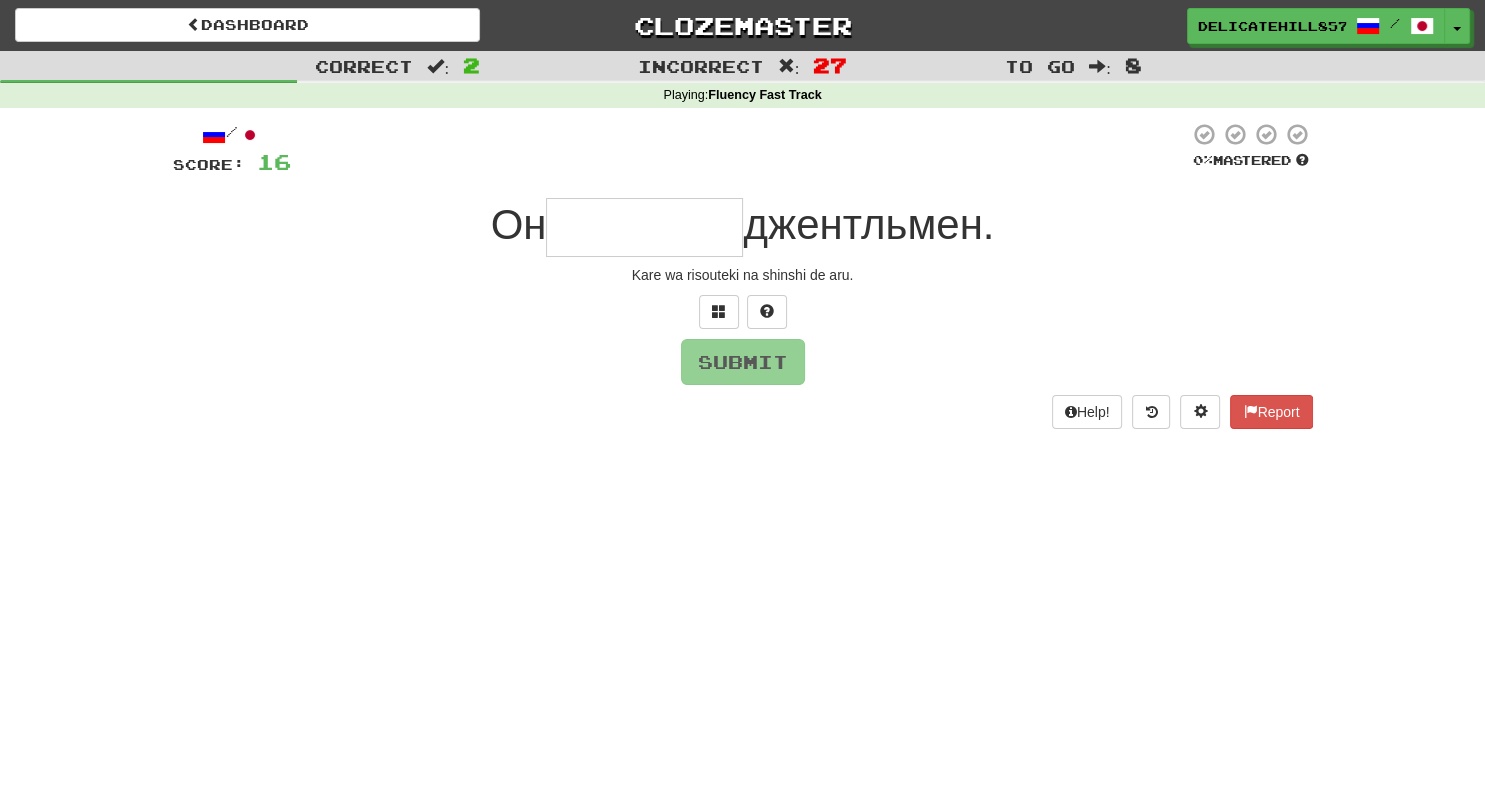 type on "********" 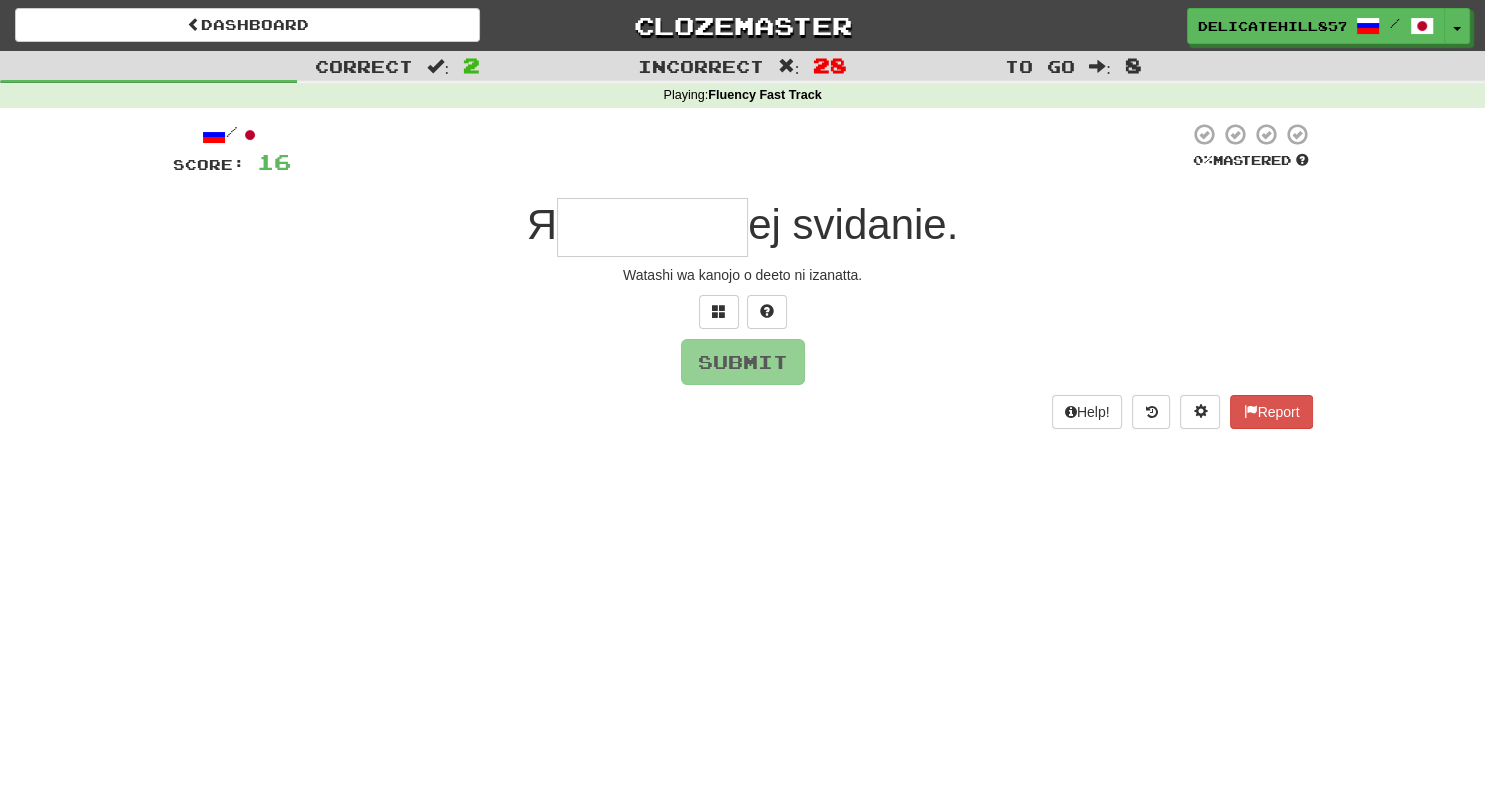 type on "********" 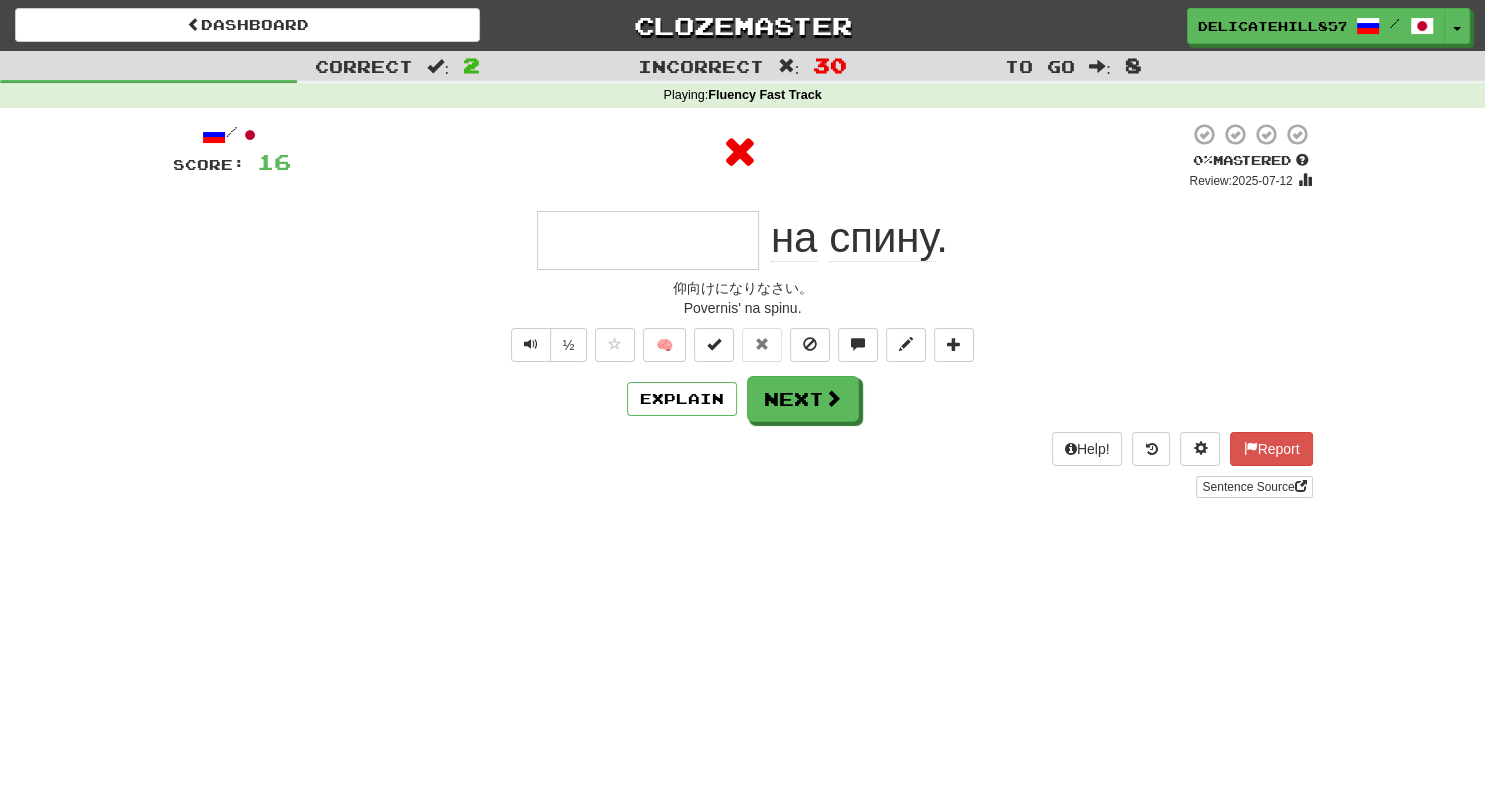 type on "*********" 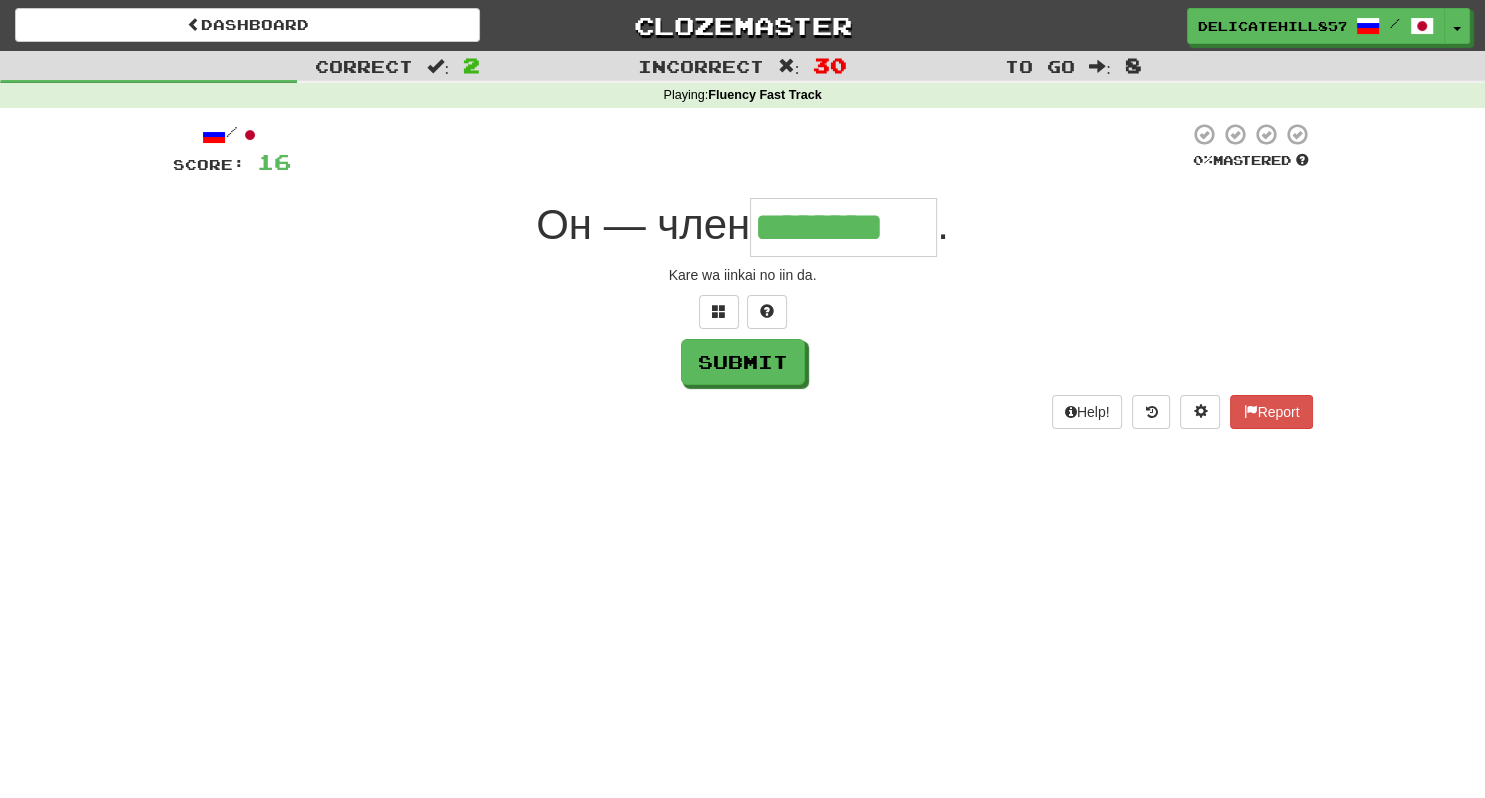 type on "********" 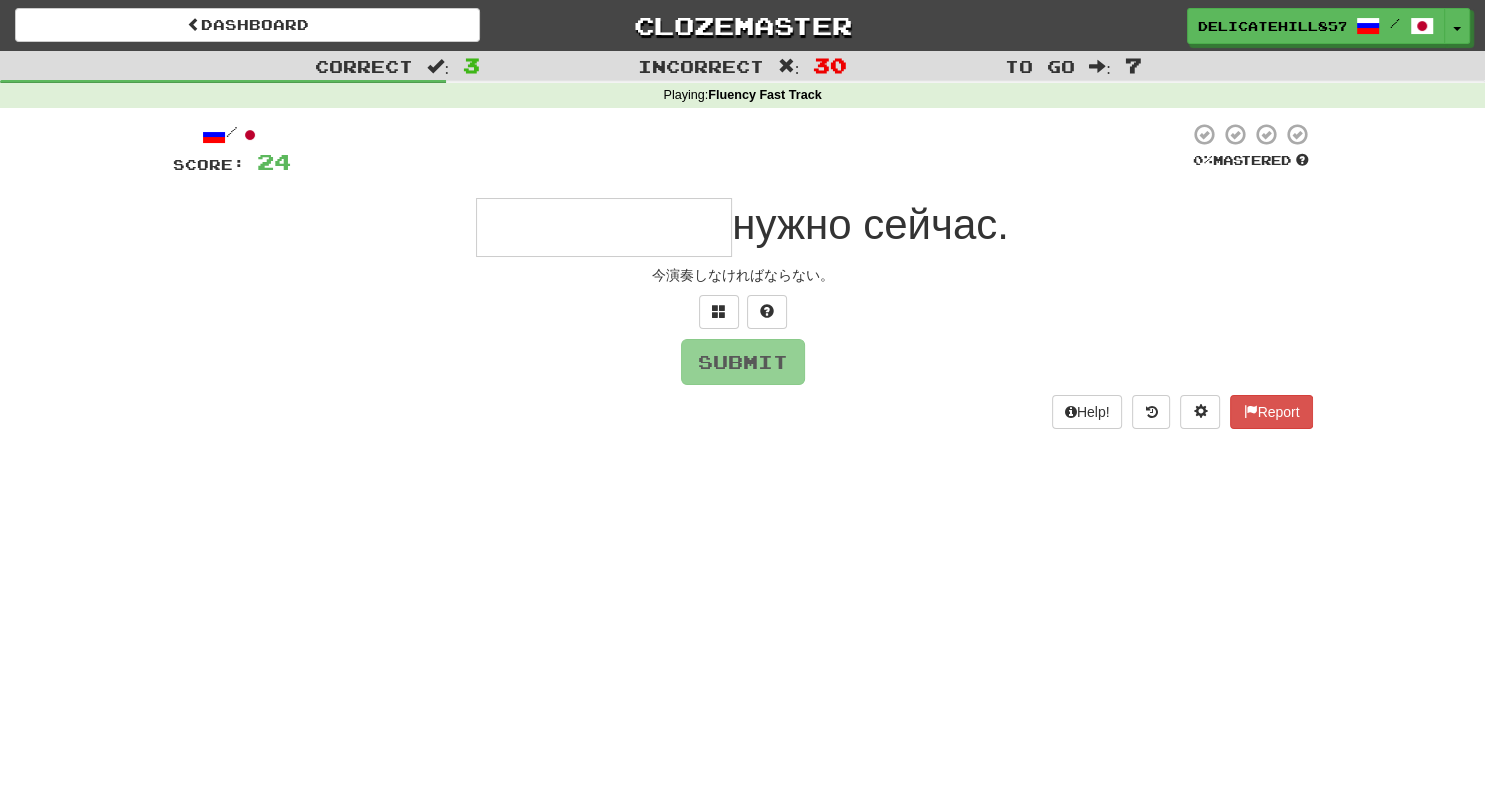 type on "**********" 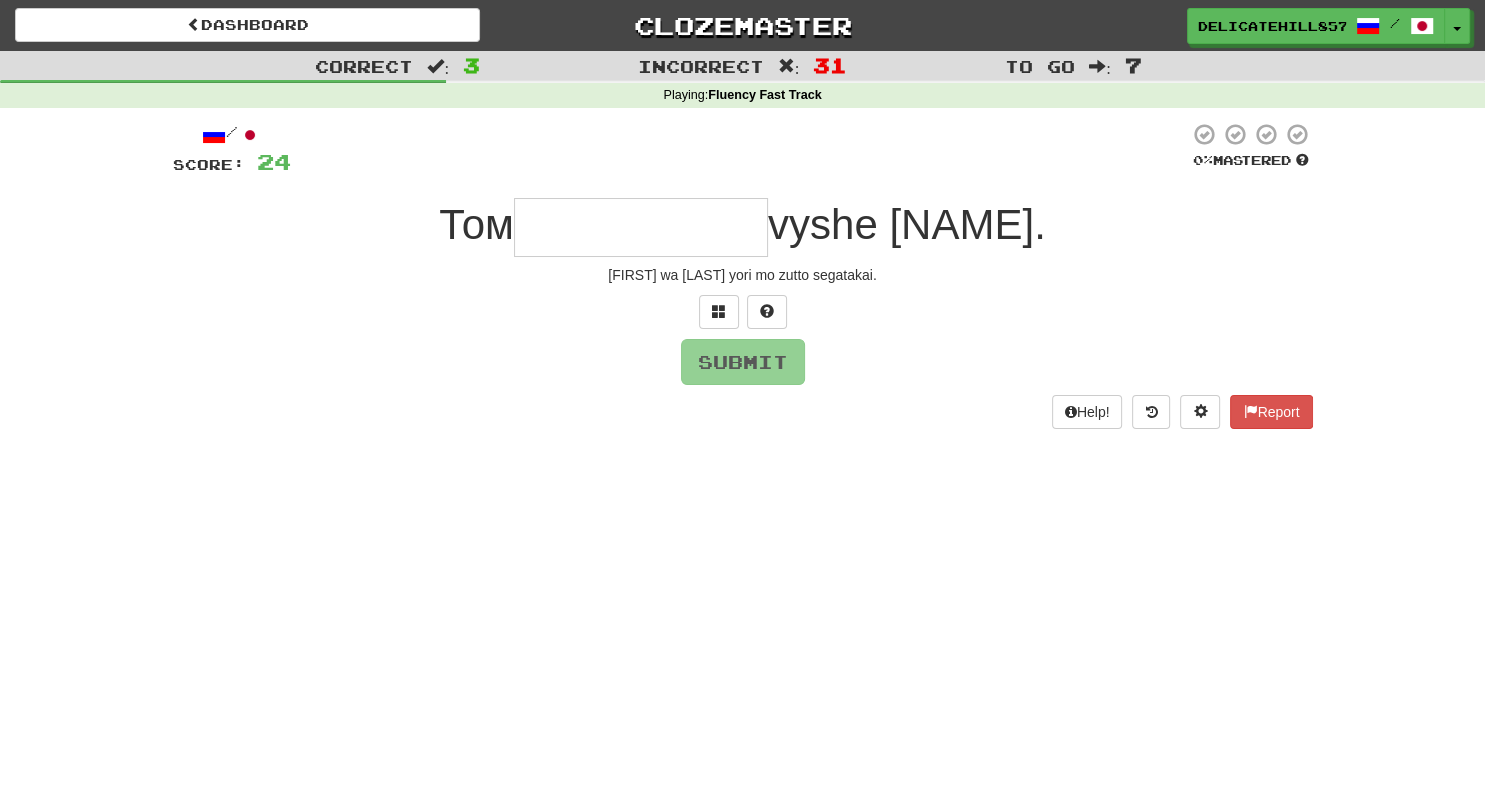type on "**********" 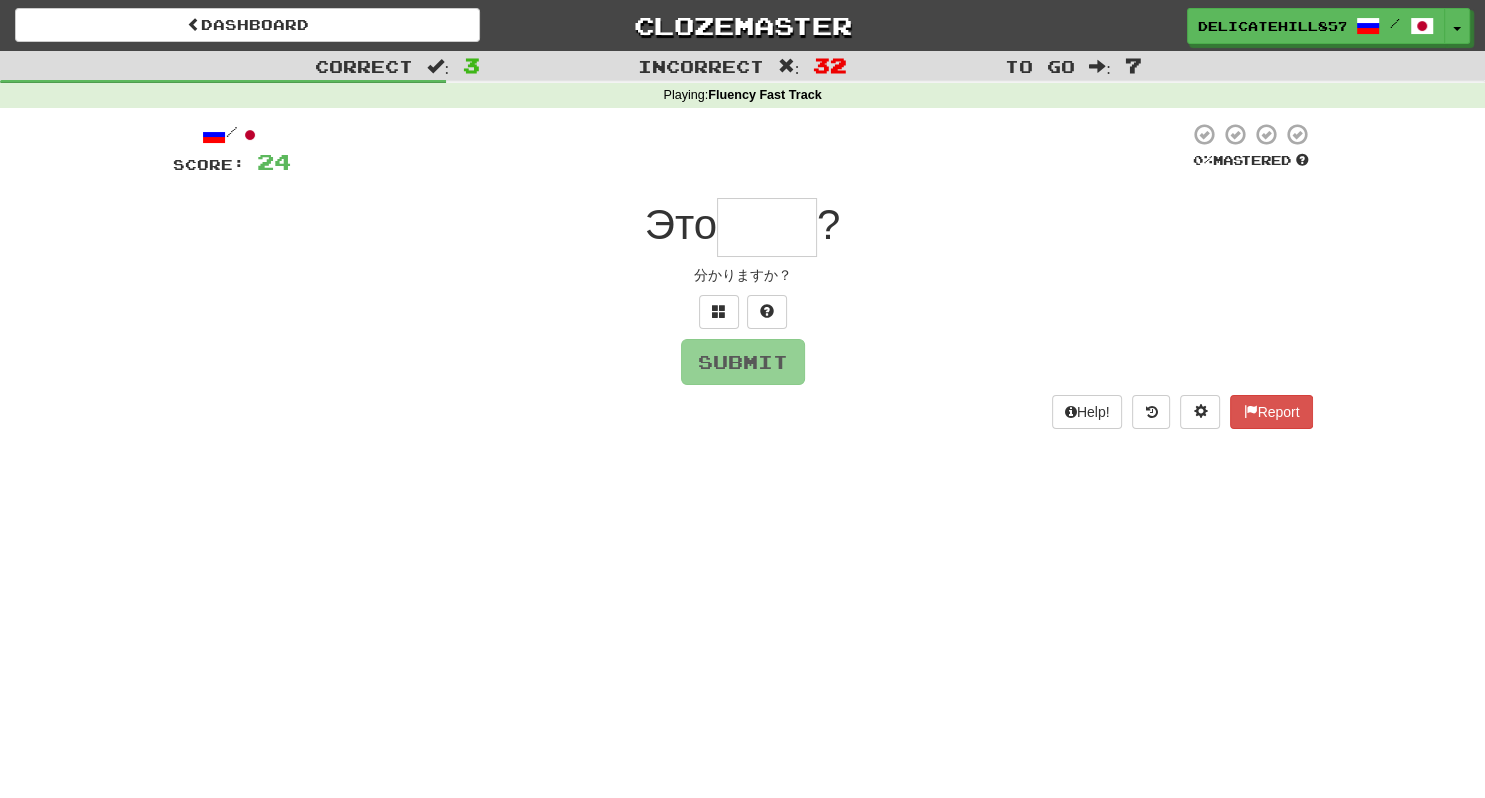 type on "****" 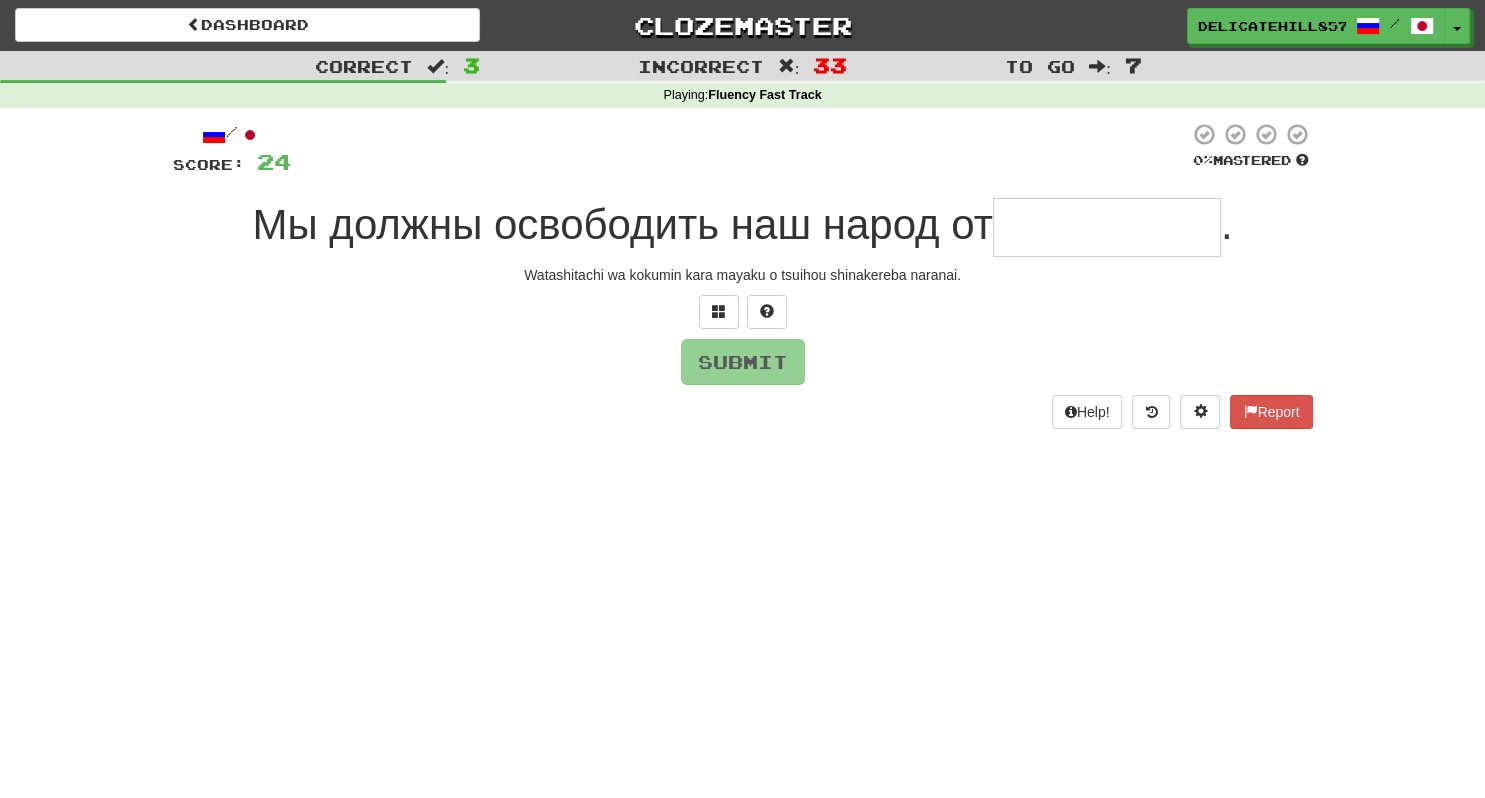 type on "**********" 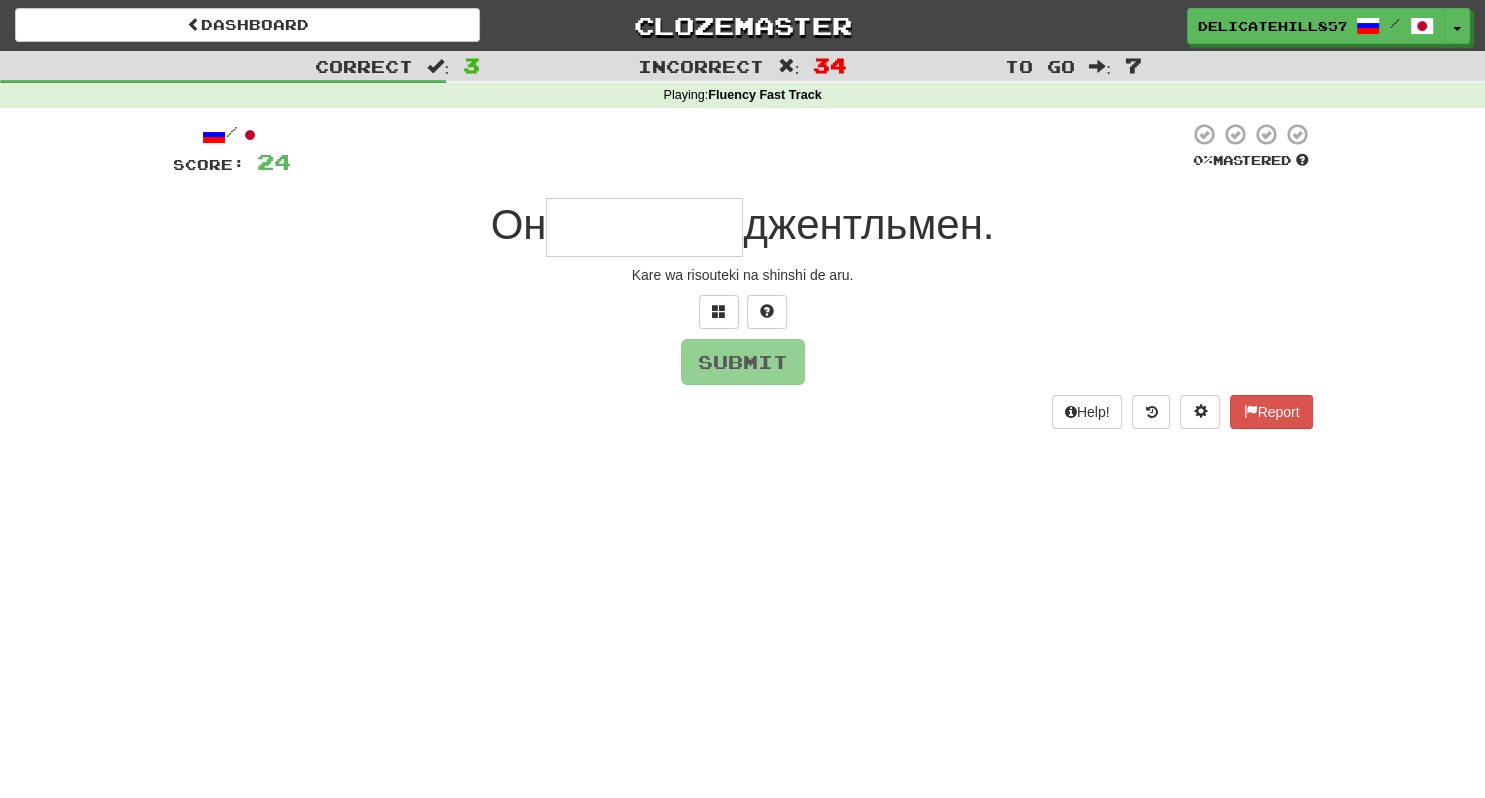 type on "********" 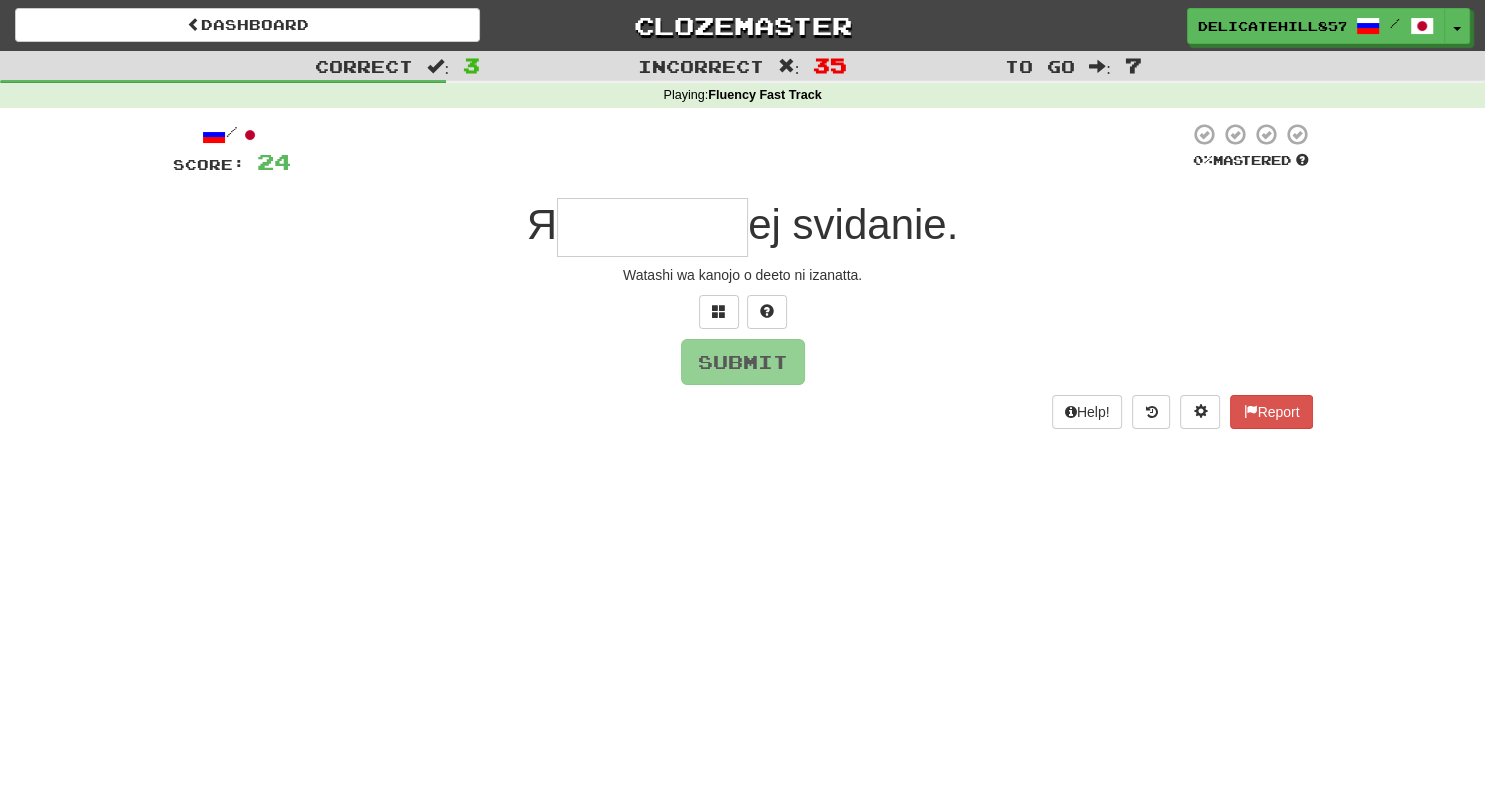 type on "********" 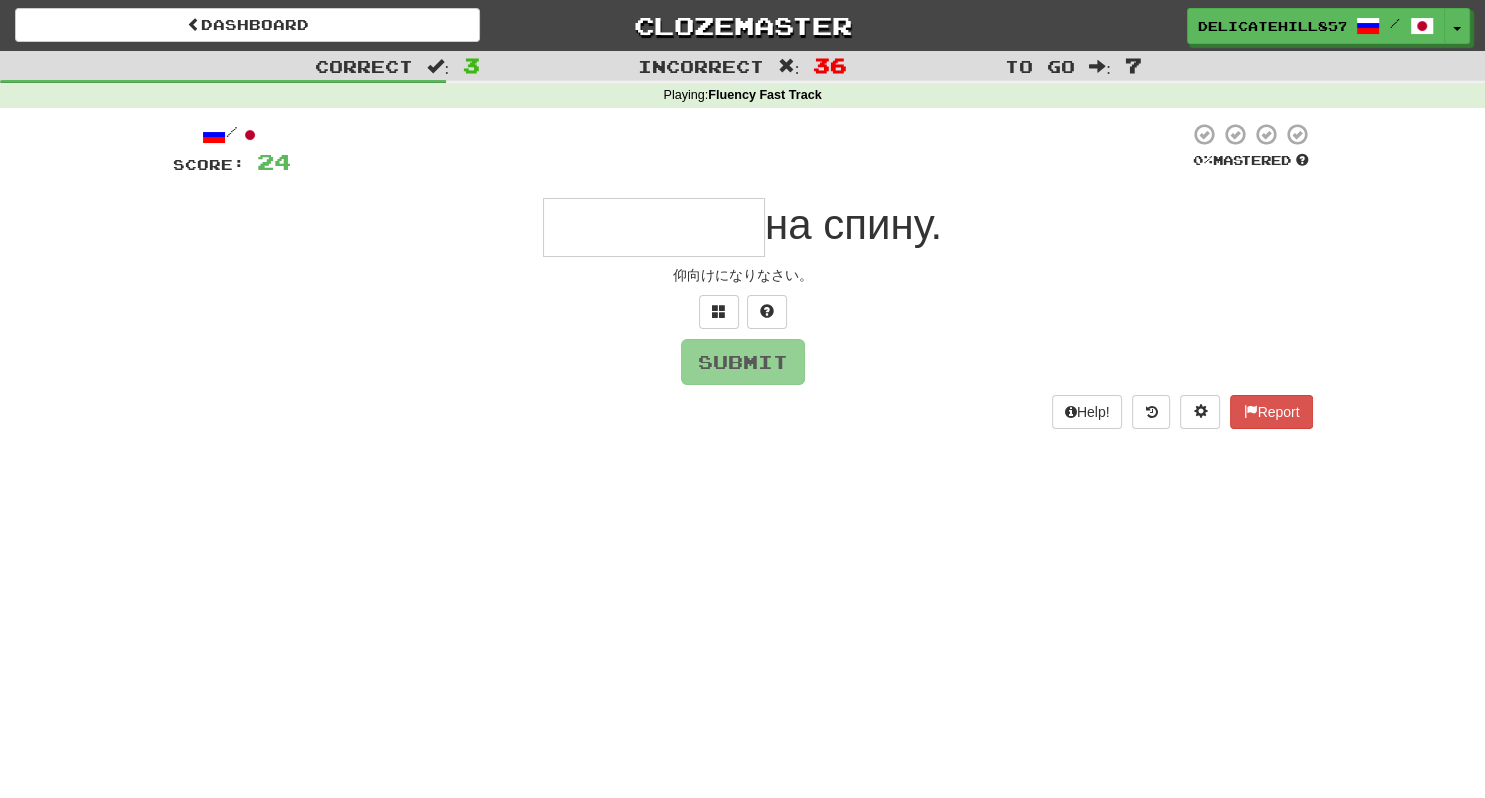 type on "*********" 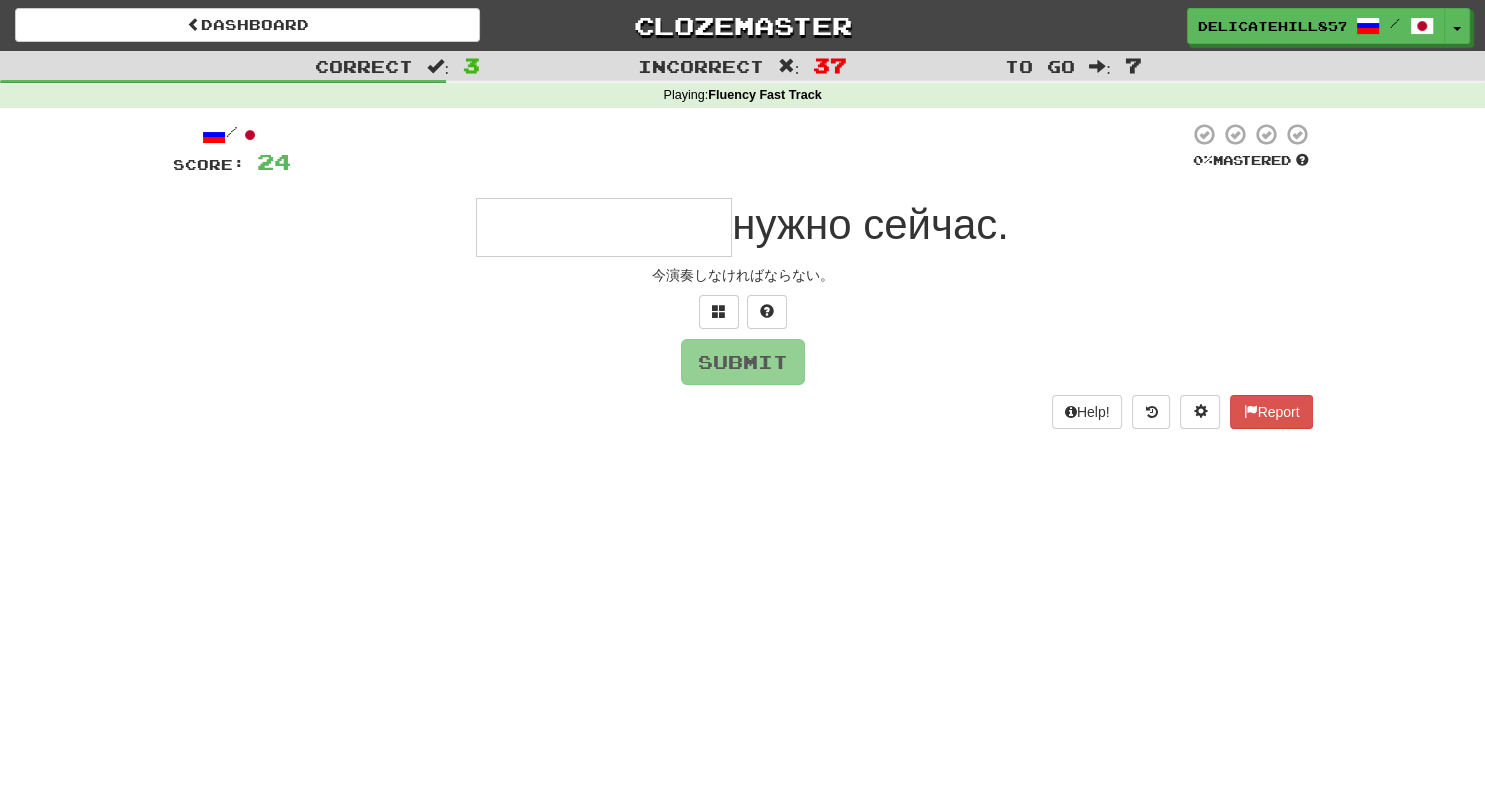 type on "*" 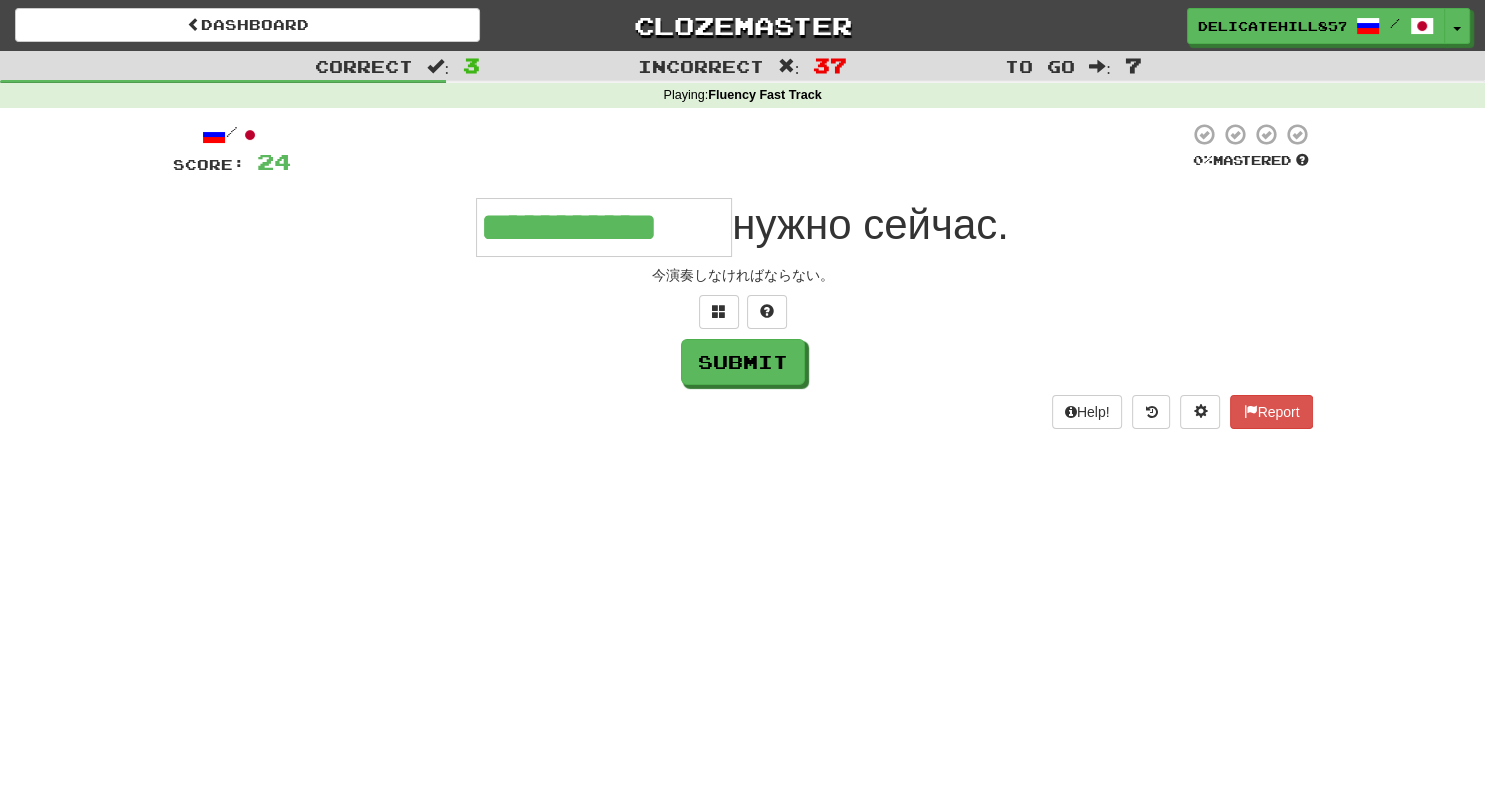 type on "**********" 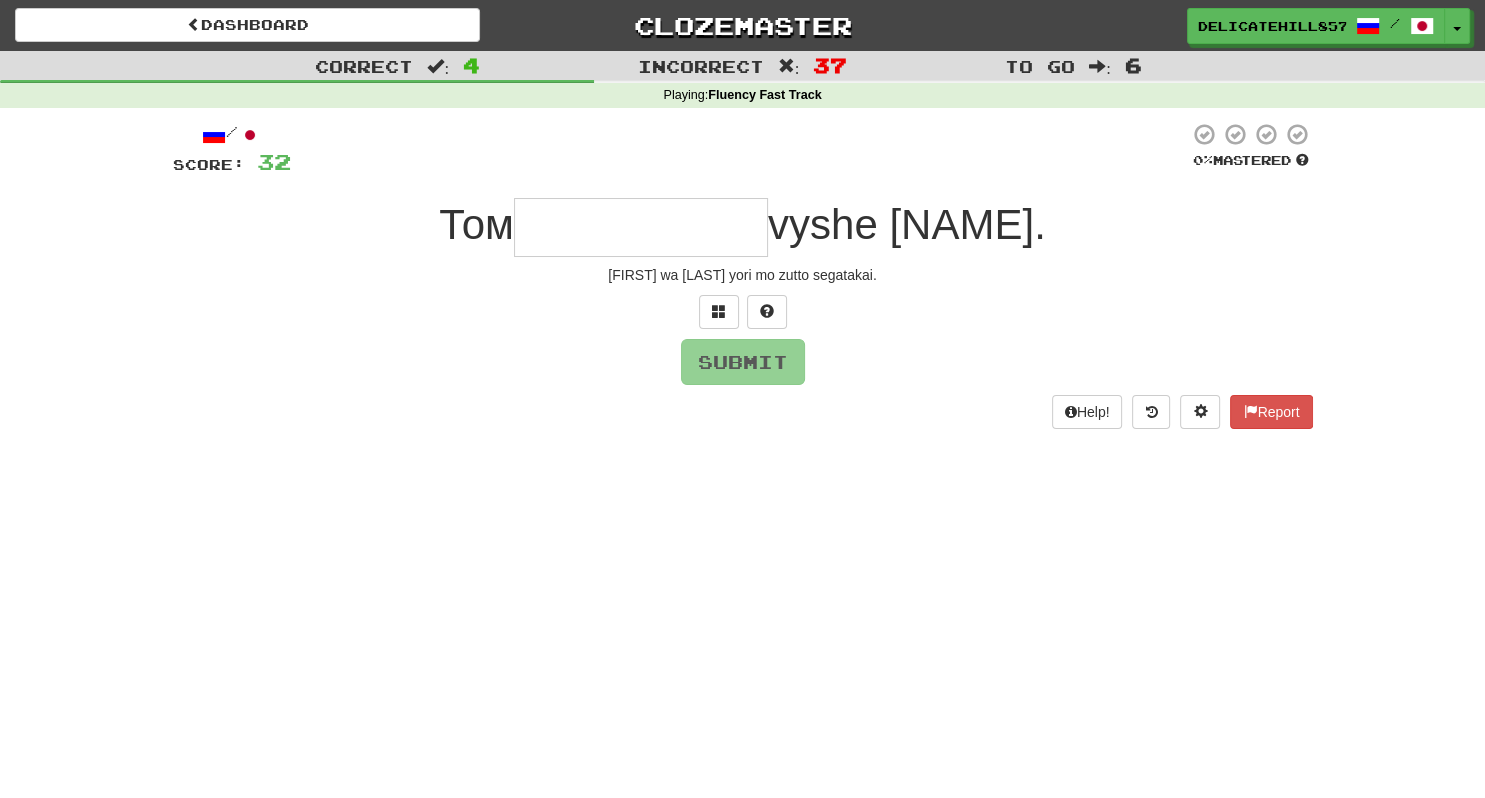 type on "**********" 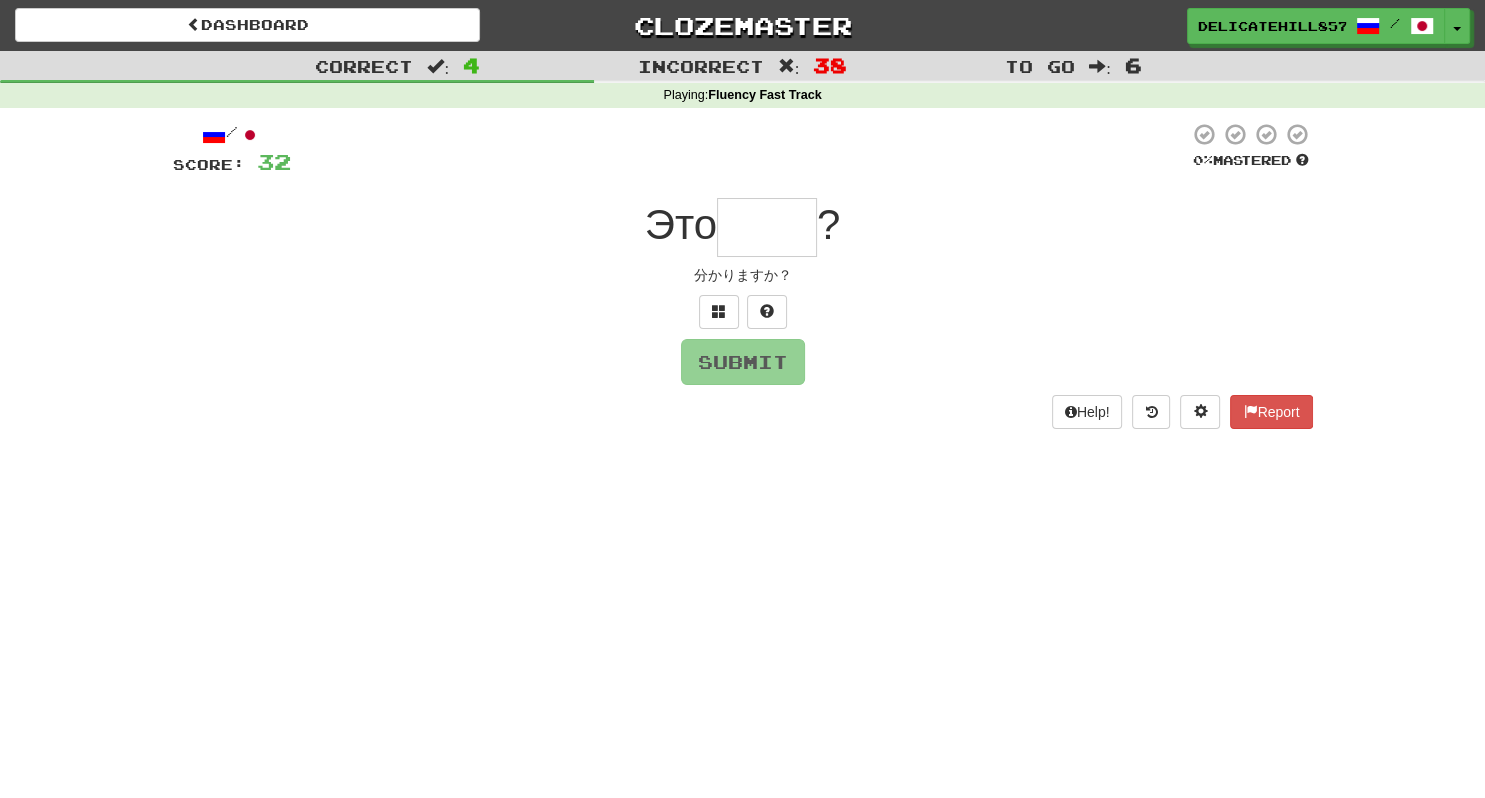 type on "****" 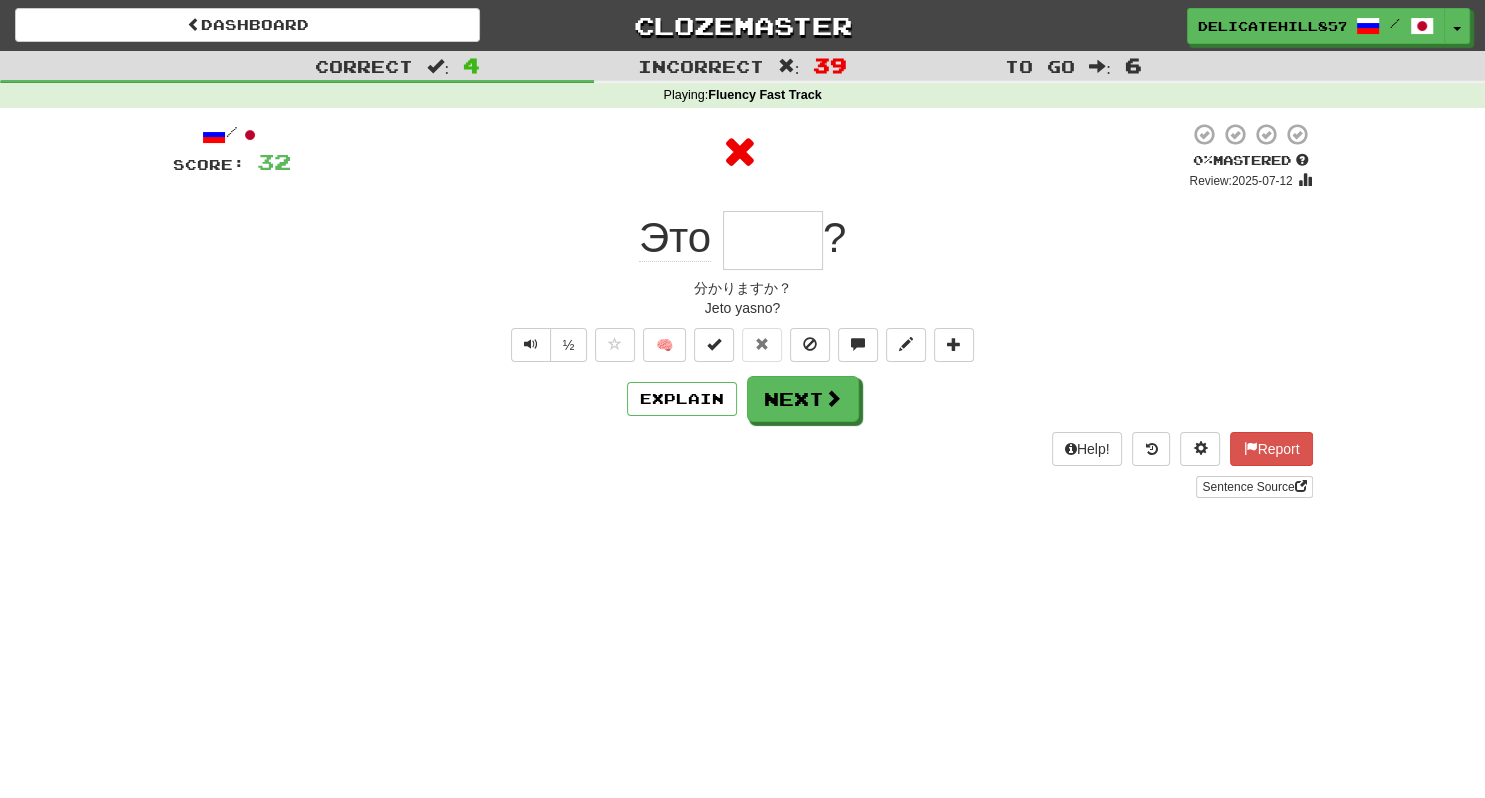 type on "**********" 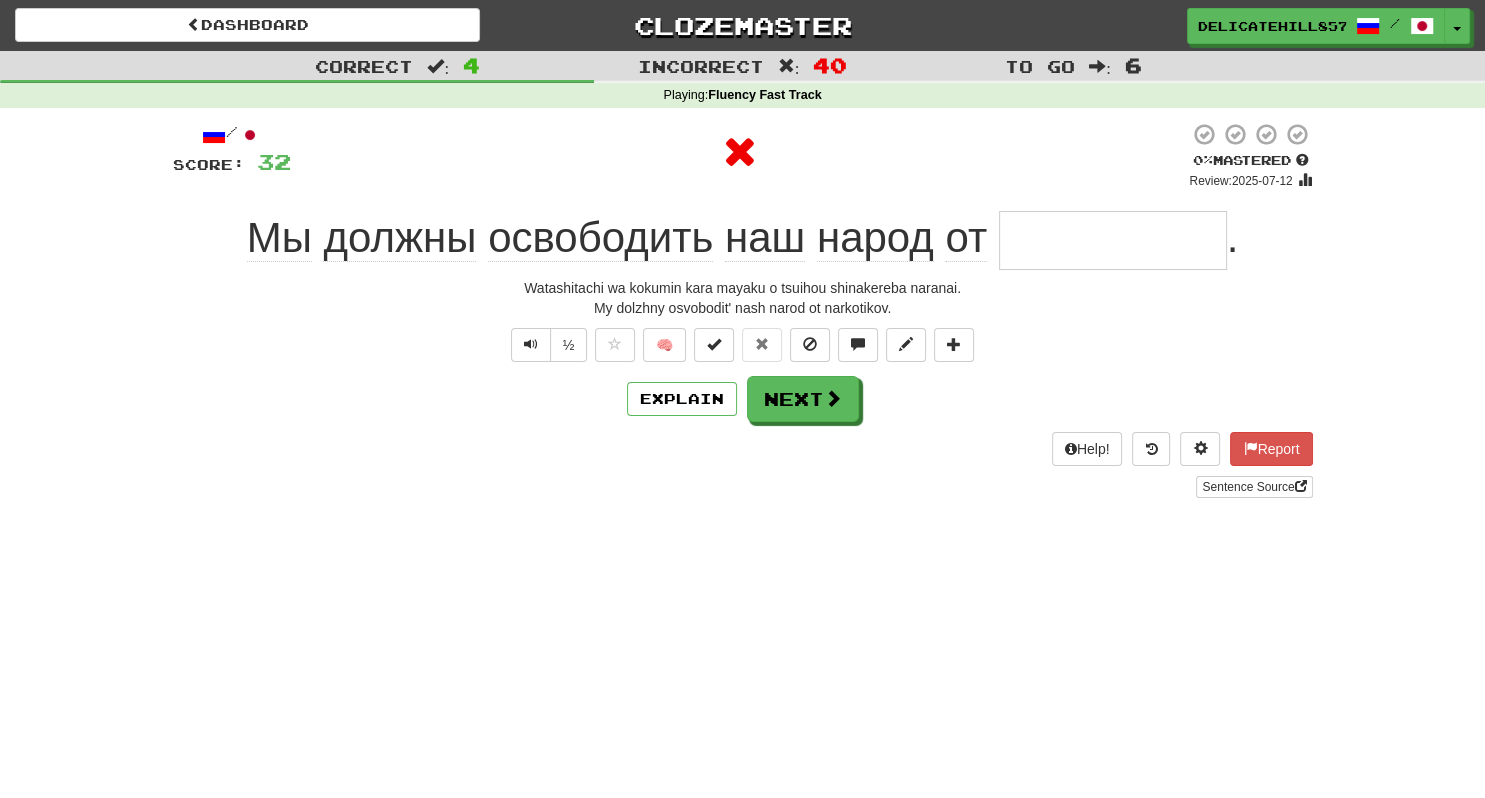 type on "********" 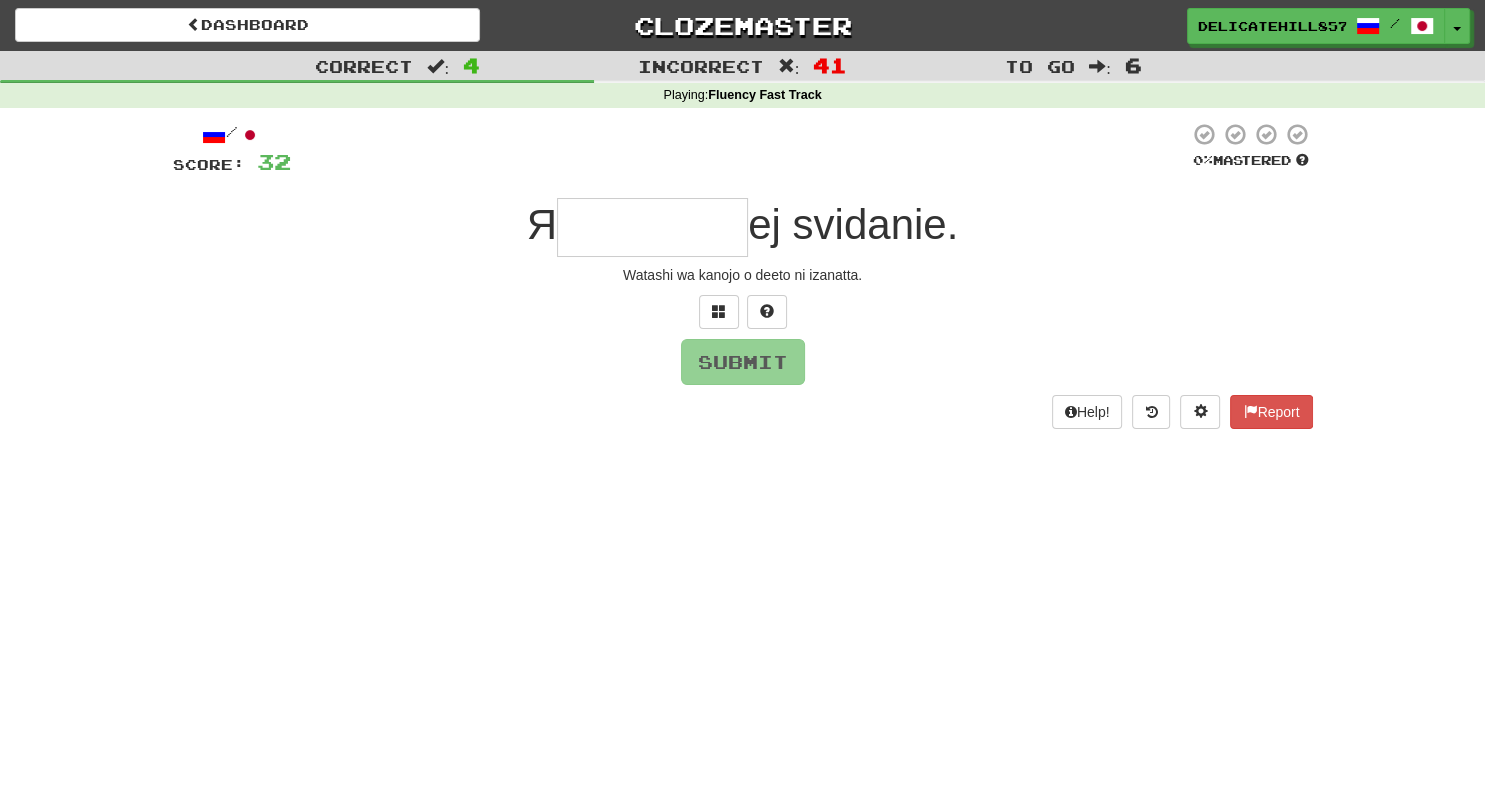 type on "********" 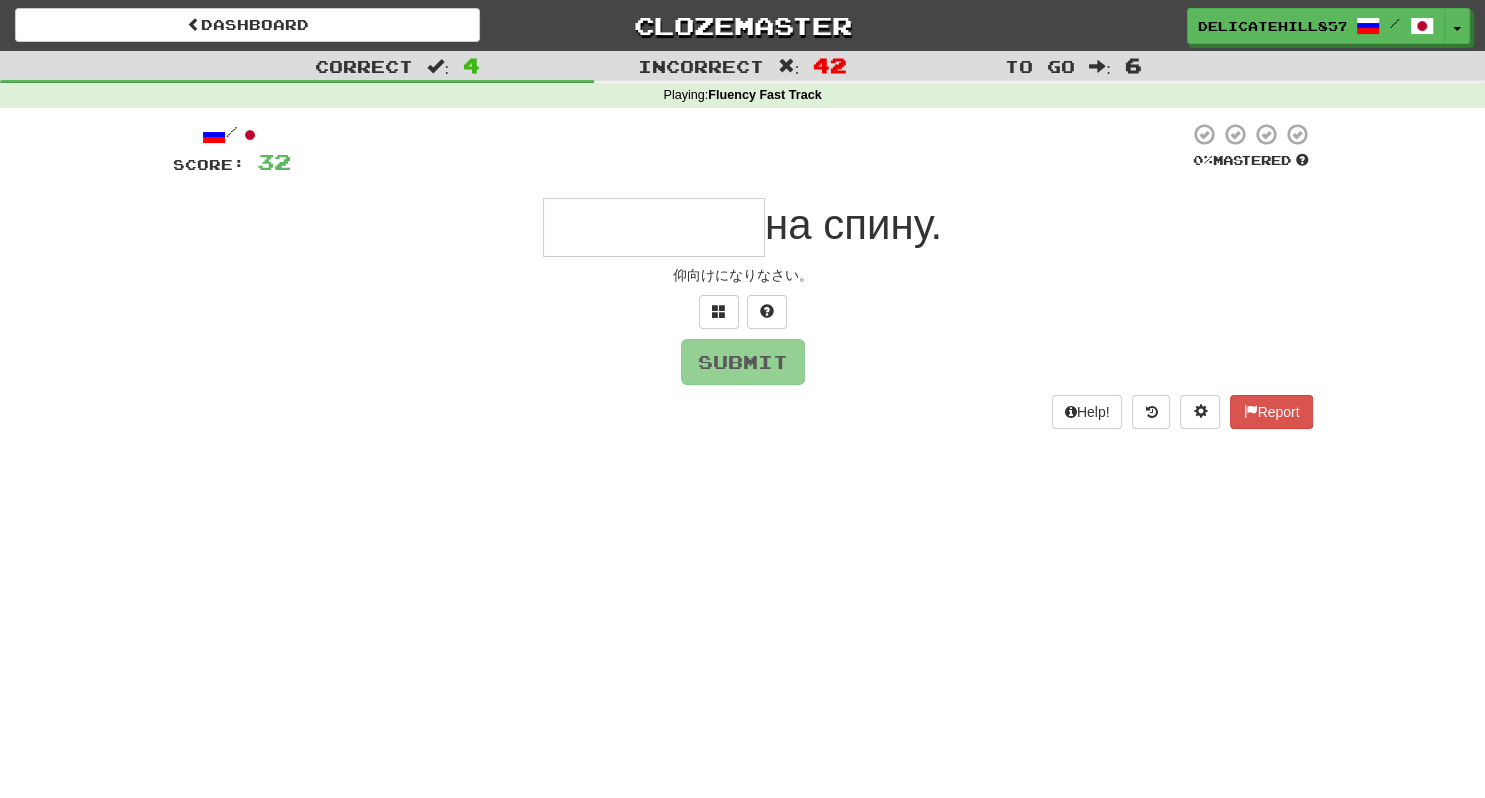 type on "*********" 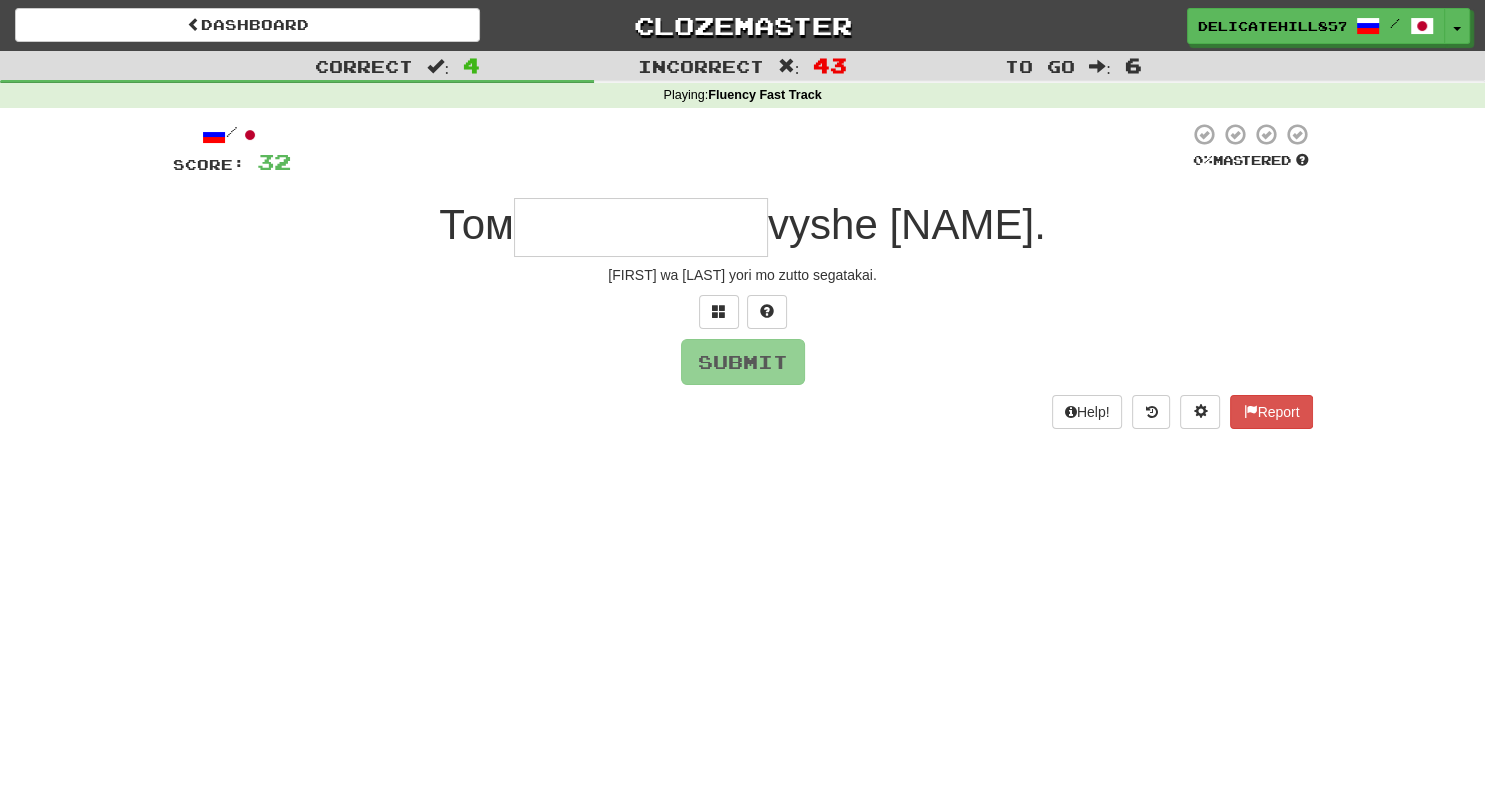 type on "**********" 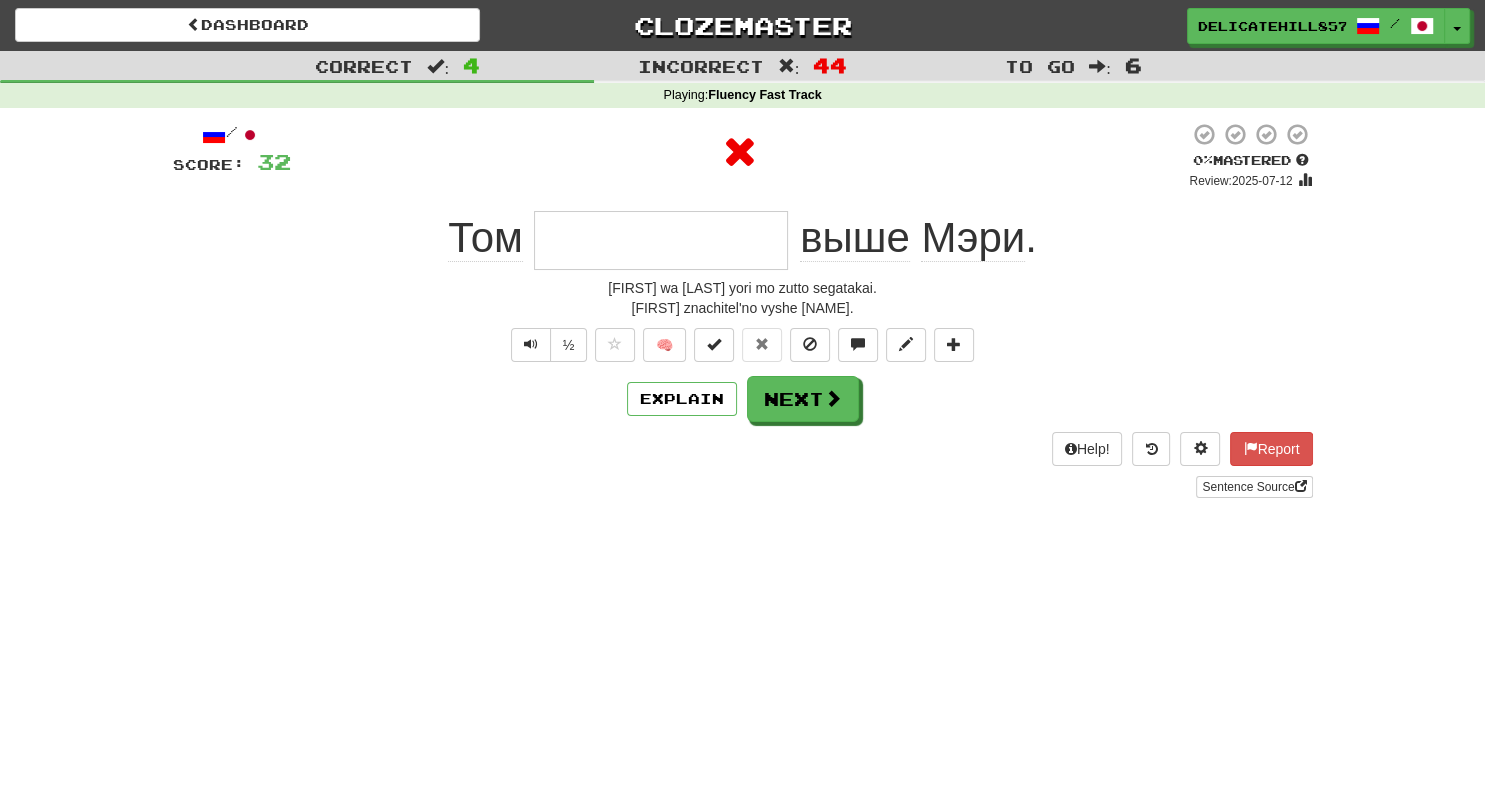 type on "****" 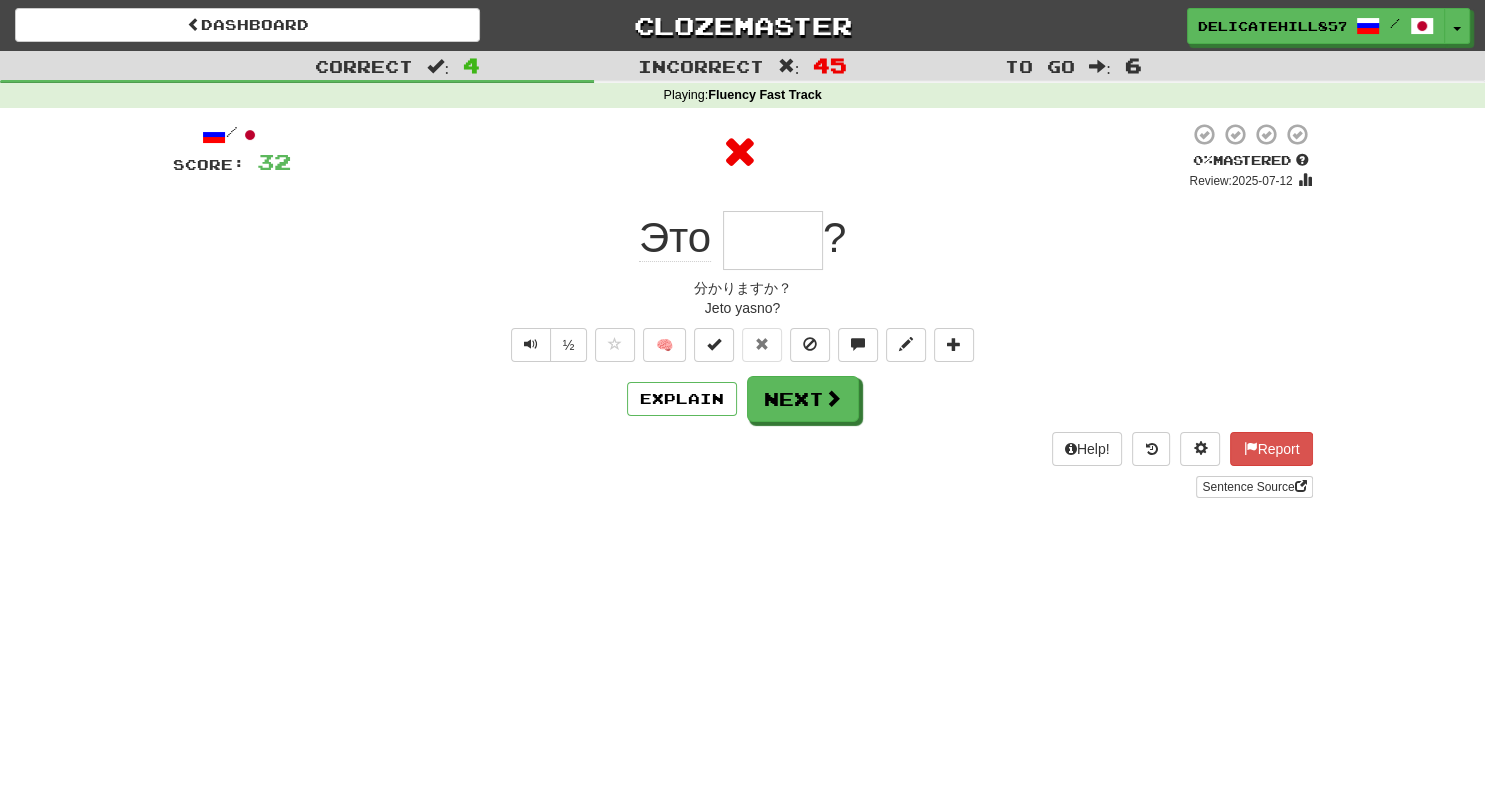 type on "**********" 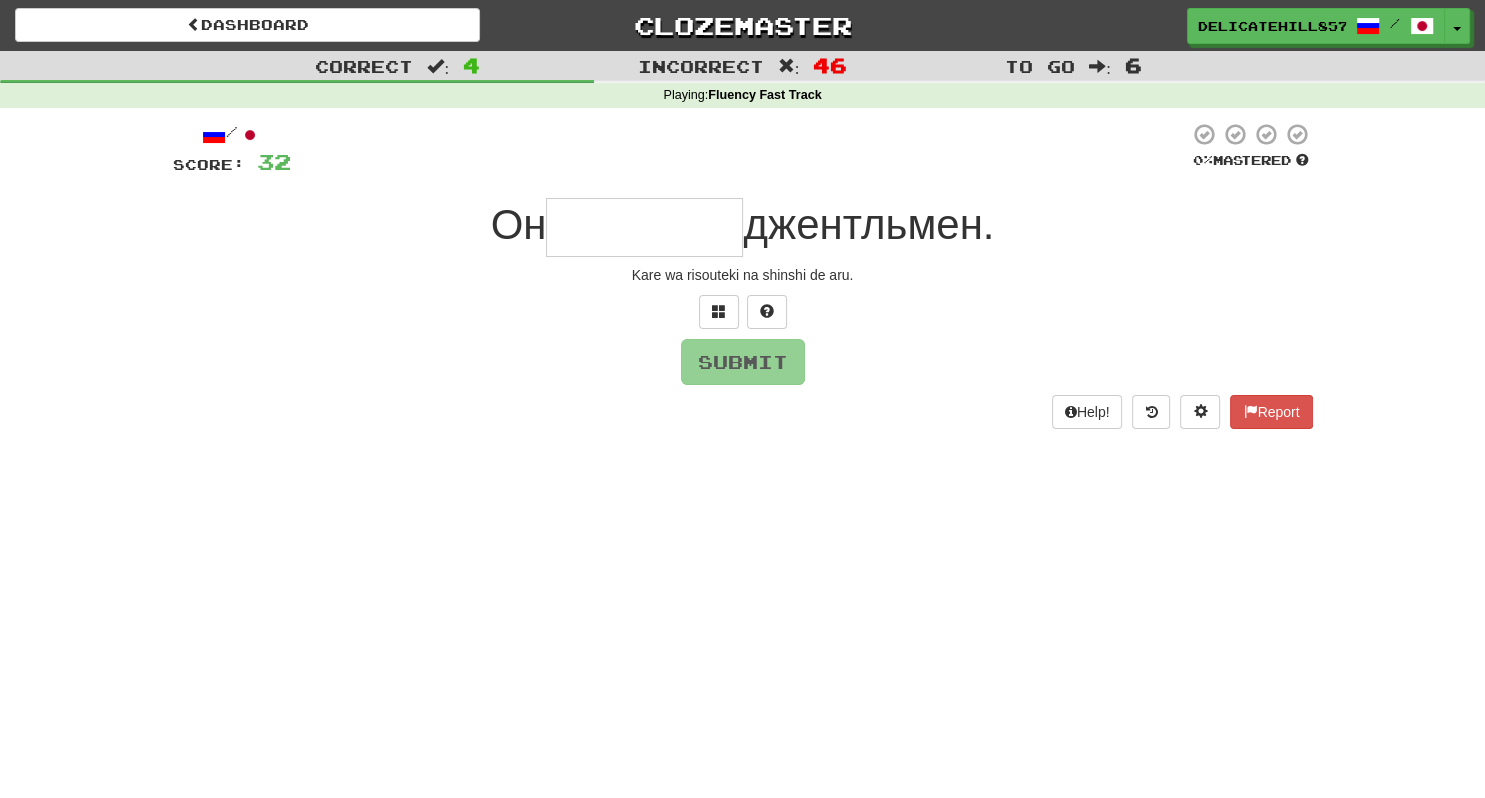type on "********" 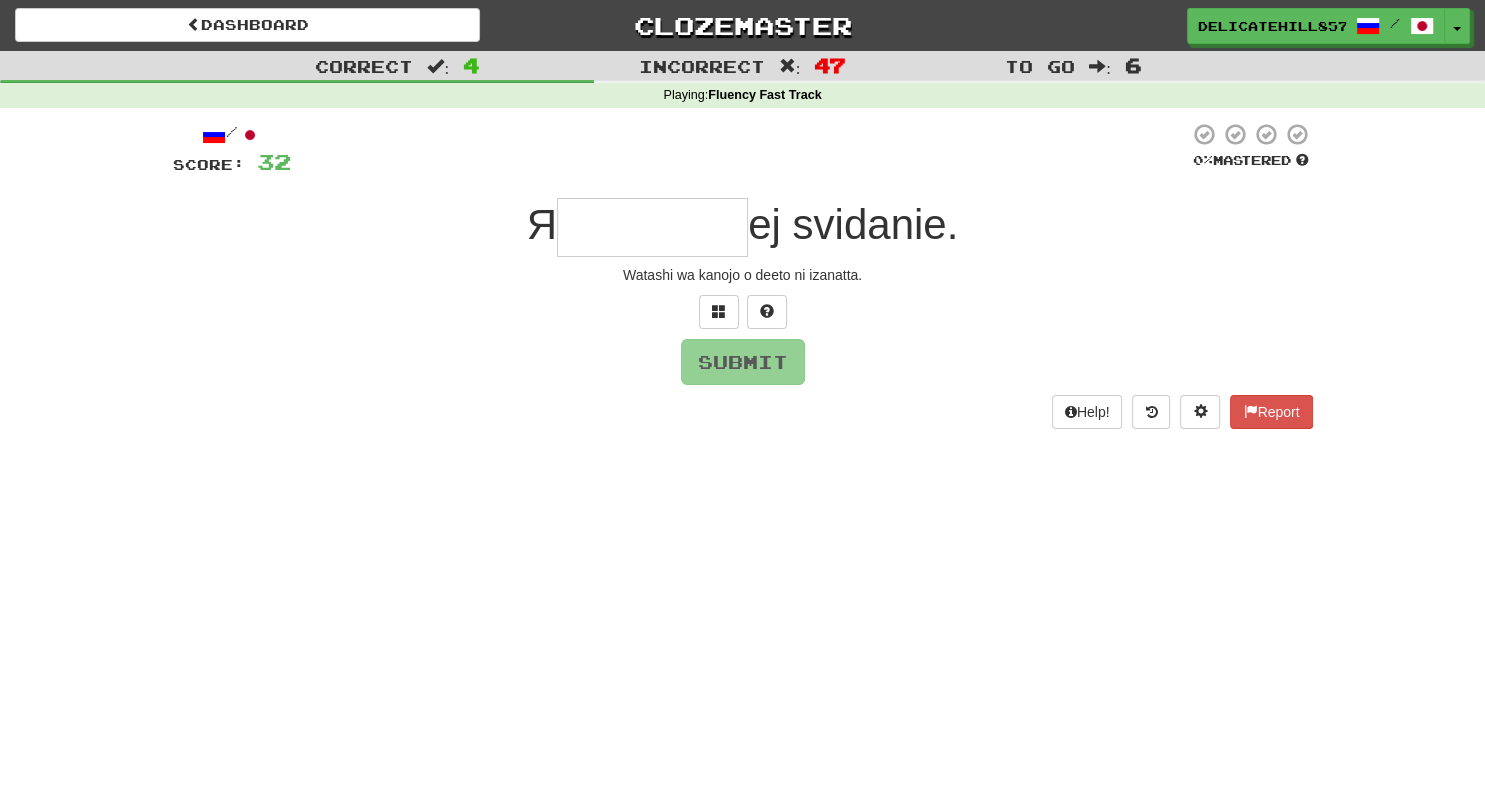 type on "********" 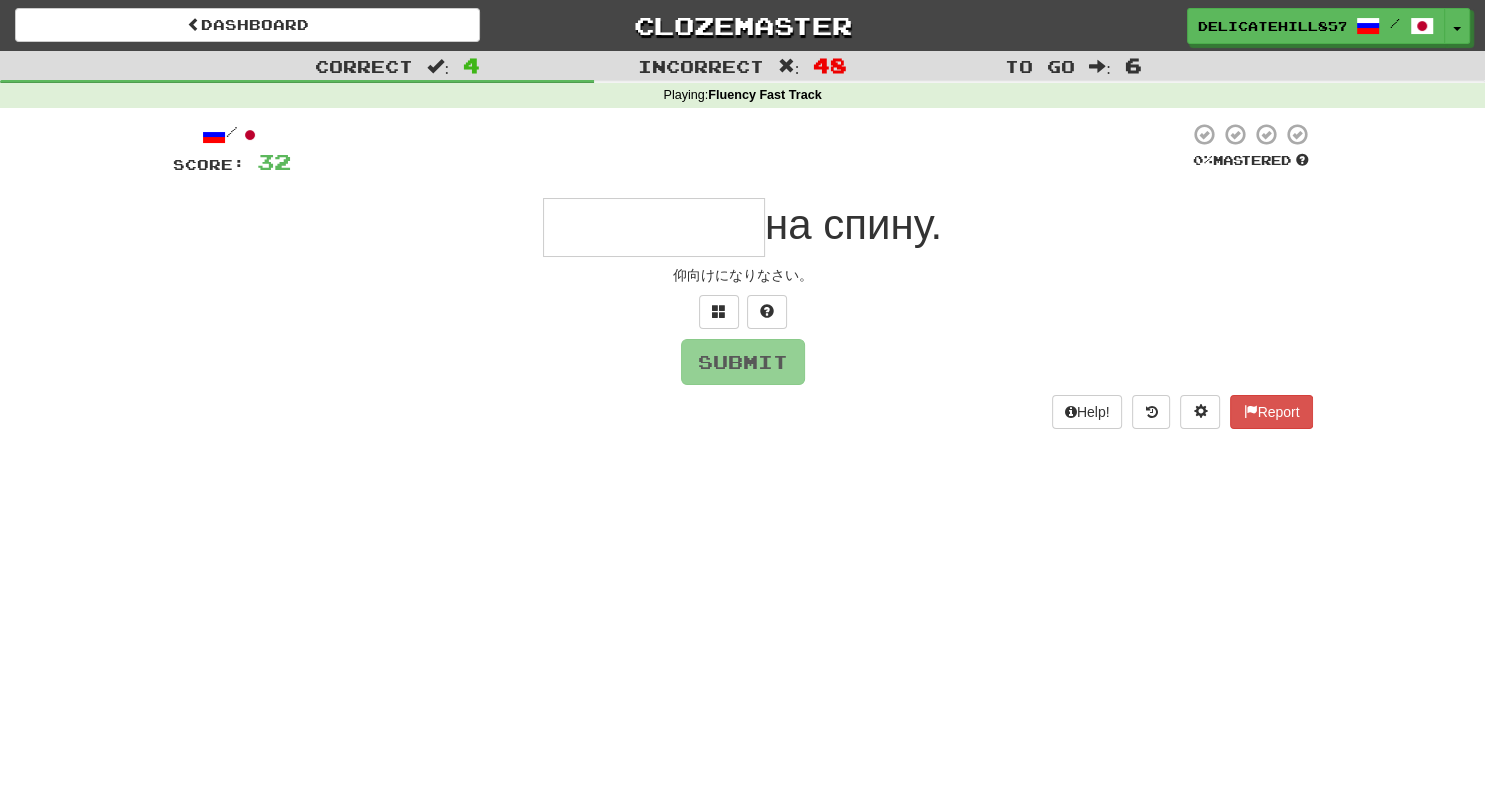 type on "*" 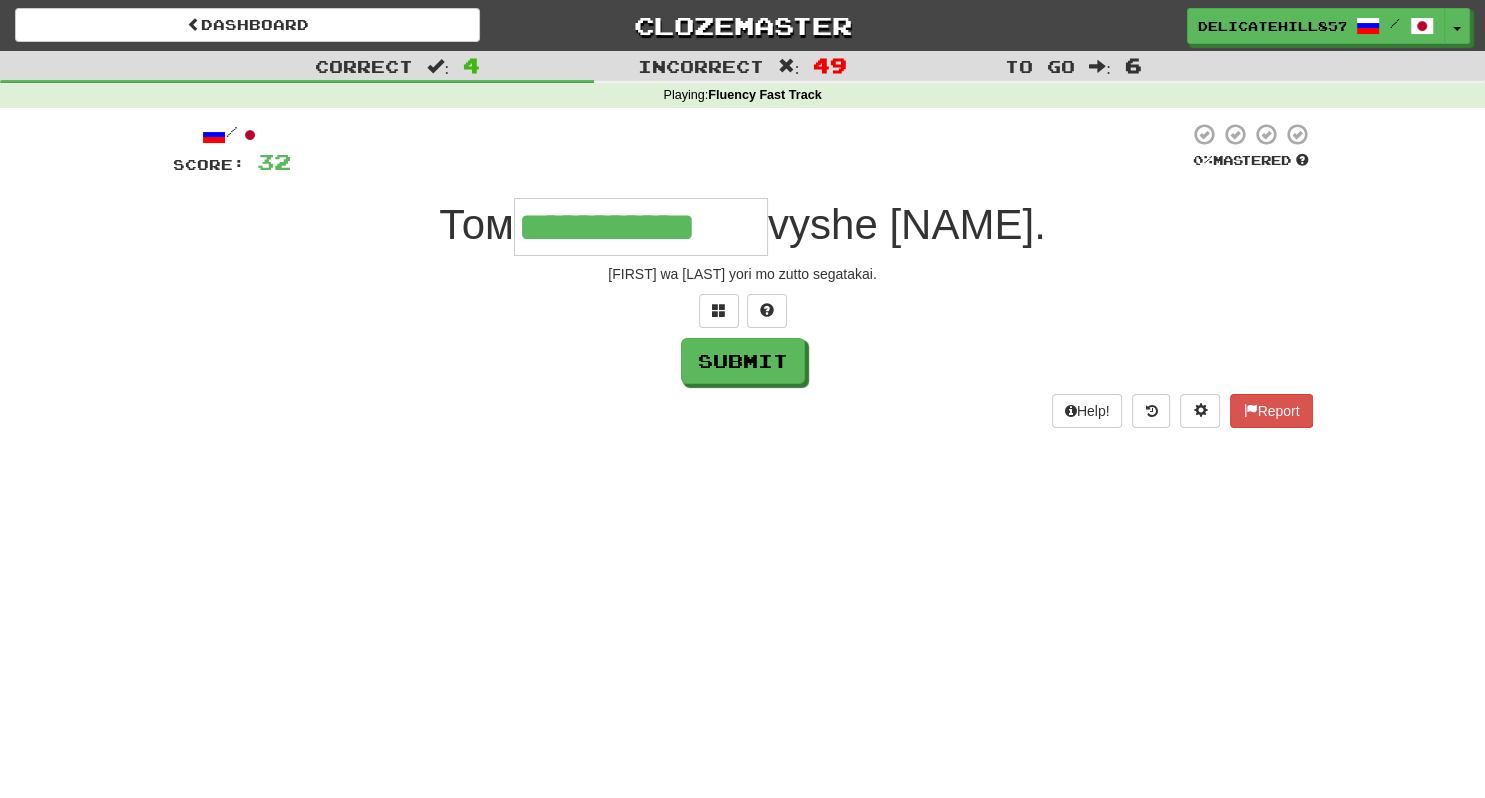 scroll, scrollTop: 0, scrollLeft: 3, axis: horizontal 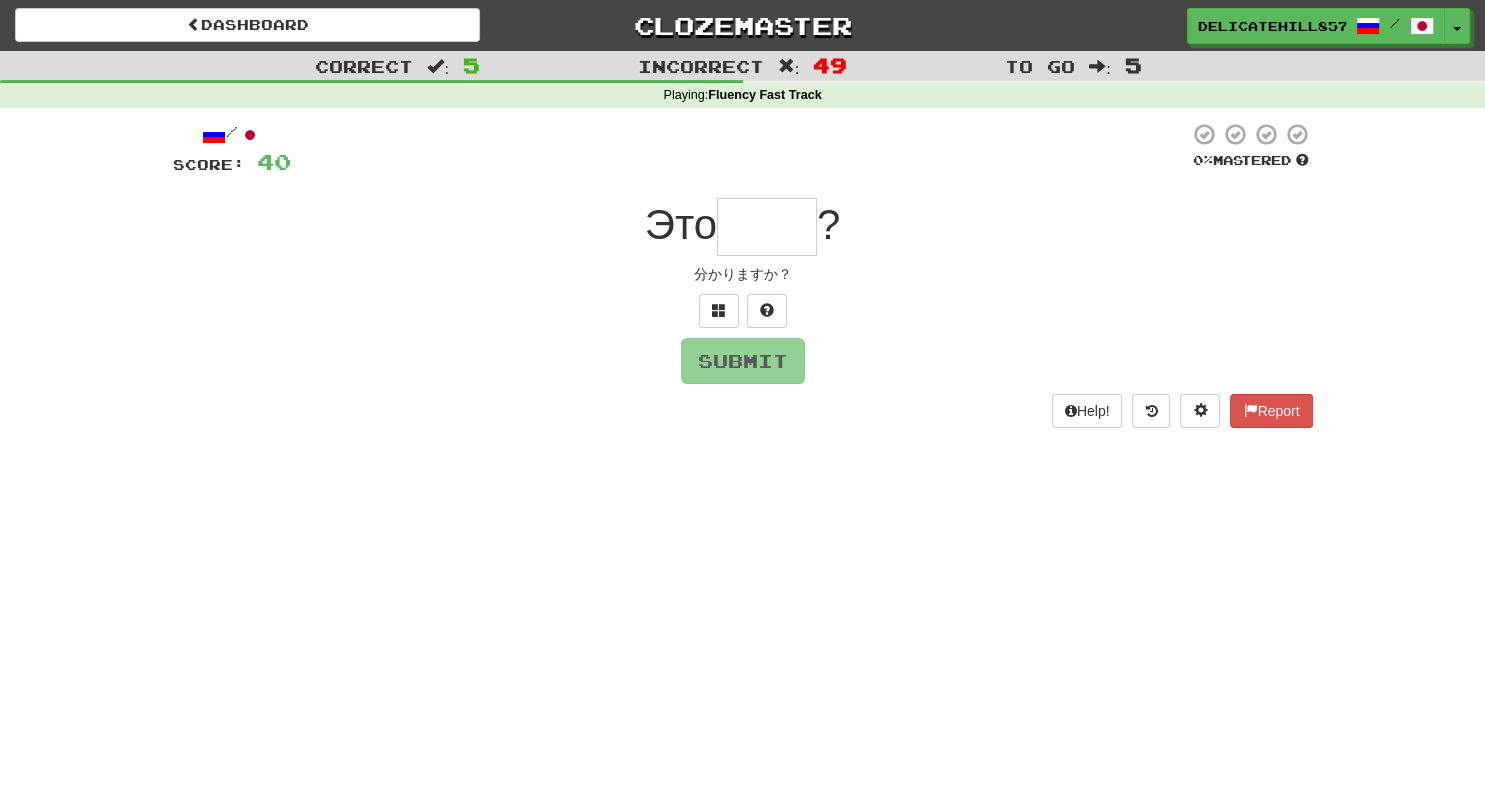 type on "****" 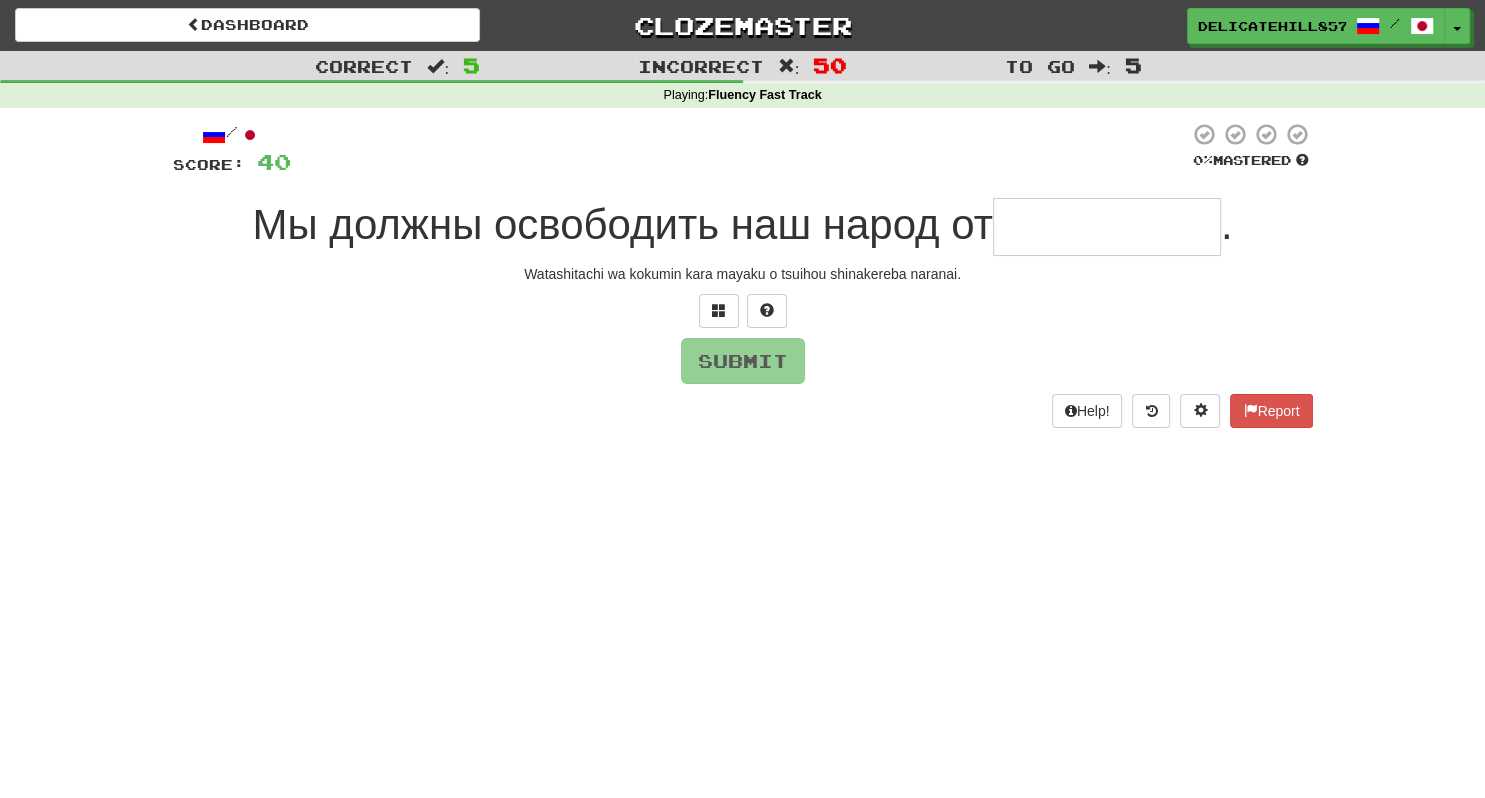 type on "**********" 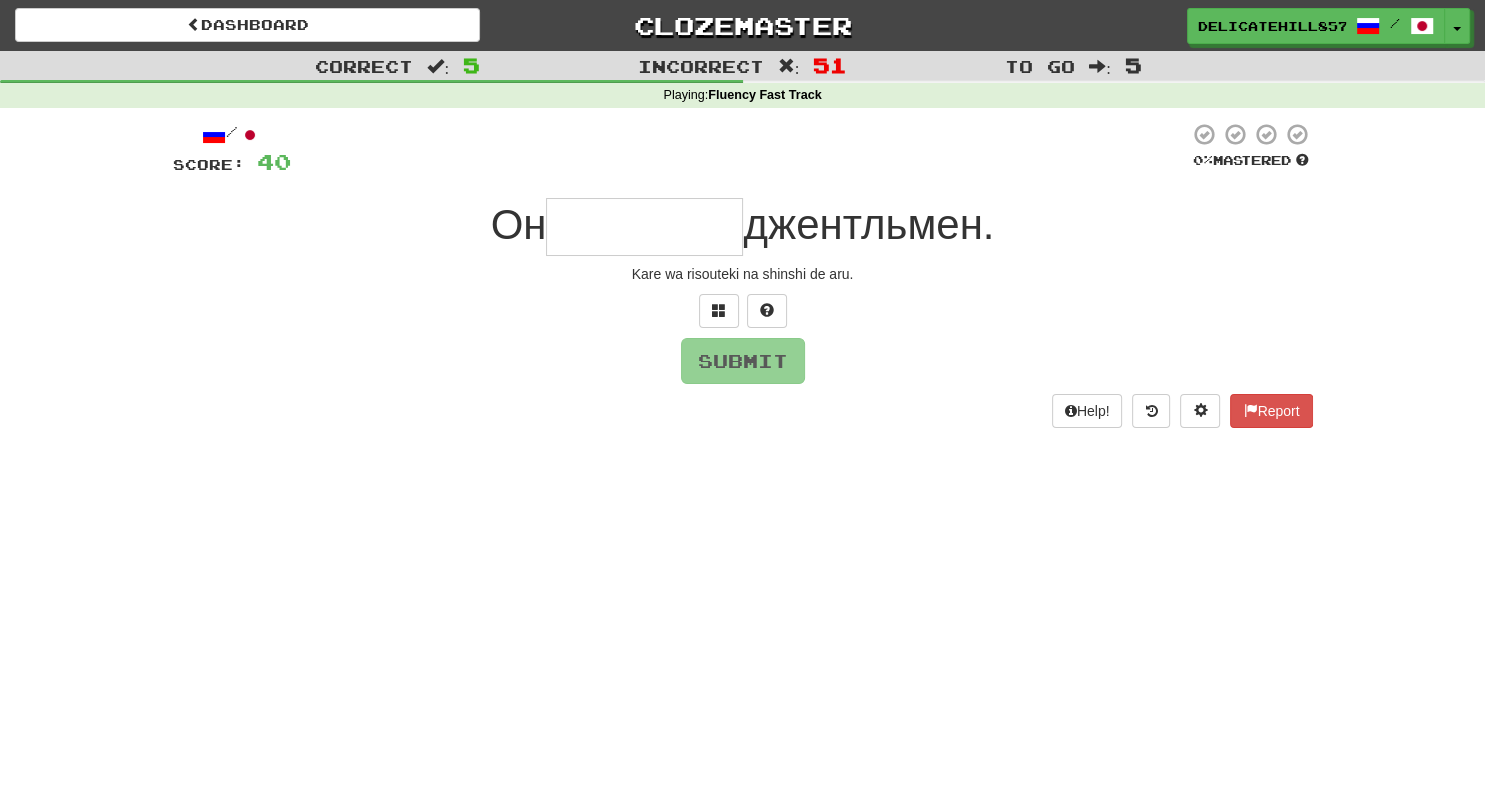 type on "********" 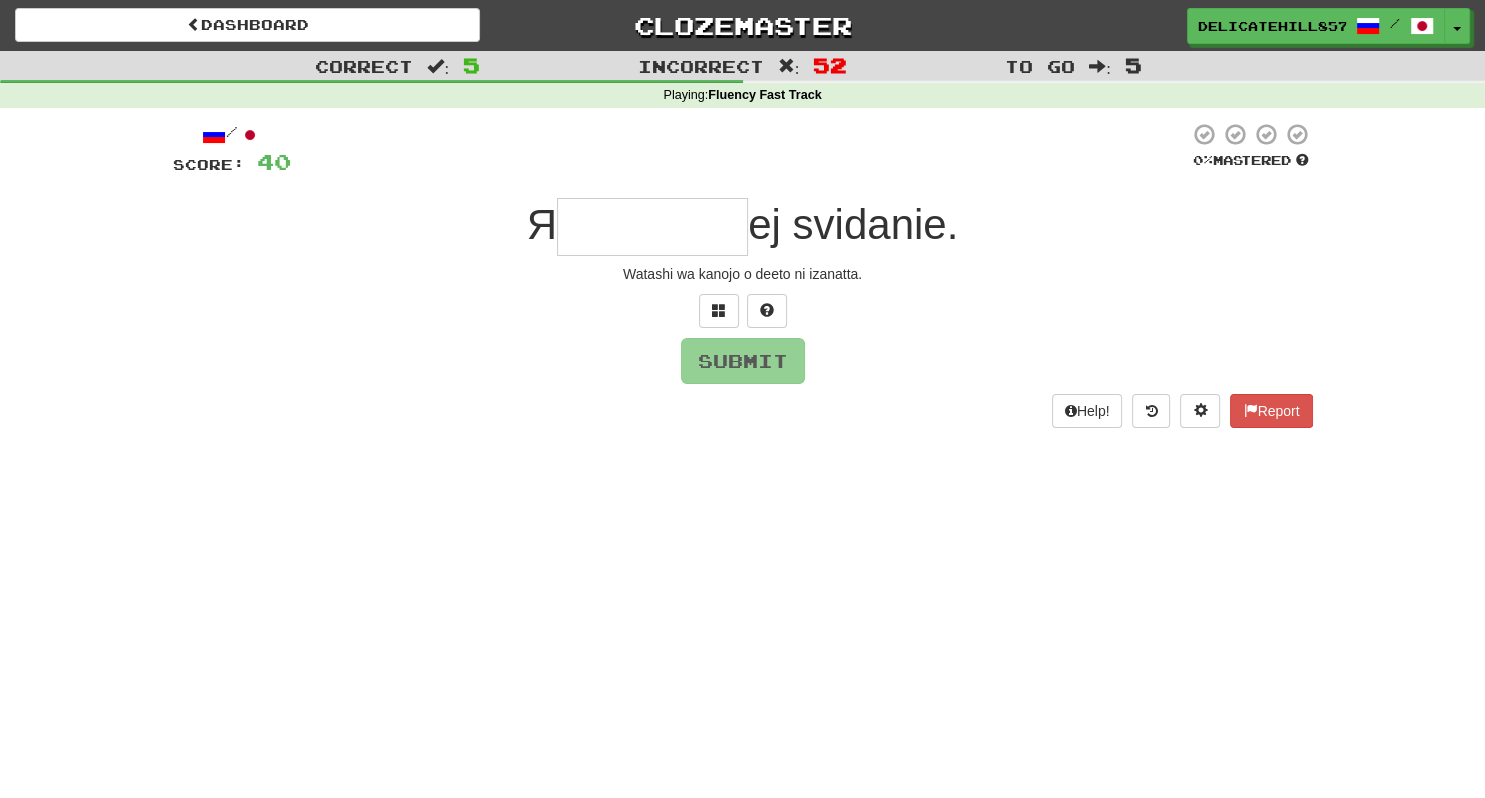 type on "********" 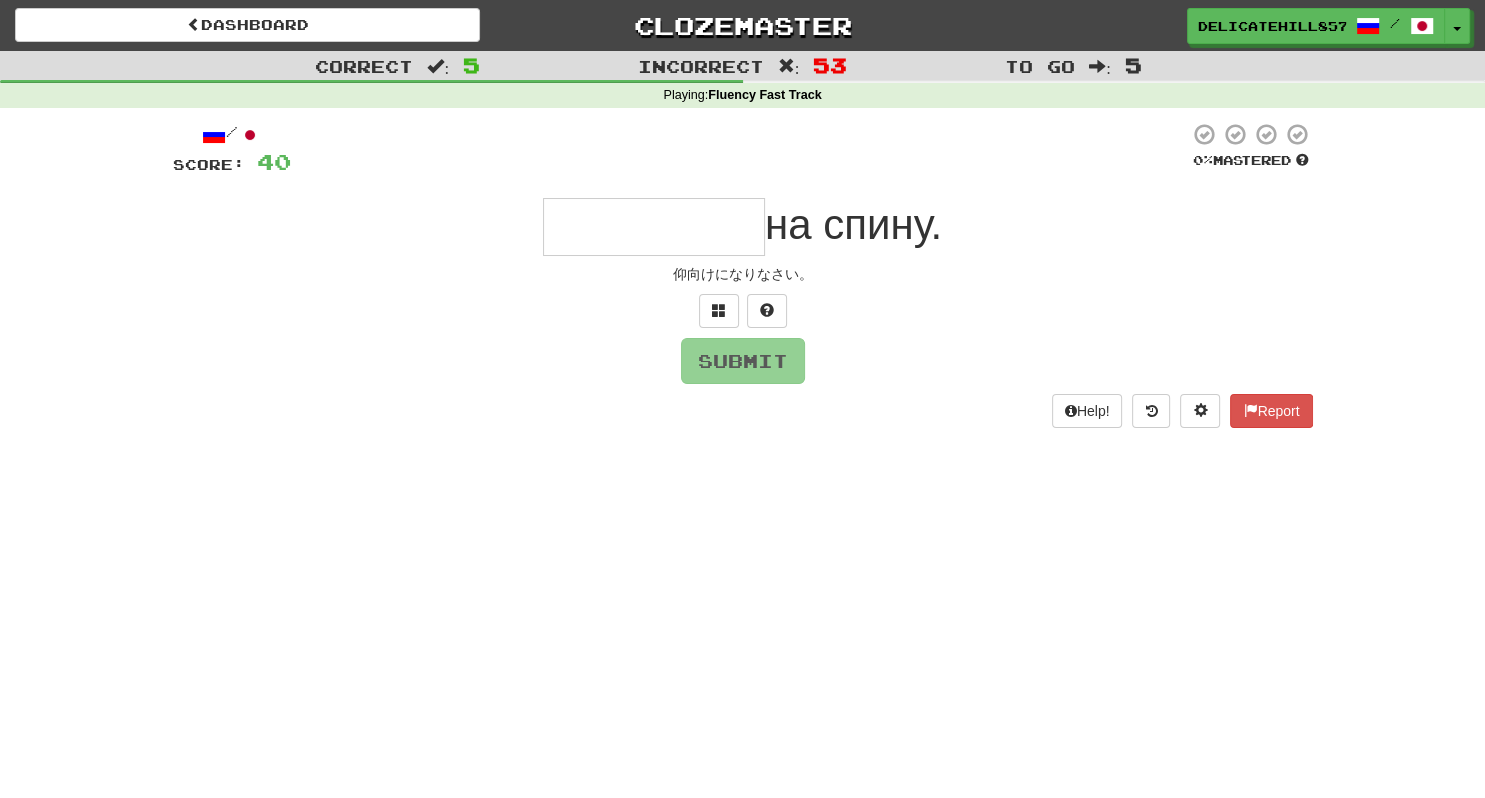 type on "*********" 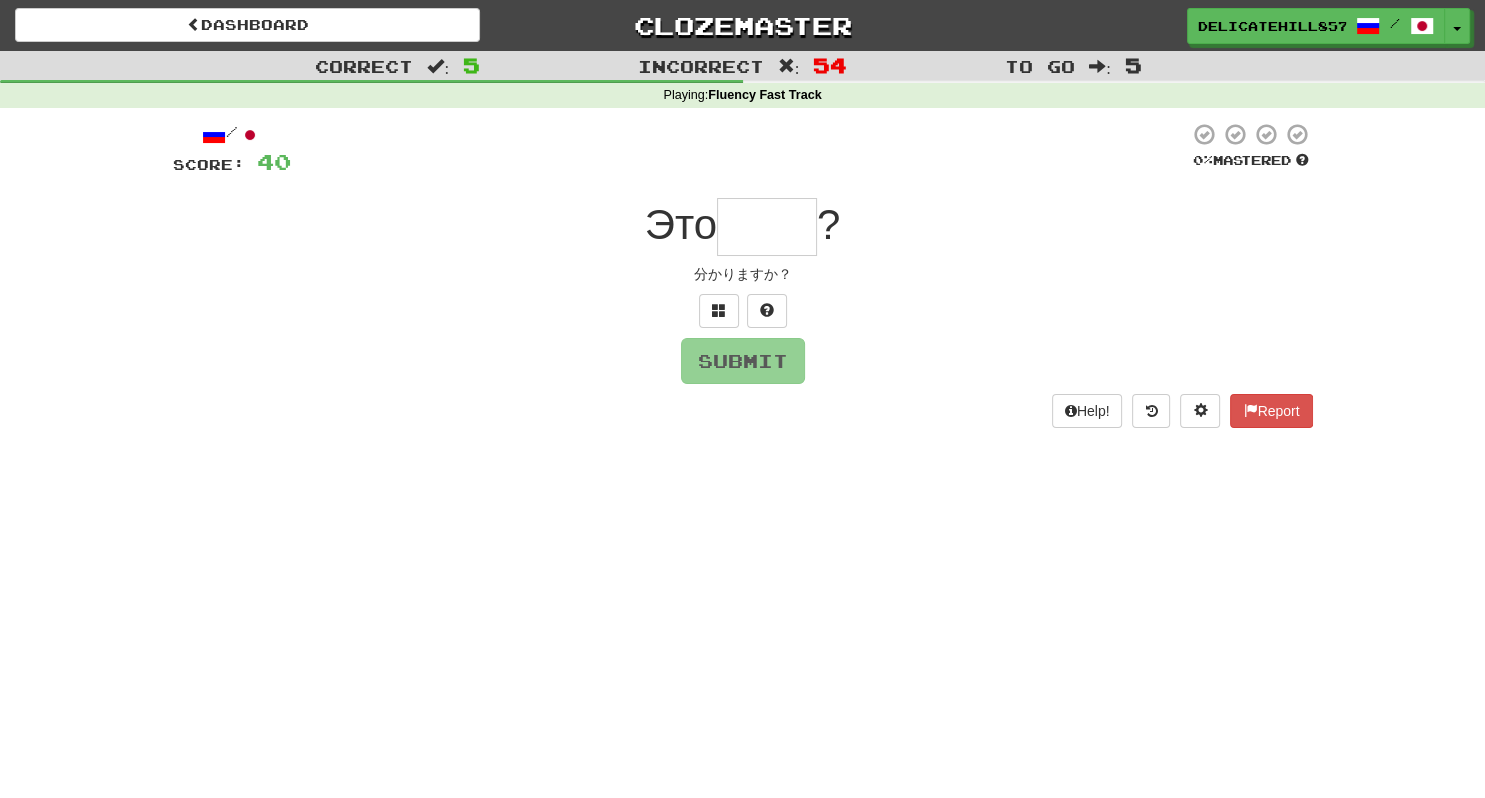 type on "*" 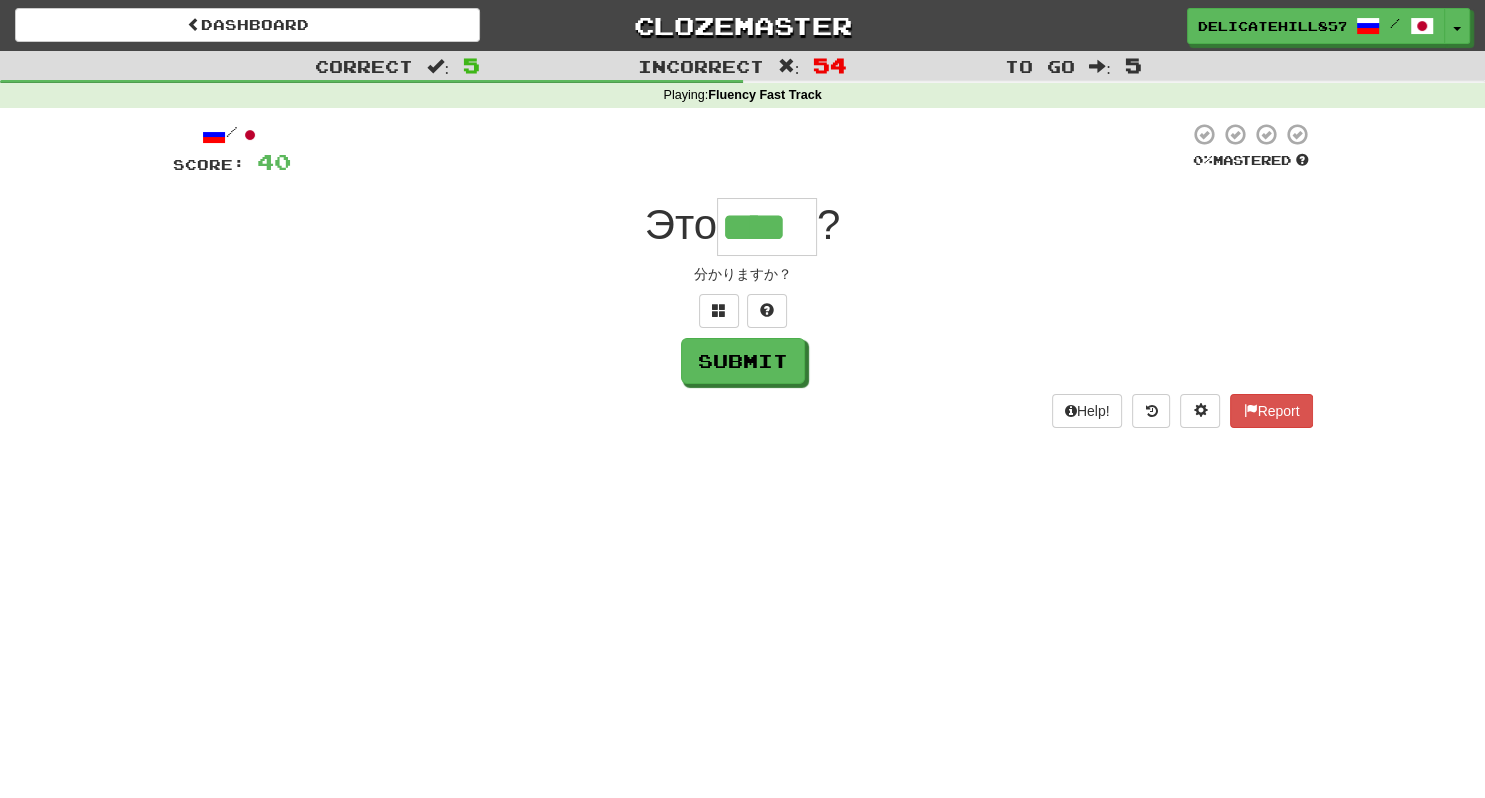 type on "****" 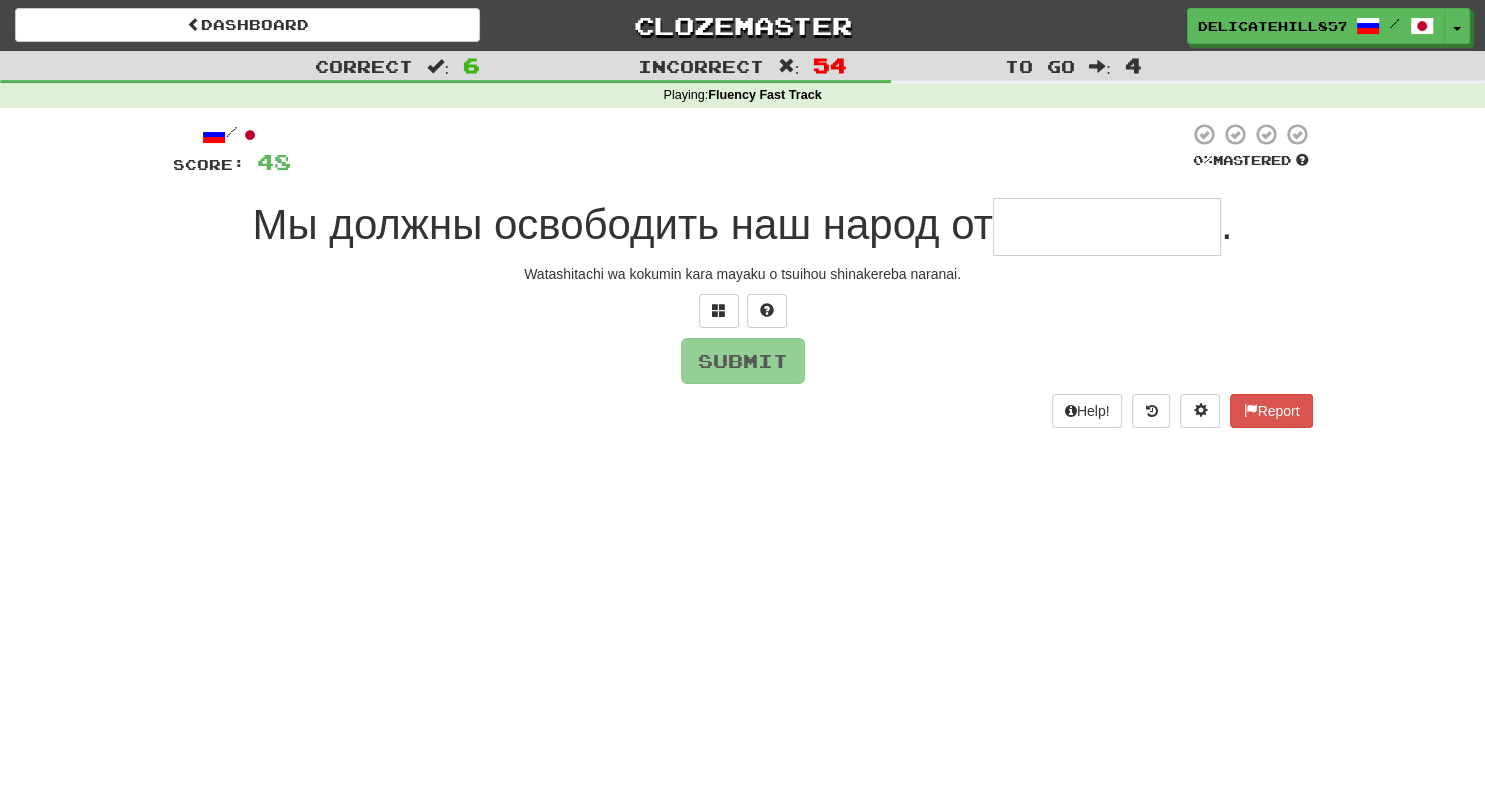 type on "**********" 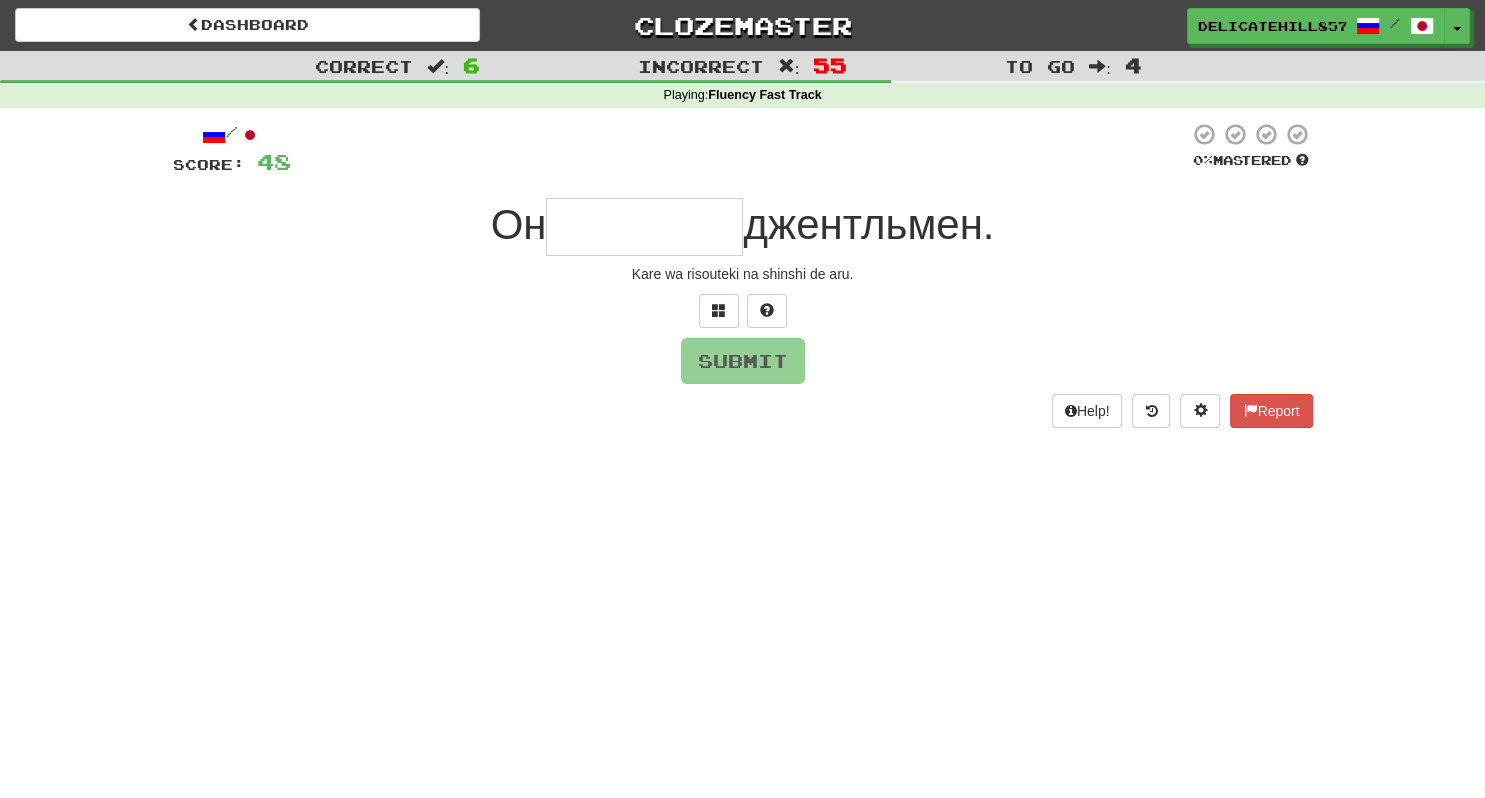 type on "********" 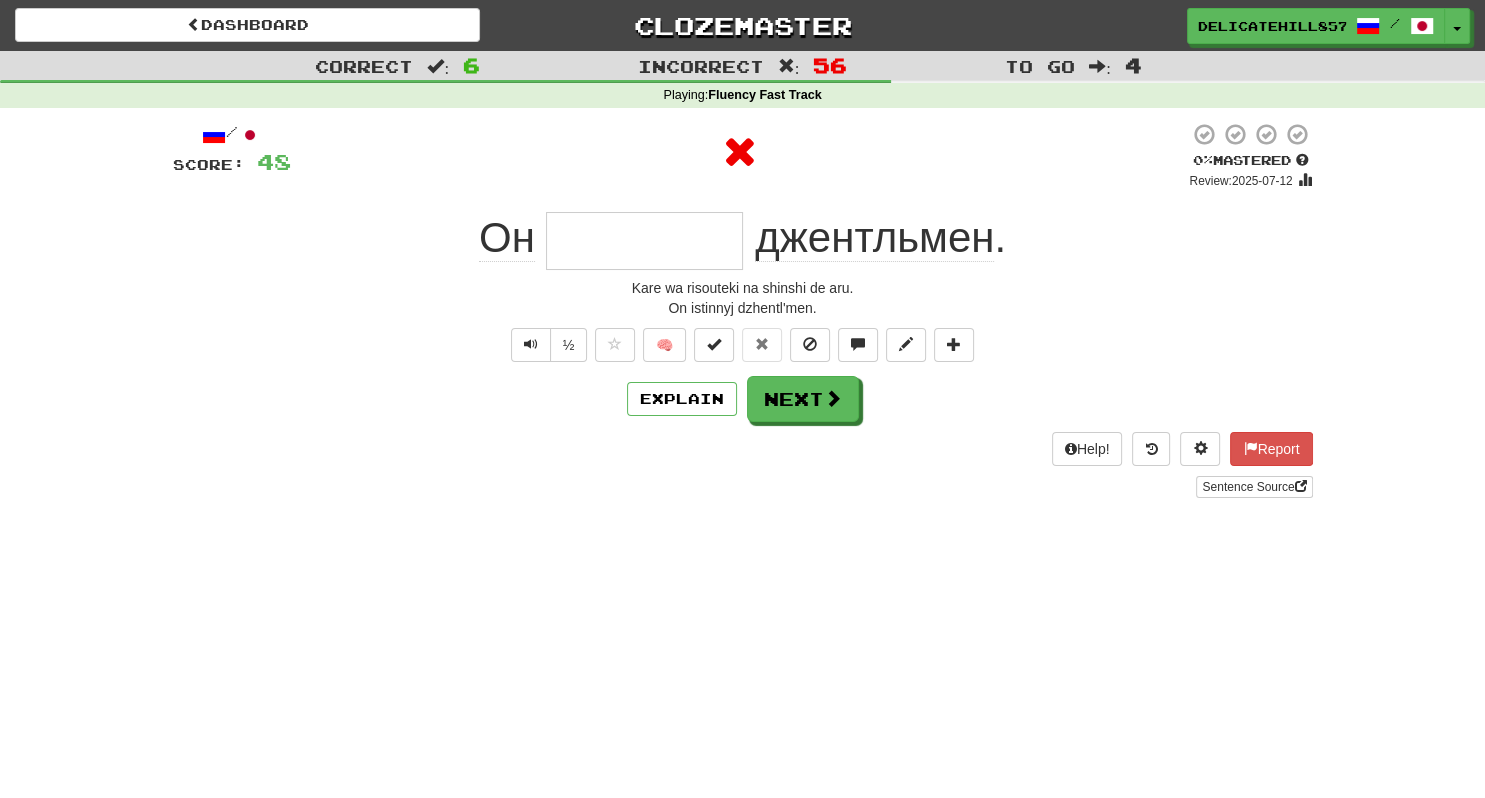 type on "********" 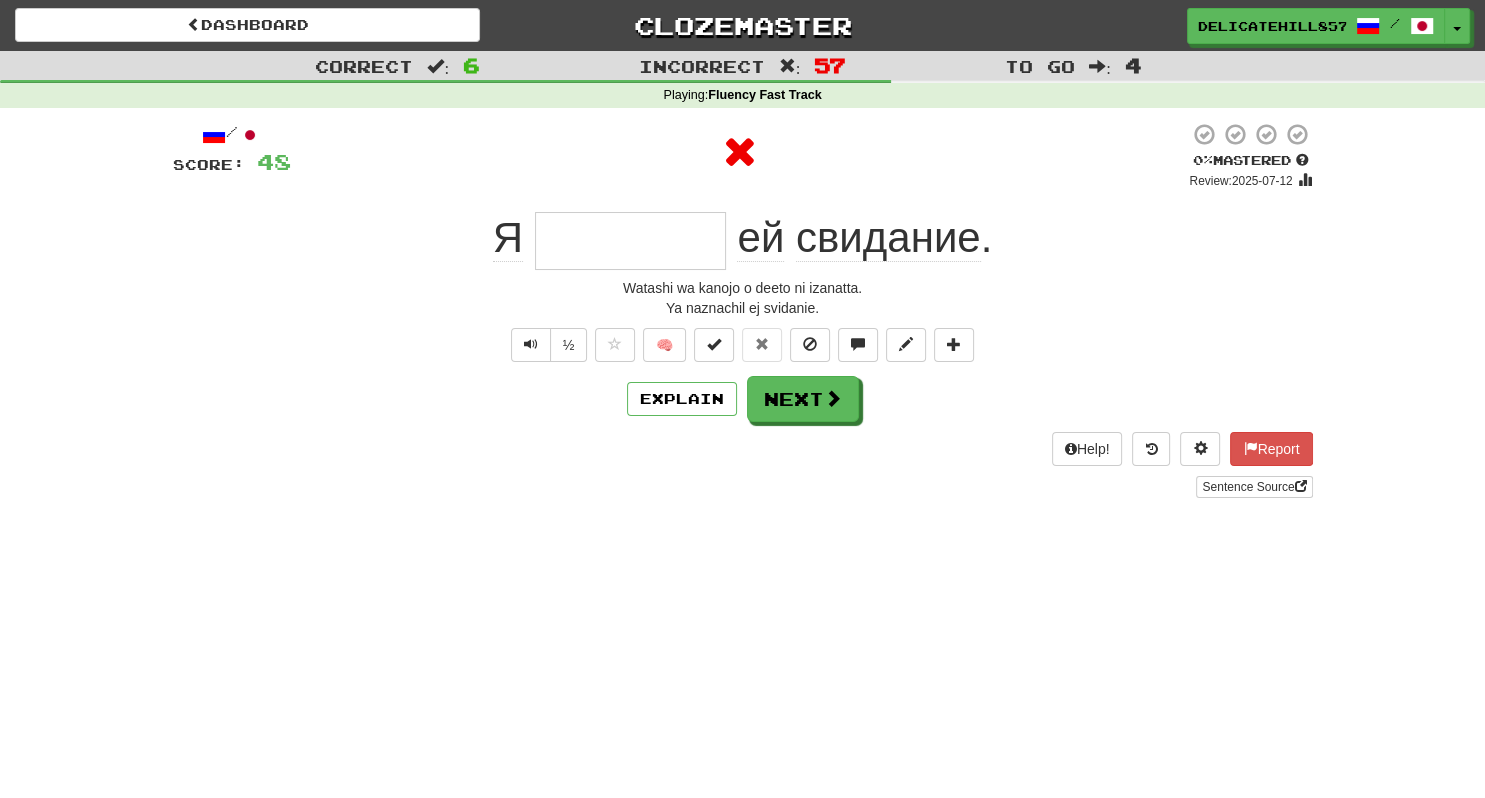 type on "*********" 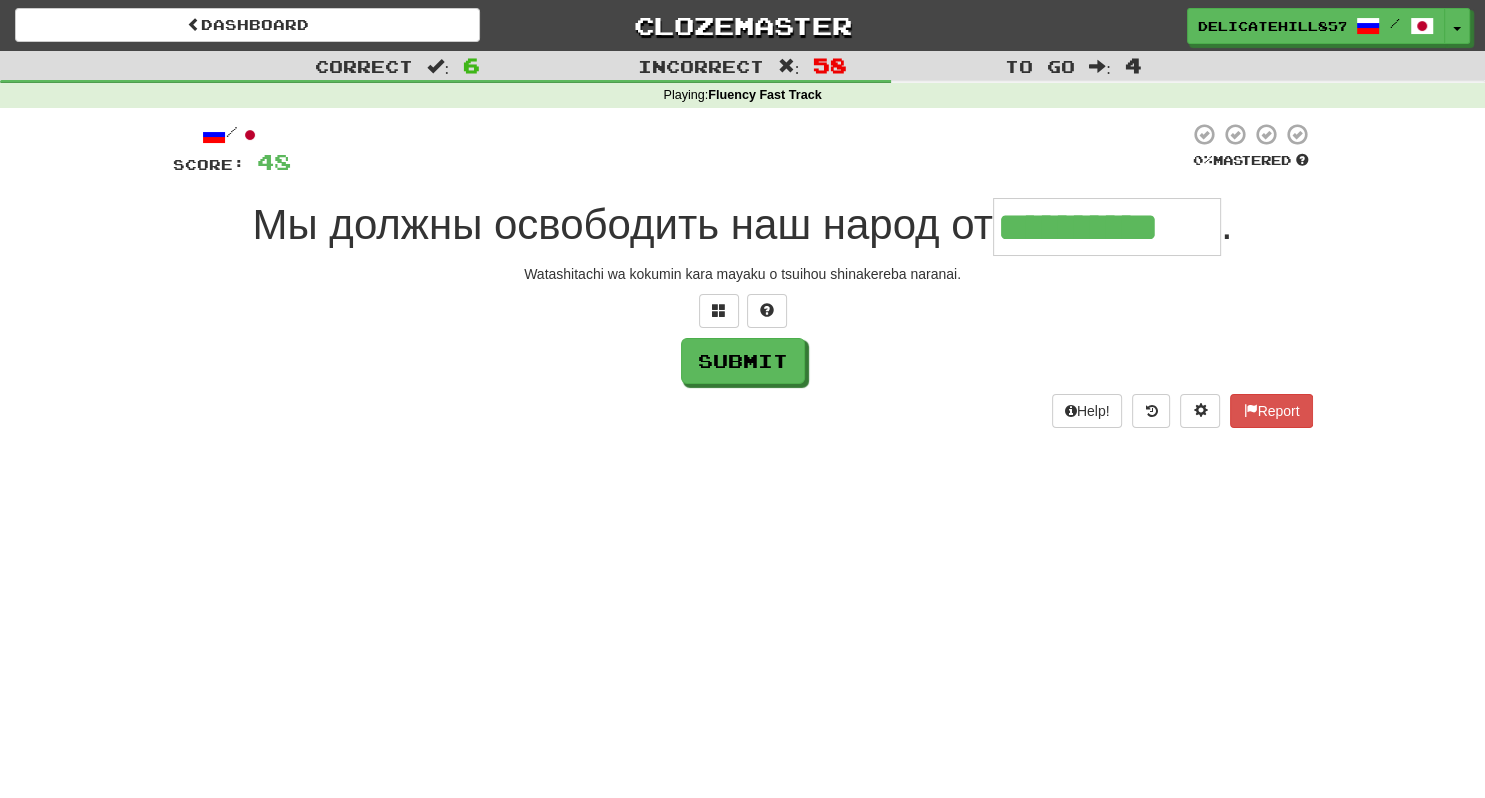 type on "**********" 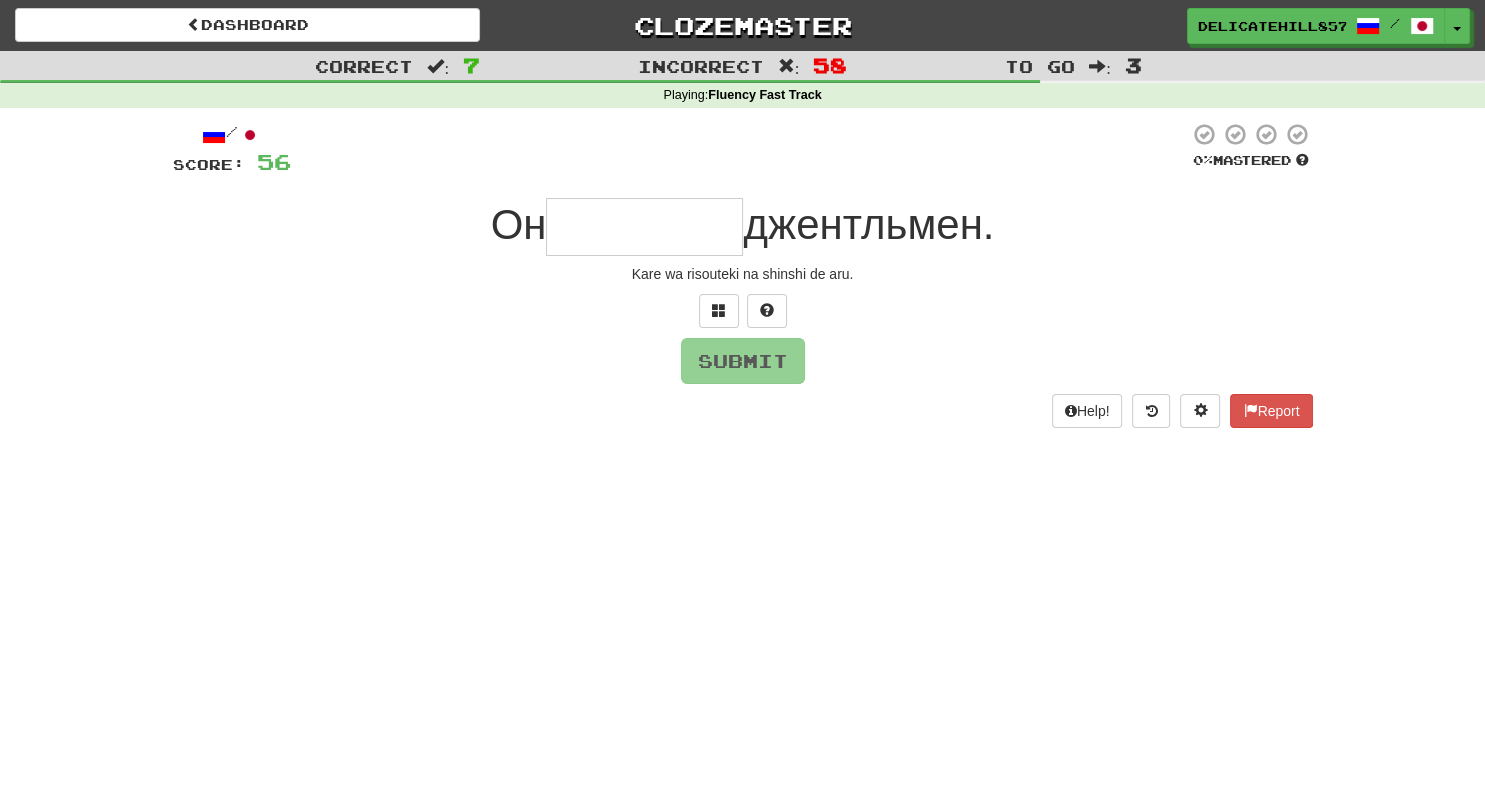type on "********" 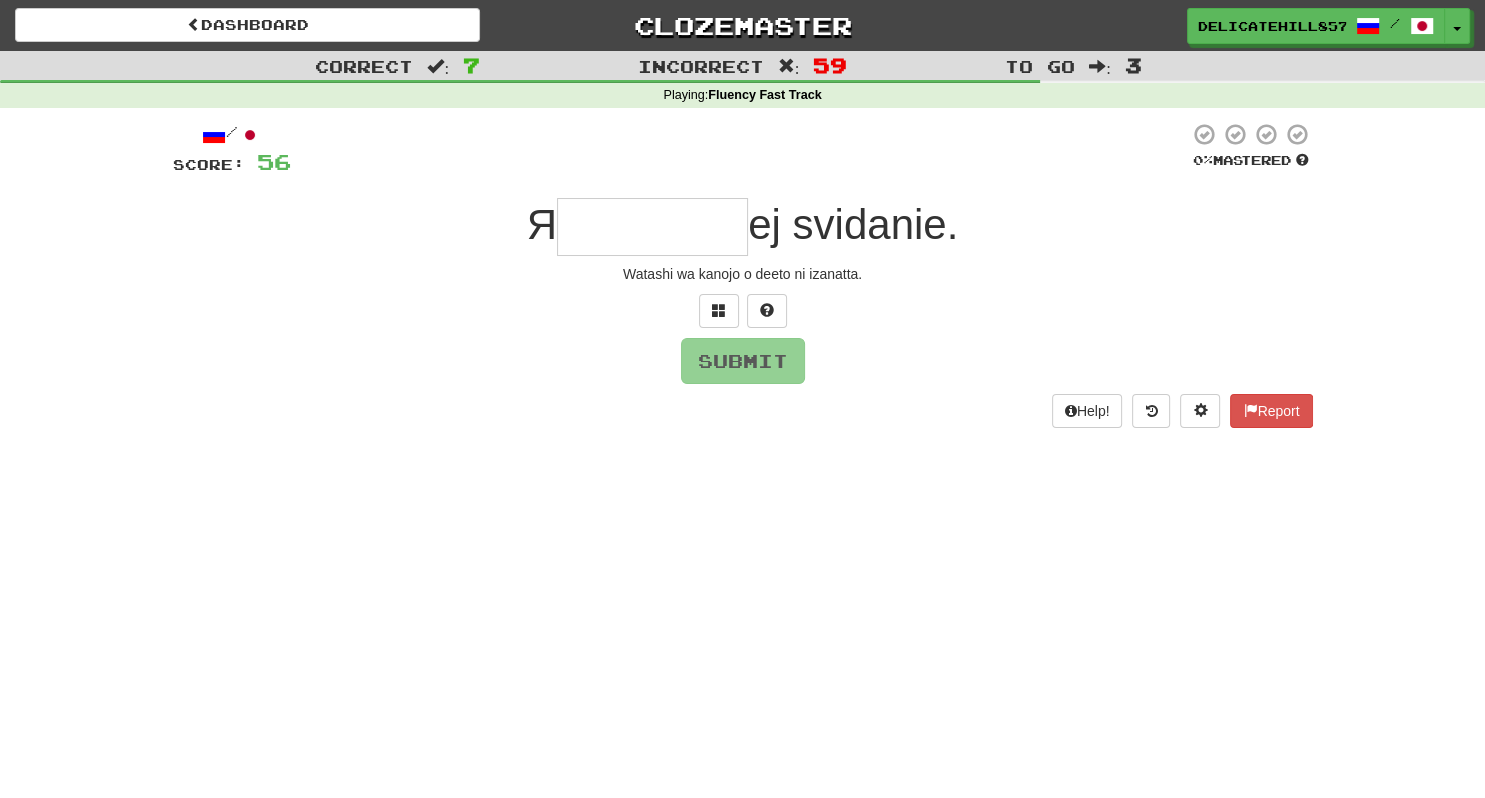 type on "********" 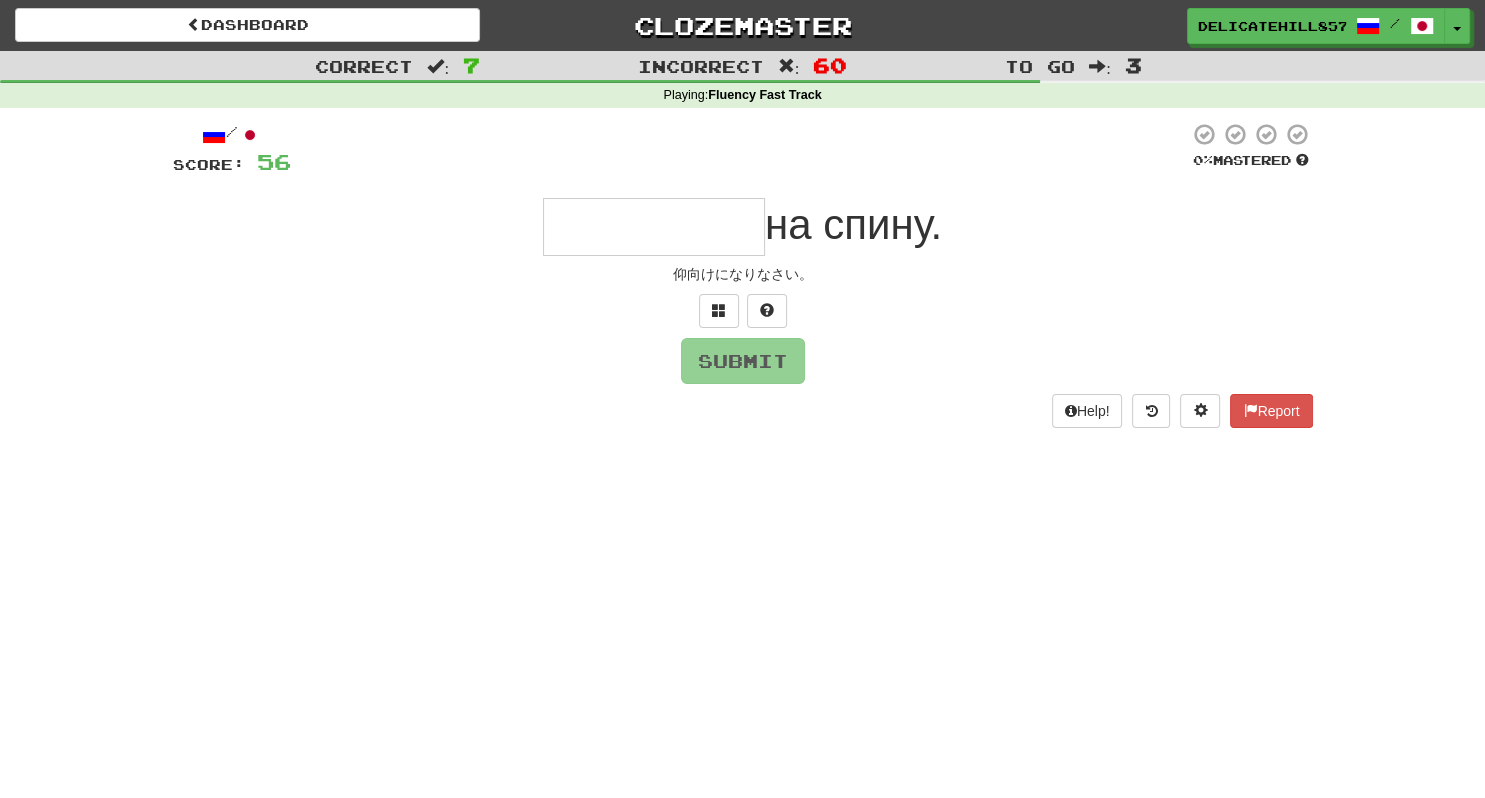 type on "*********" 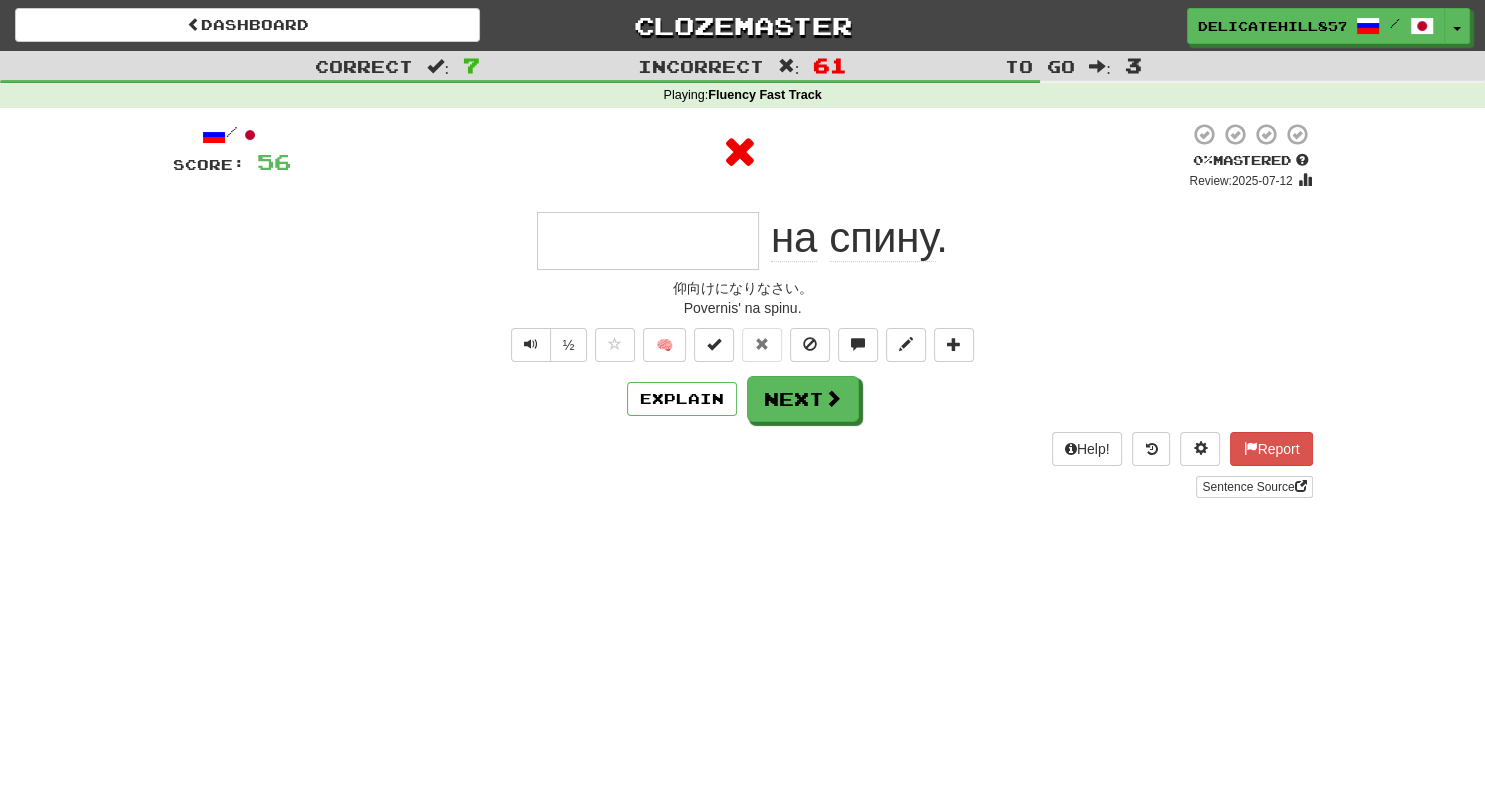 type on "********" 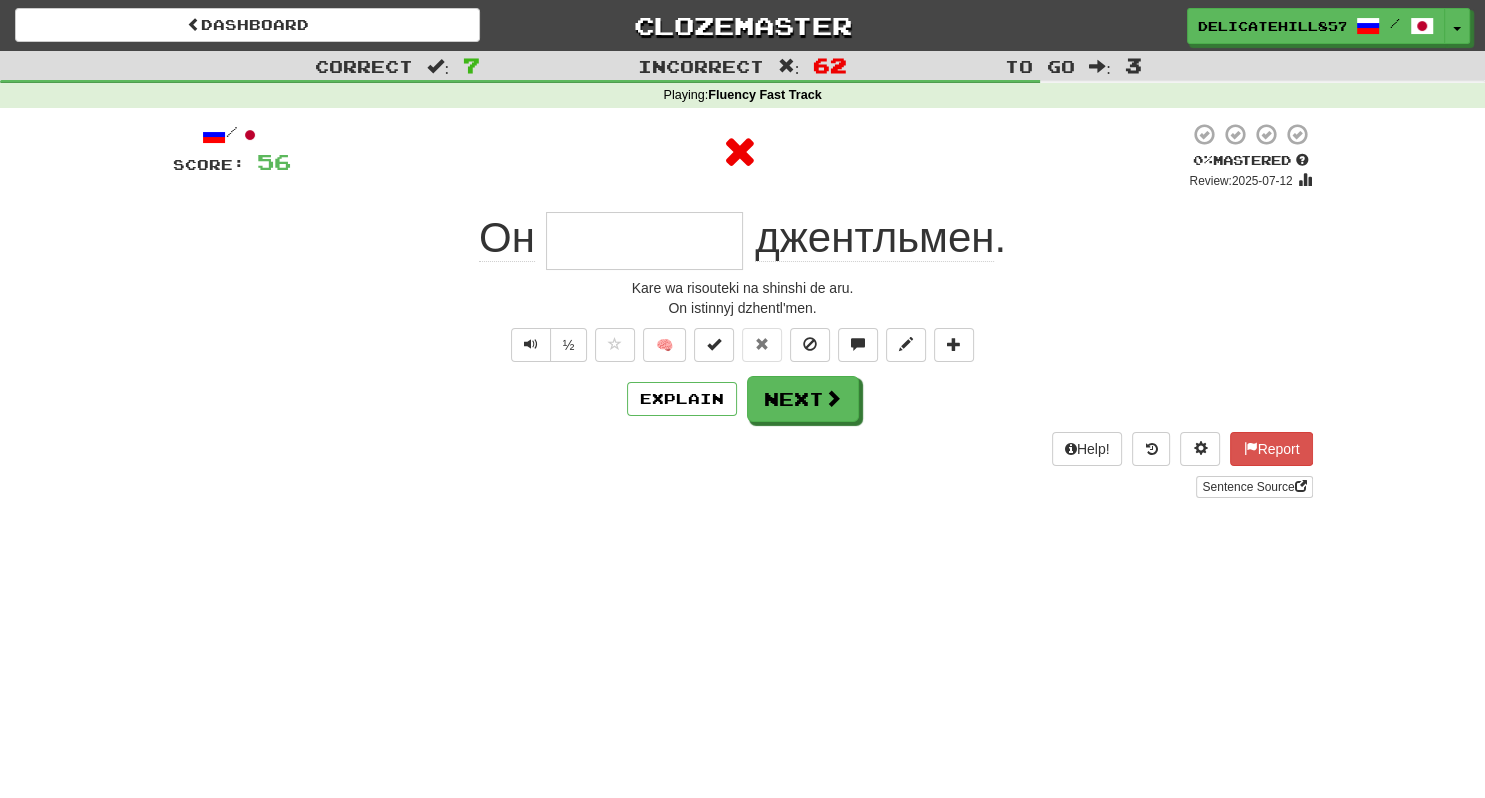 type on "********" 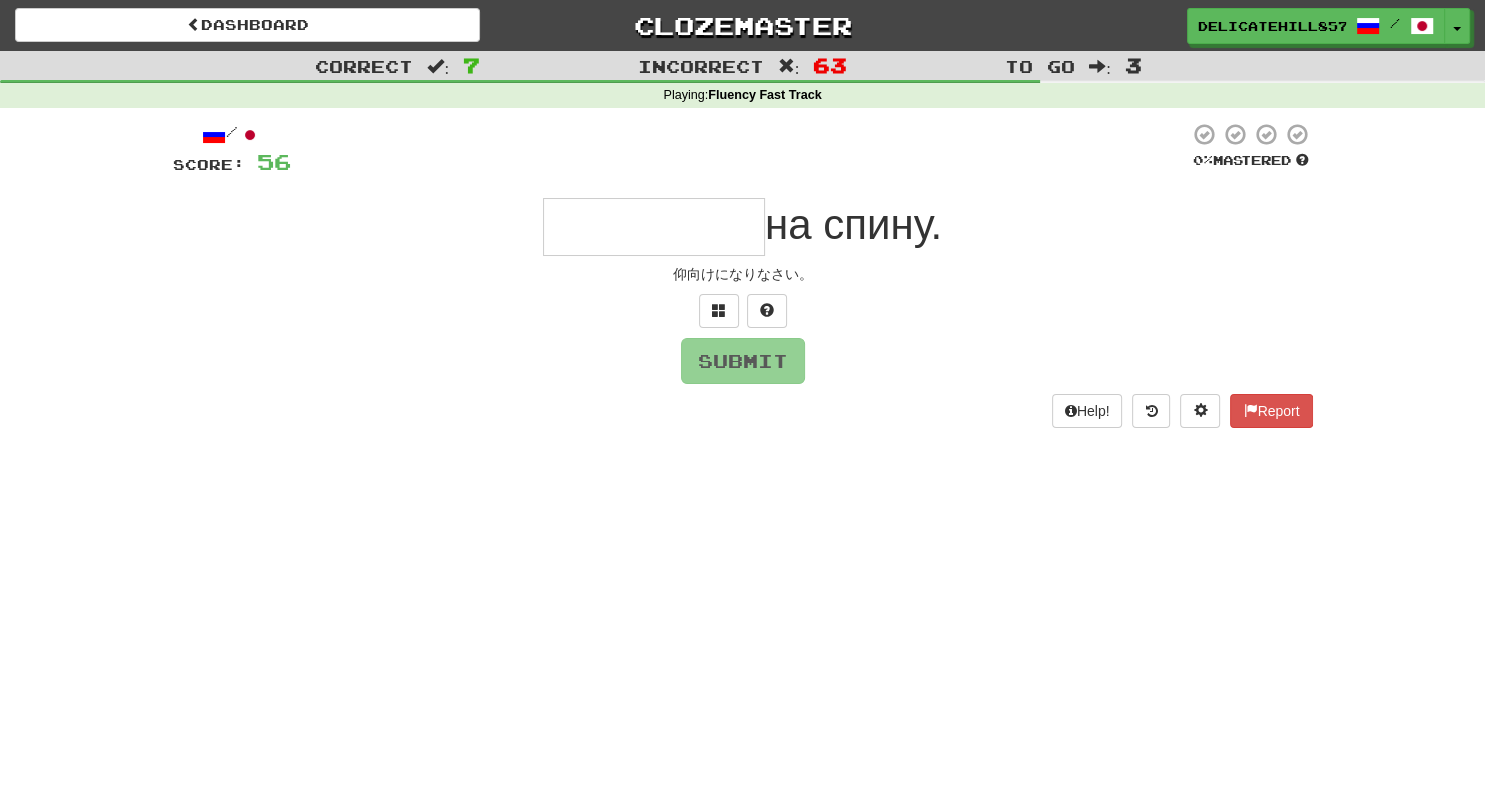 type on "*********" 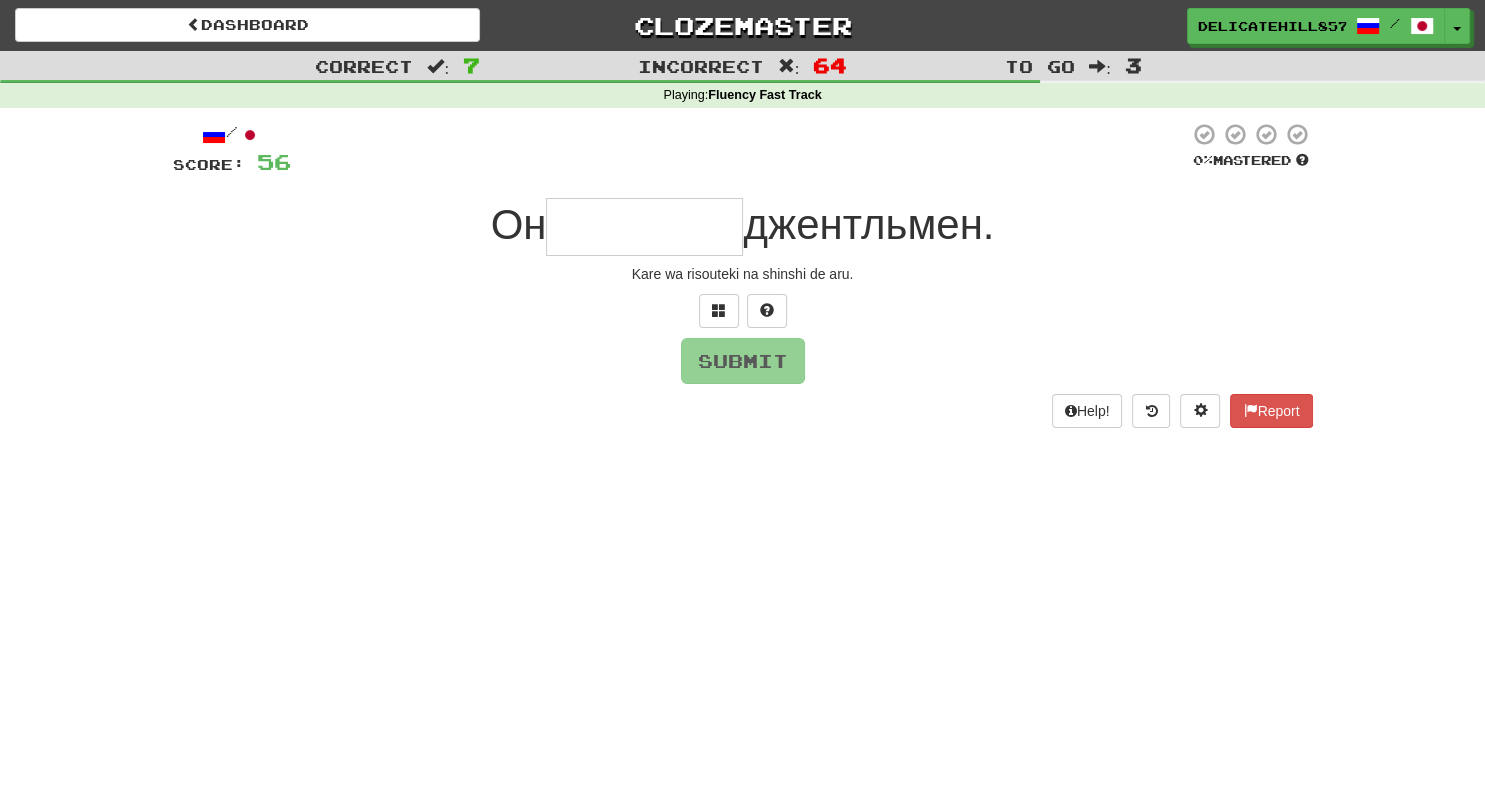 type on "*" 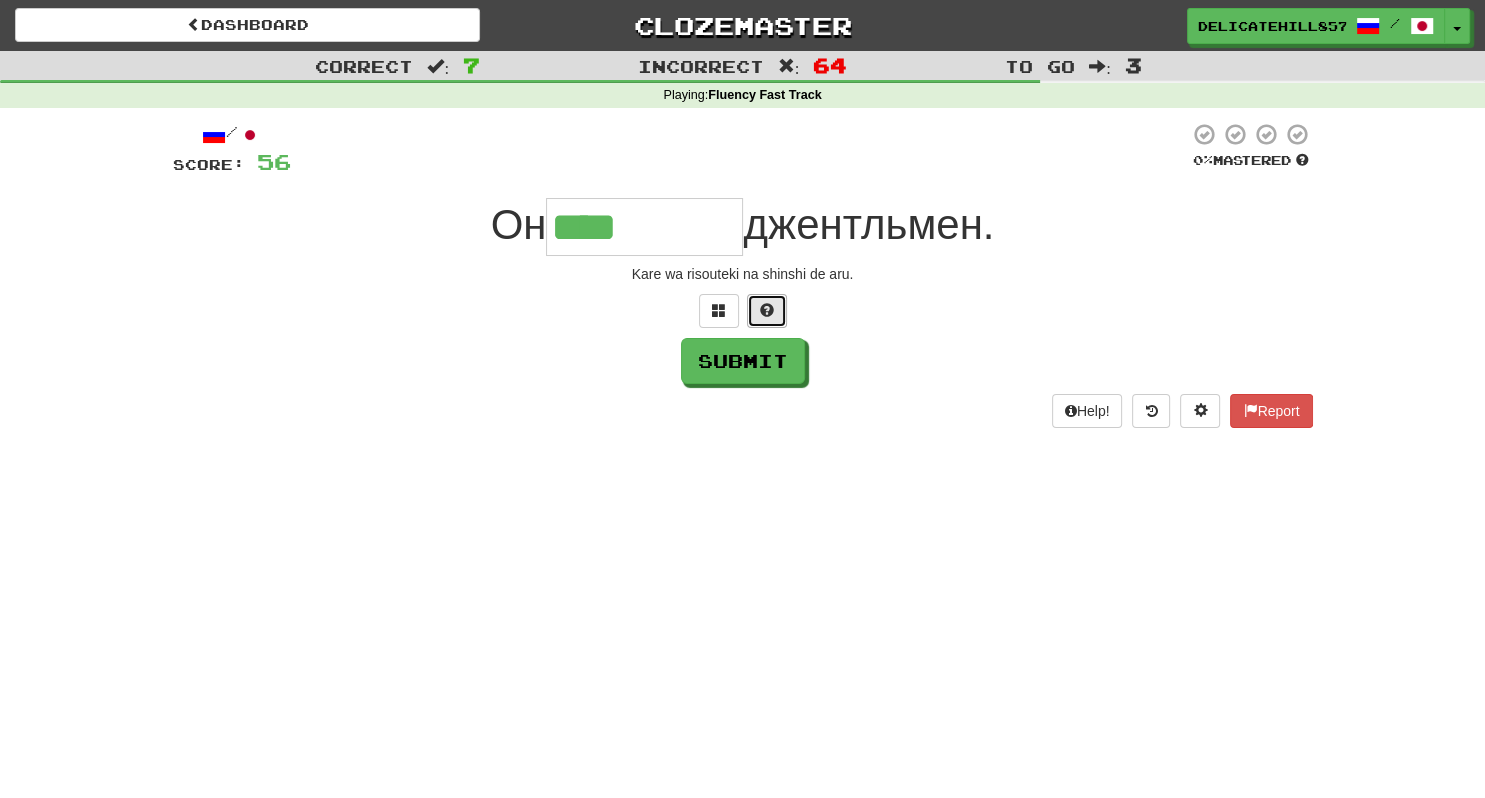 click at bounding box center [767, 311] 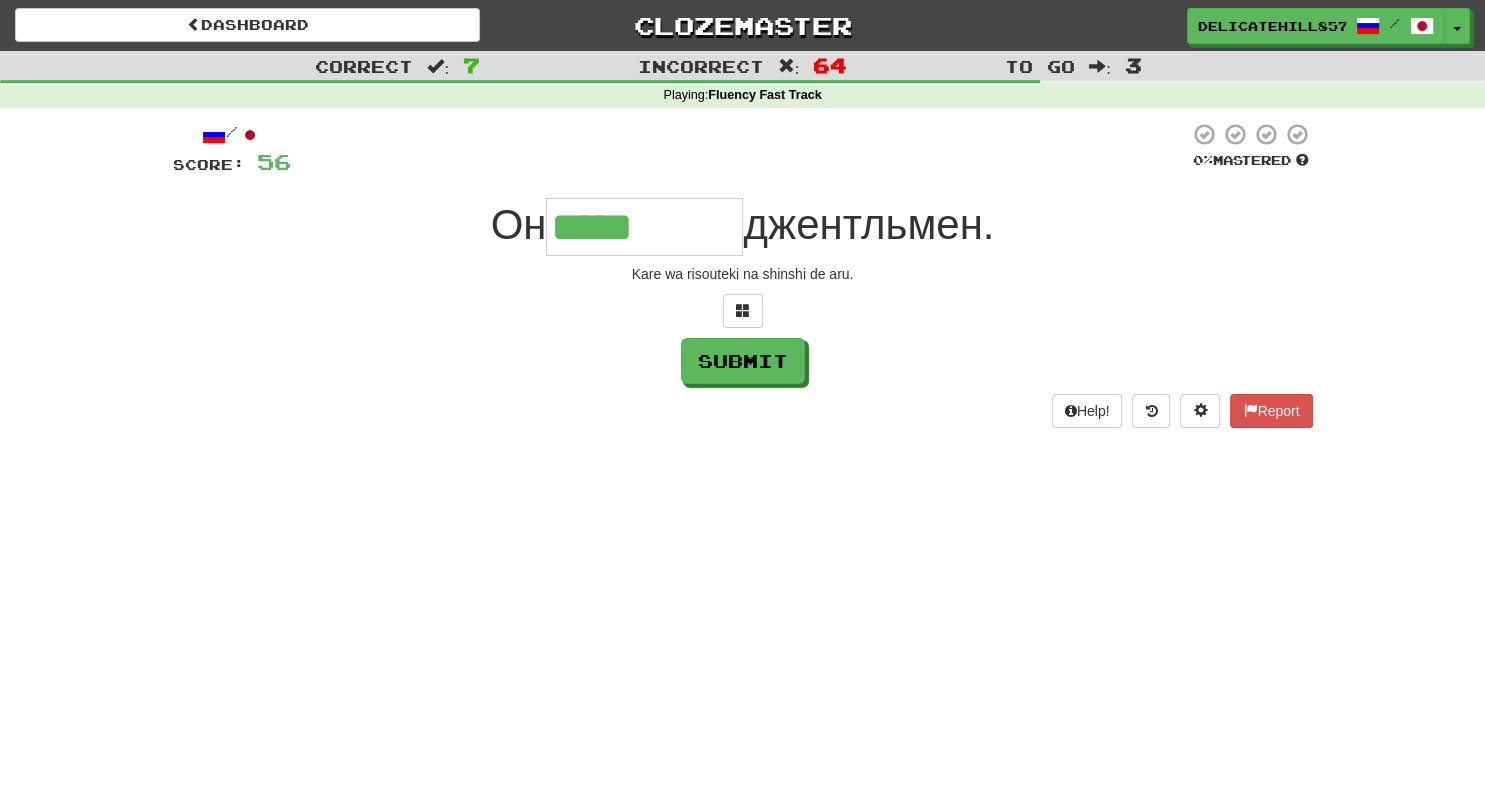 type on "********" 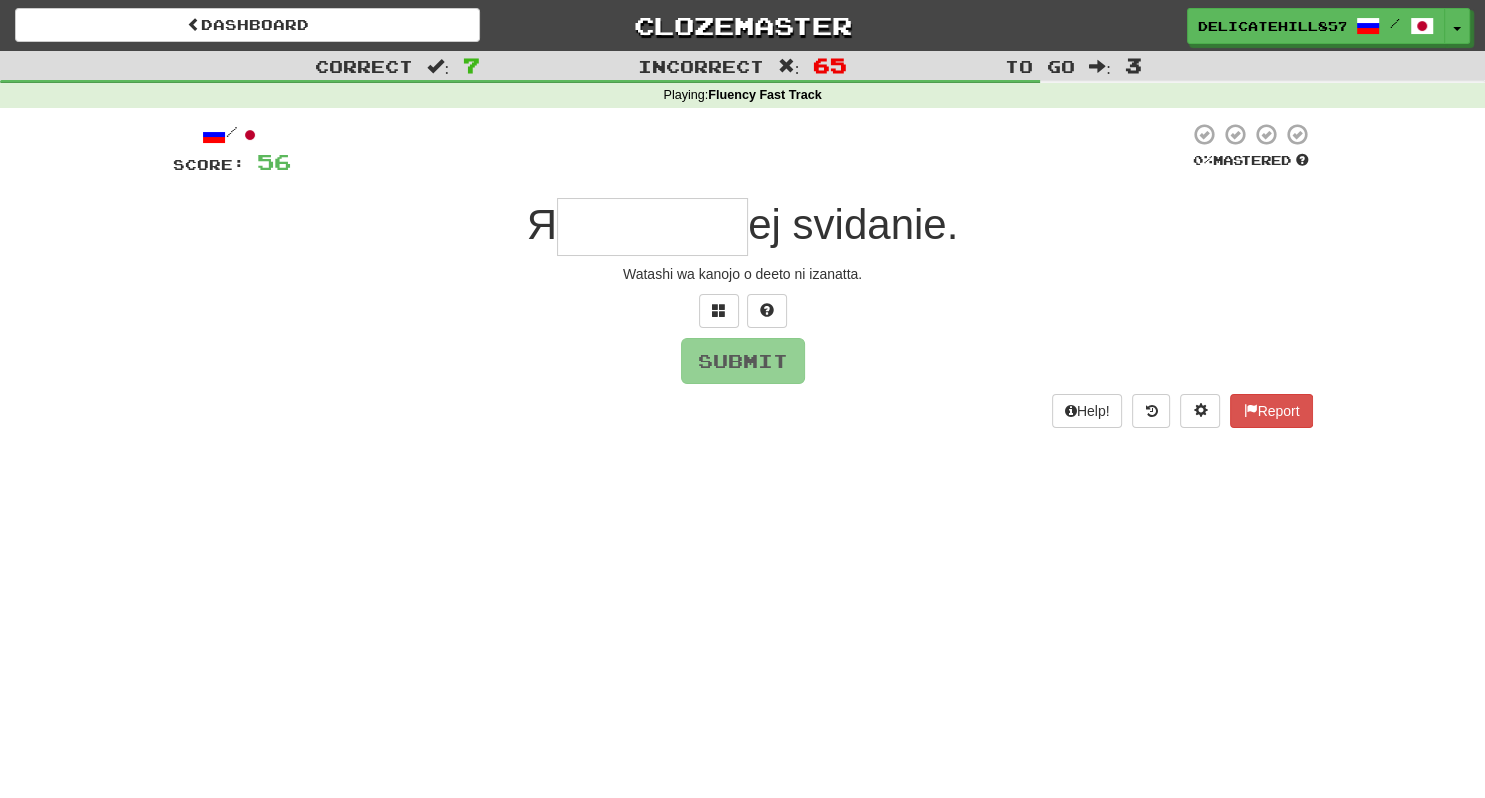 type on "********" 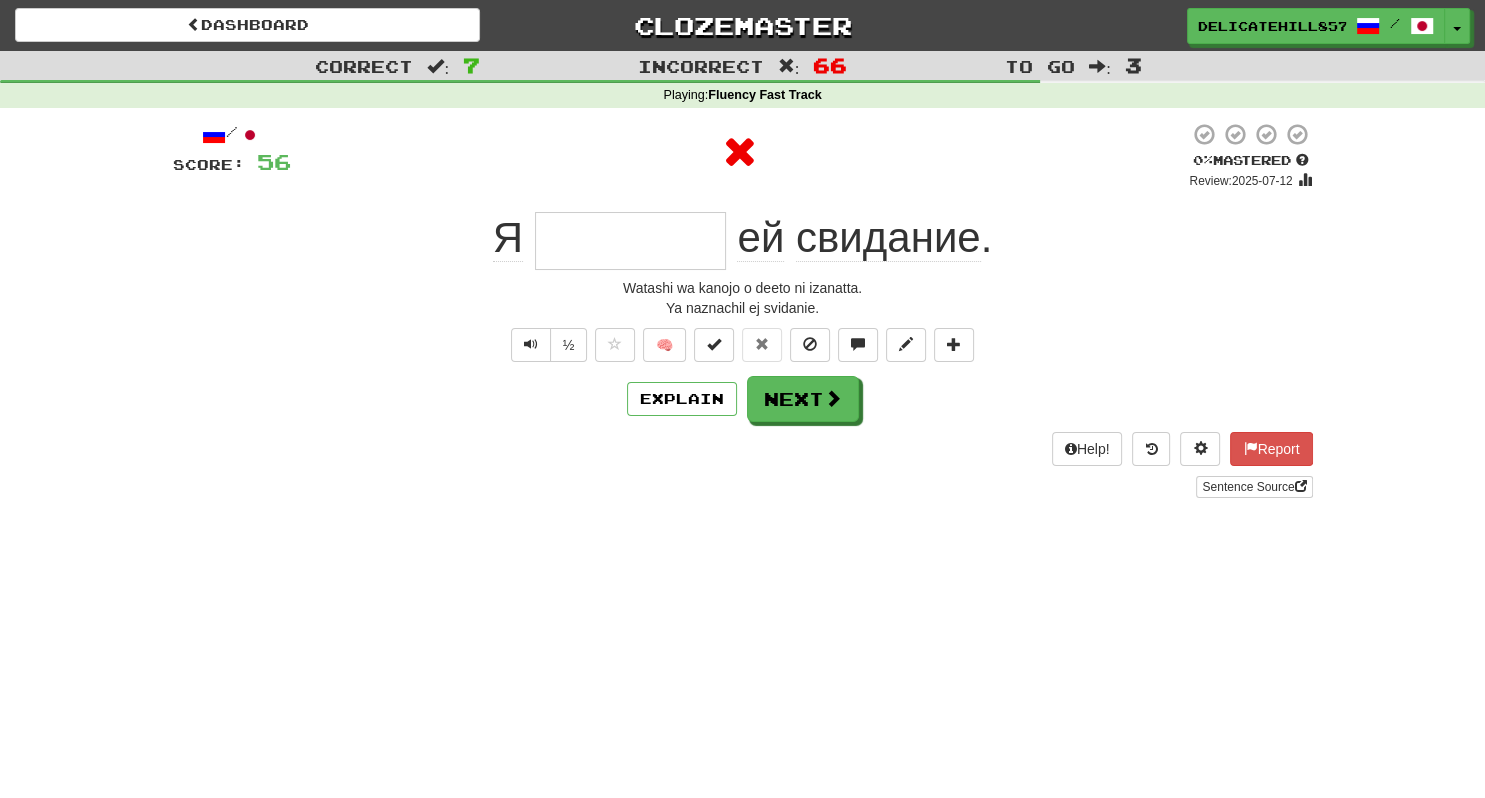 type on "*********" 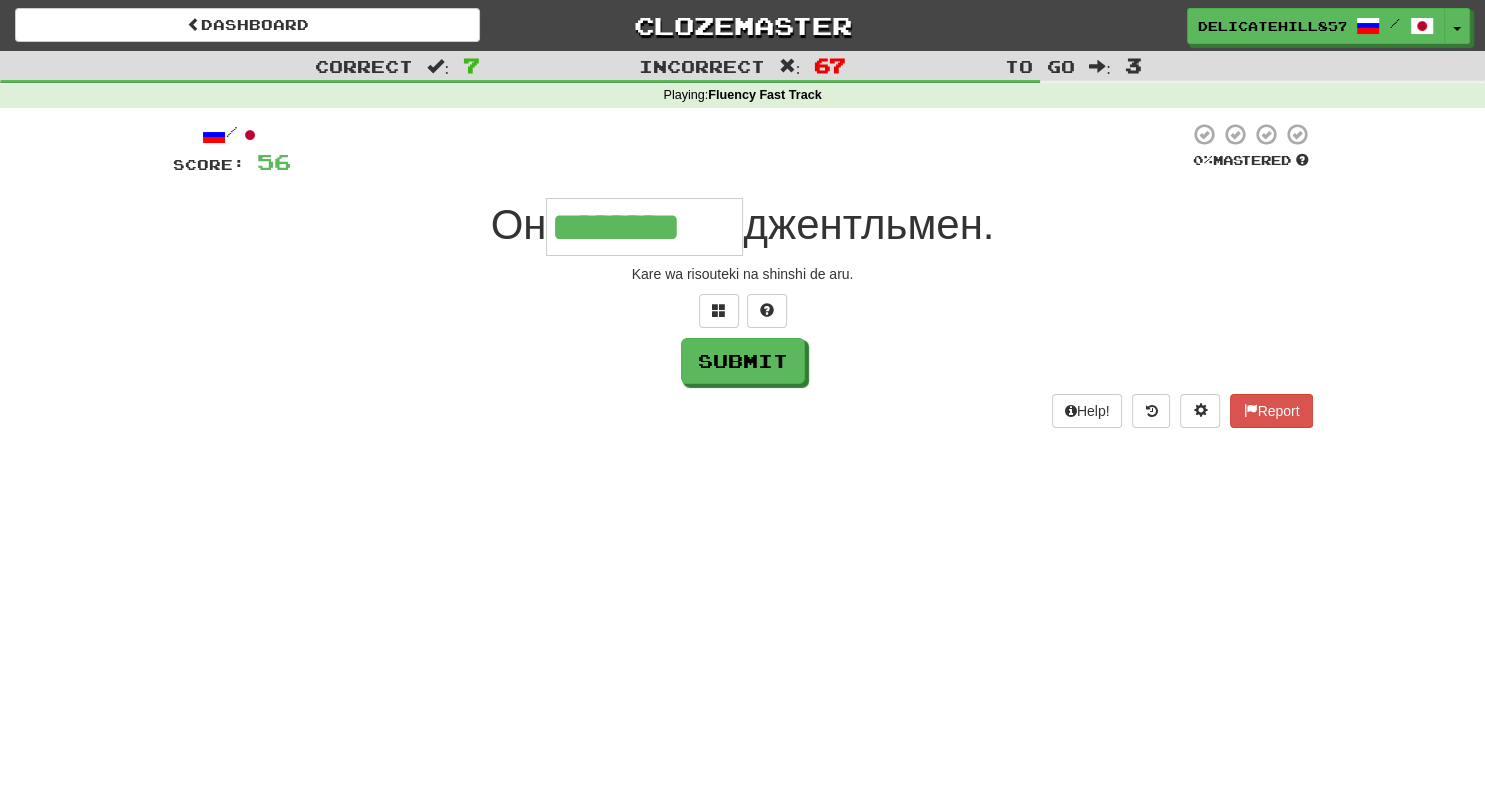 type on "********" 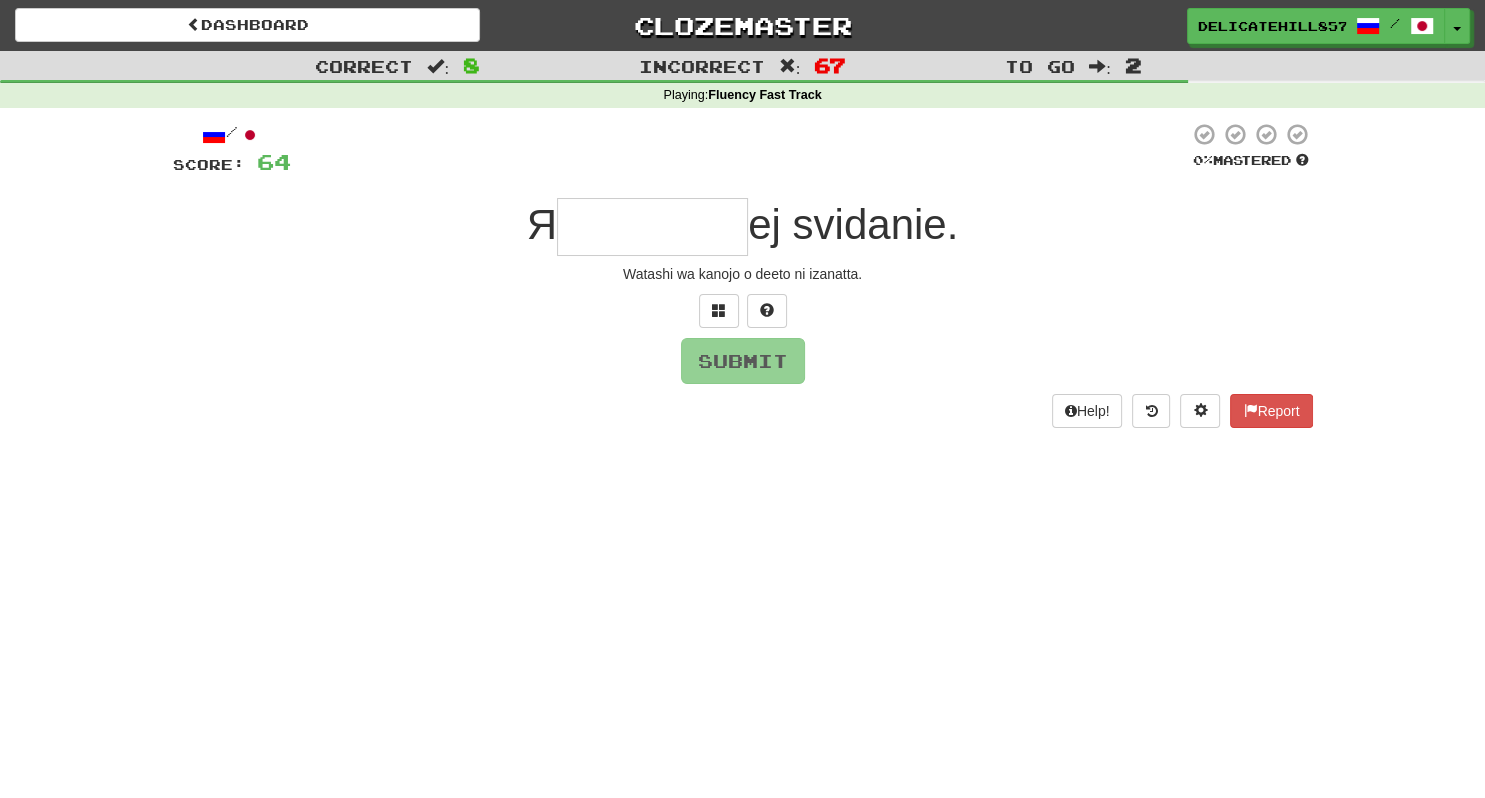 type on "********" 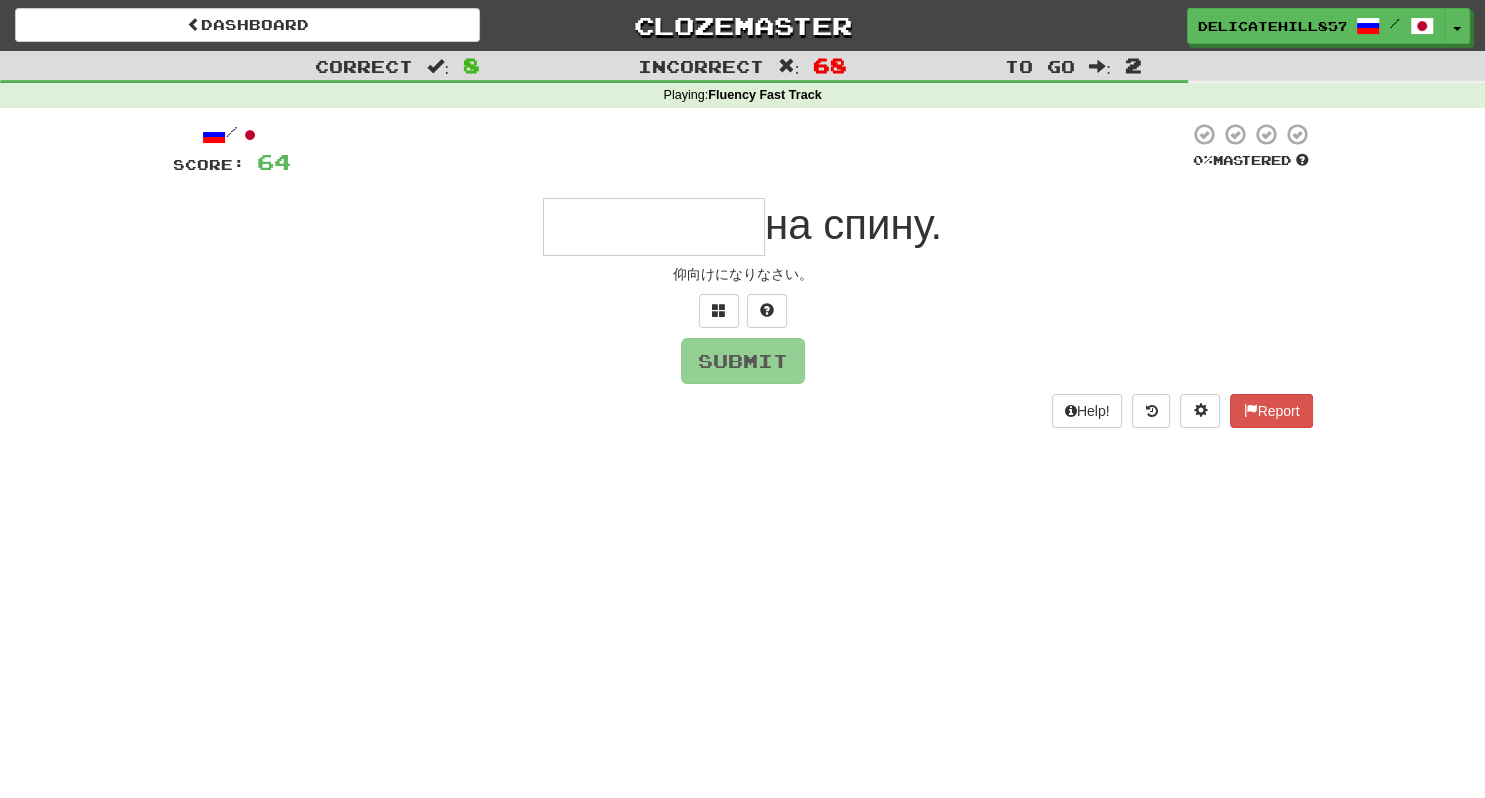 type on "*********" 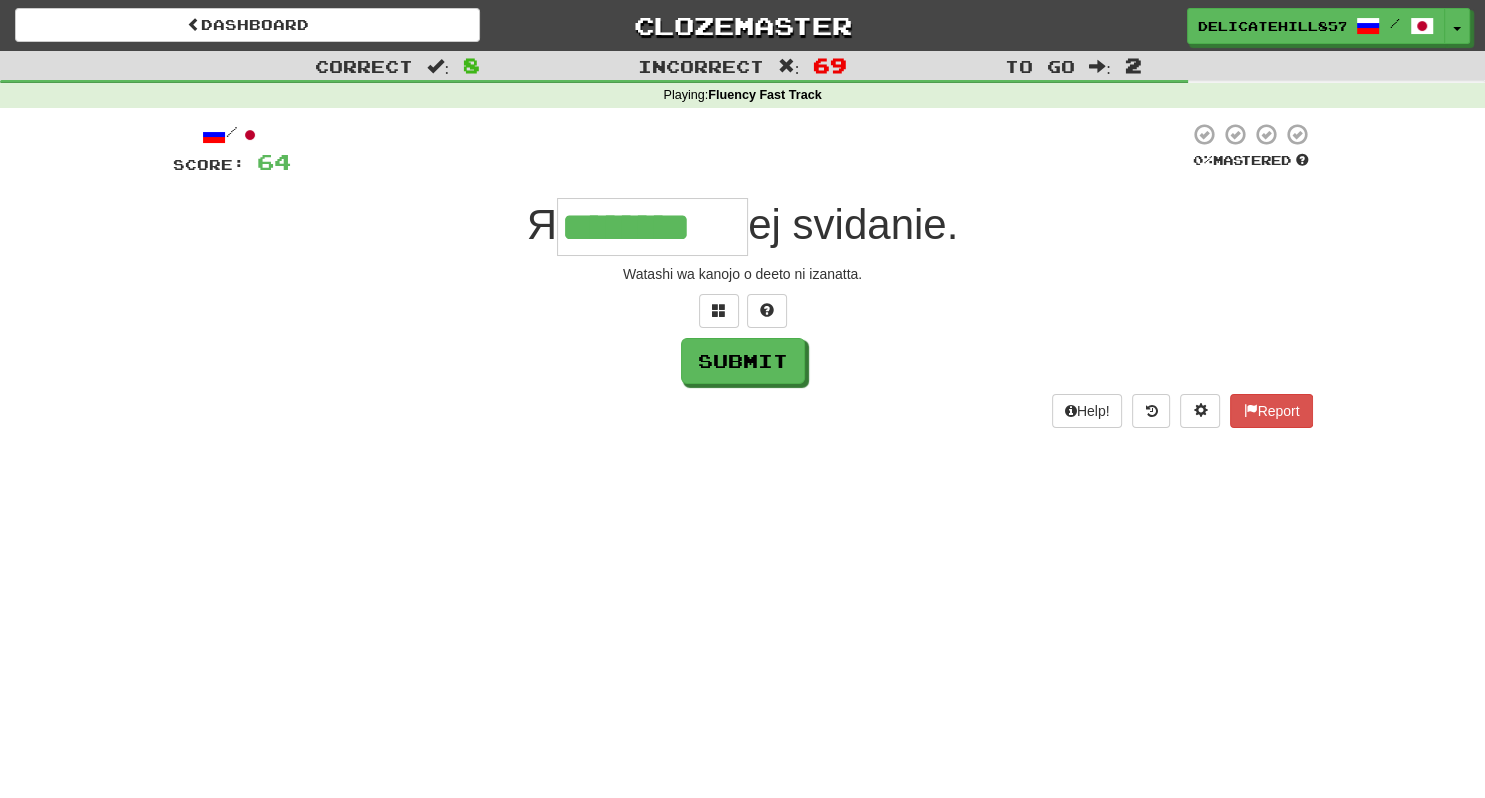 type on "********" 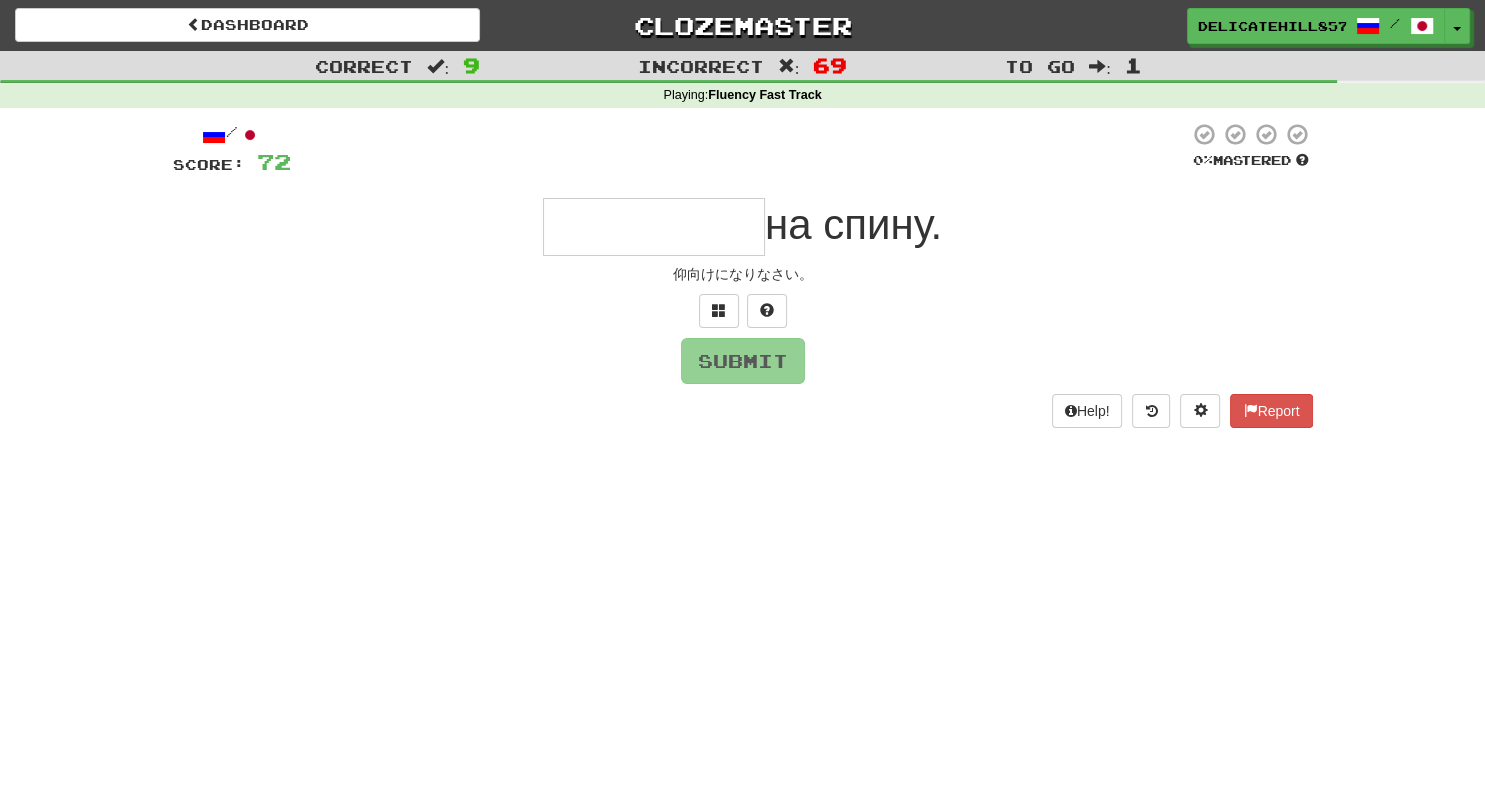 type on "*********" 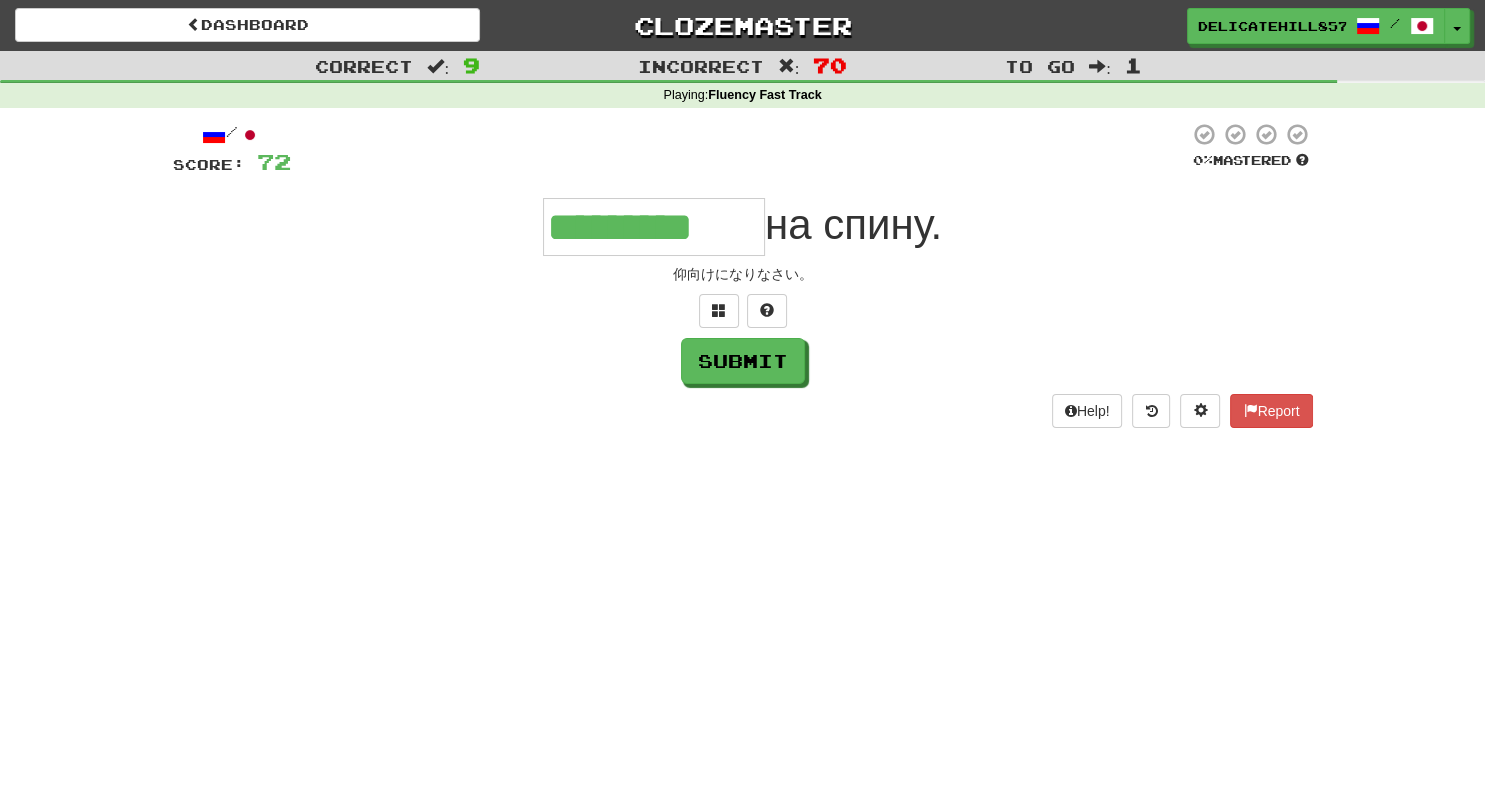 type on "*********" 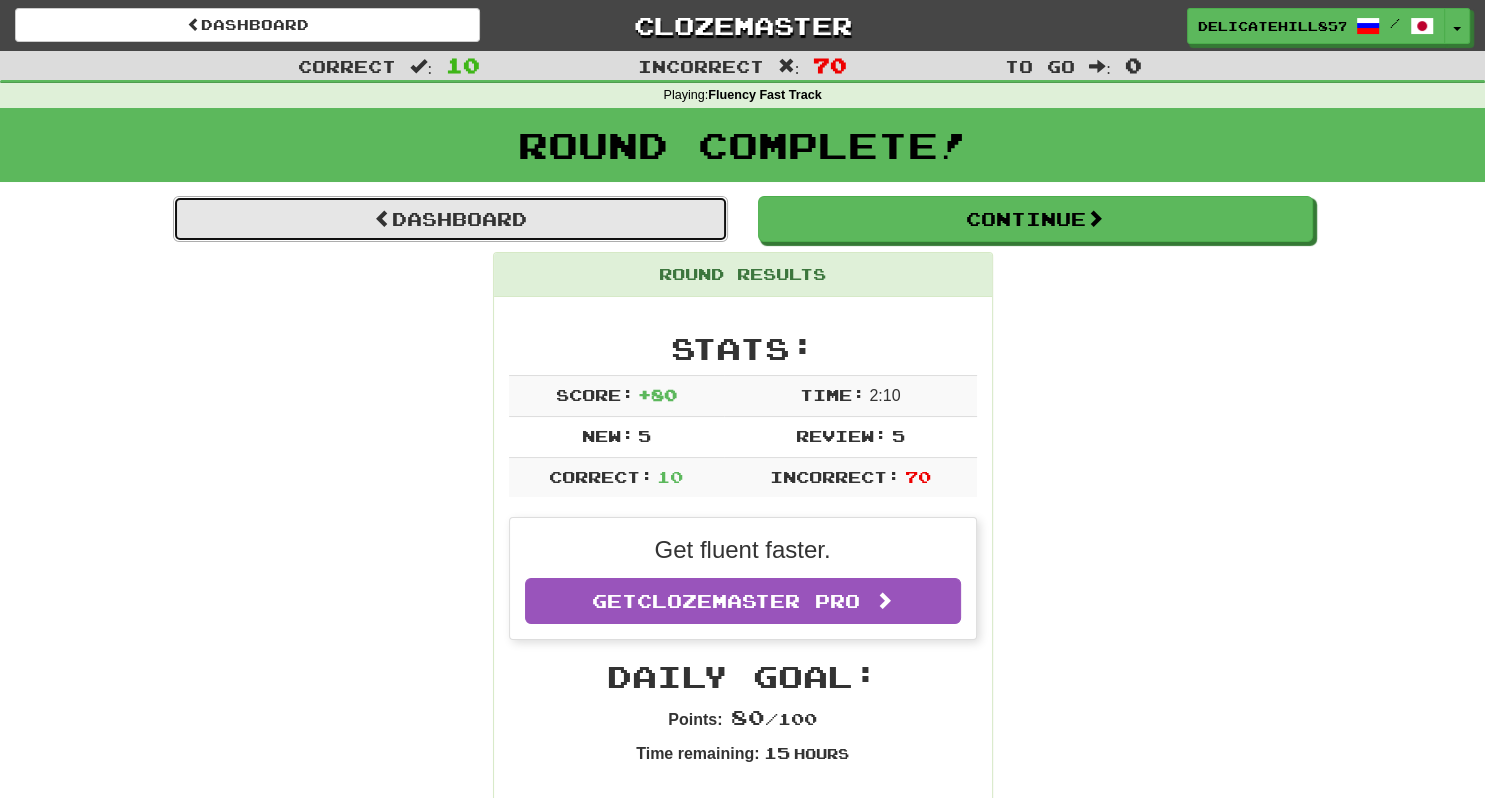 click on "Dashboard" at bounding box center (450, 219) 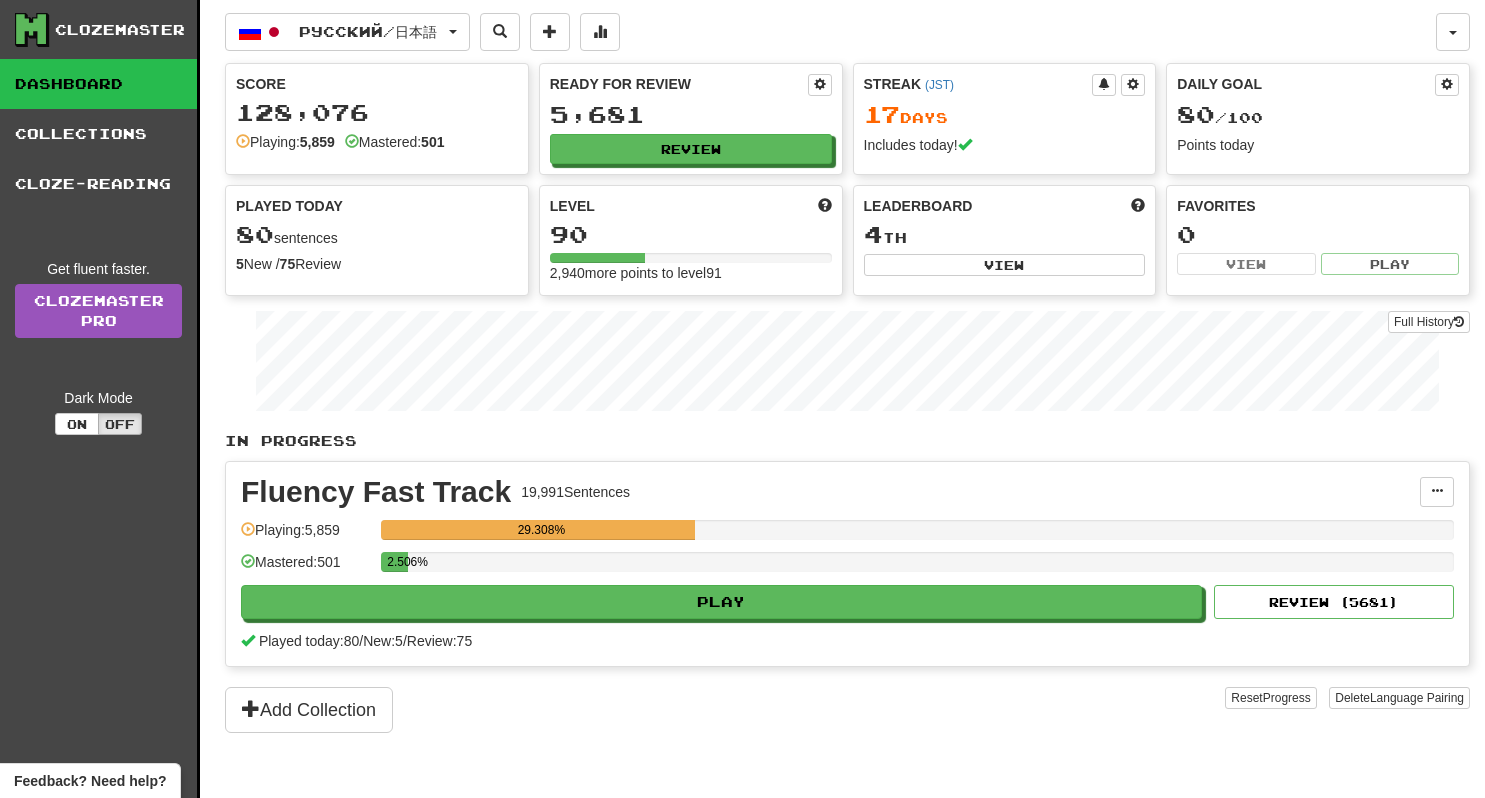 scroll, scrollTop: 0, scrollLeft: 0, axis: both 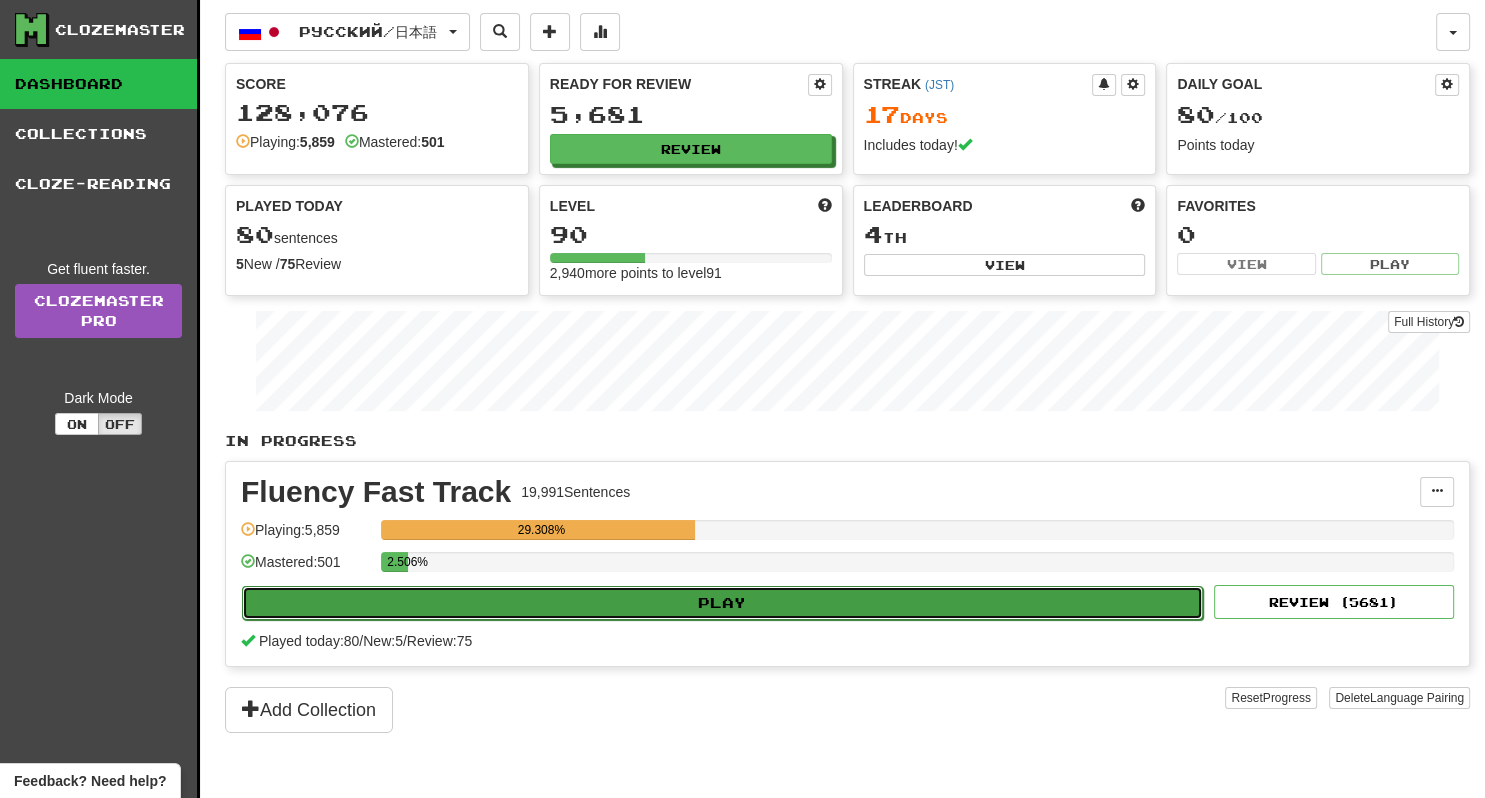 click on "Play" at bounding box center (722, 603) 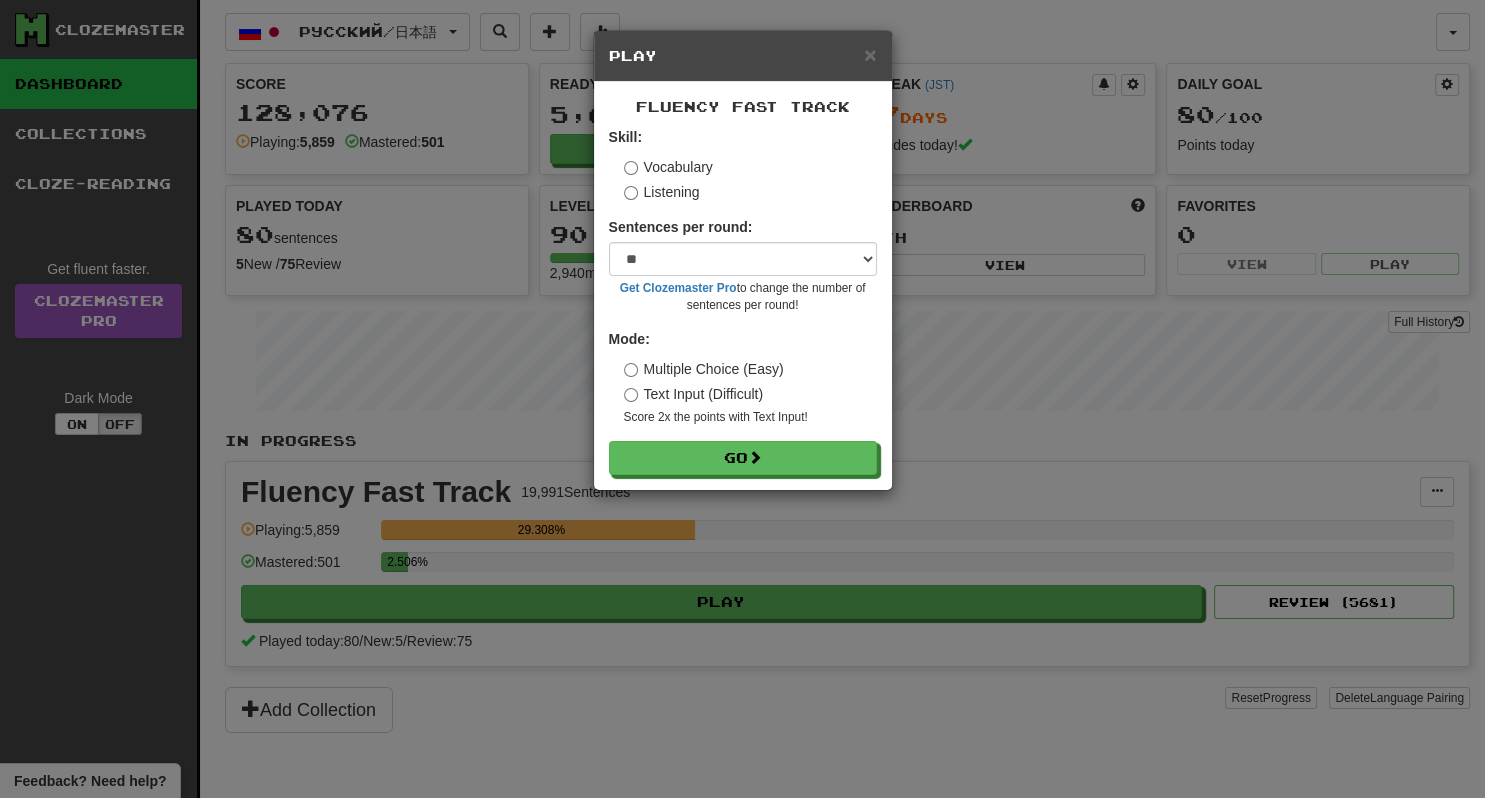 click on "Skill: Vocabulary Listening Sentences per round: * ** ** ** ** ** *** ******** Get Clozemaster Pro  to change the number of sentences per round! Mode: Multiple Choice (Easy) Text Input (Difficult) Score 2x the points with Text Input ! Go" at bounding box center [743, 301] 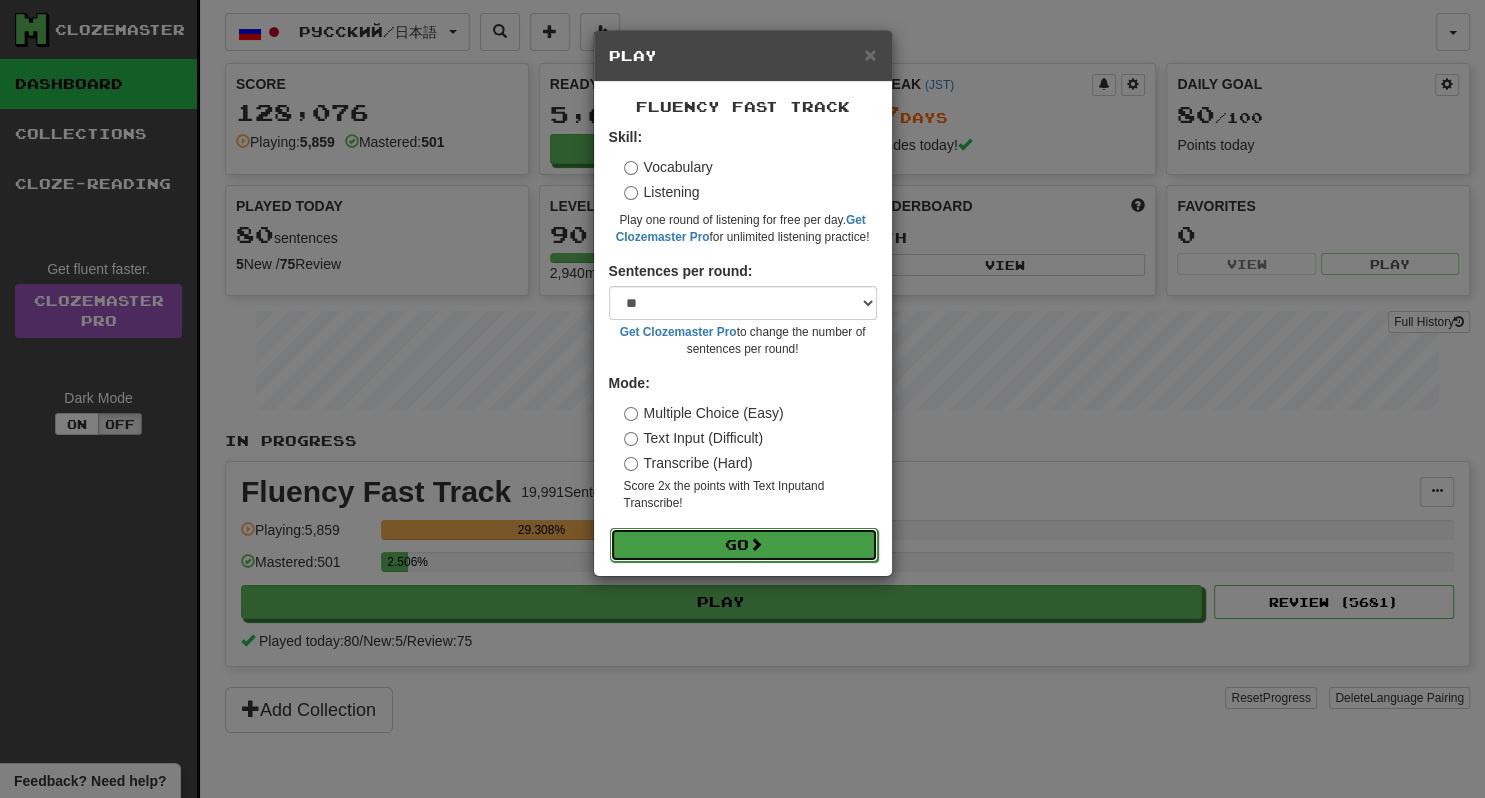 click on "Go" at bounding box center (744, 545) 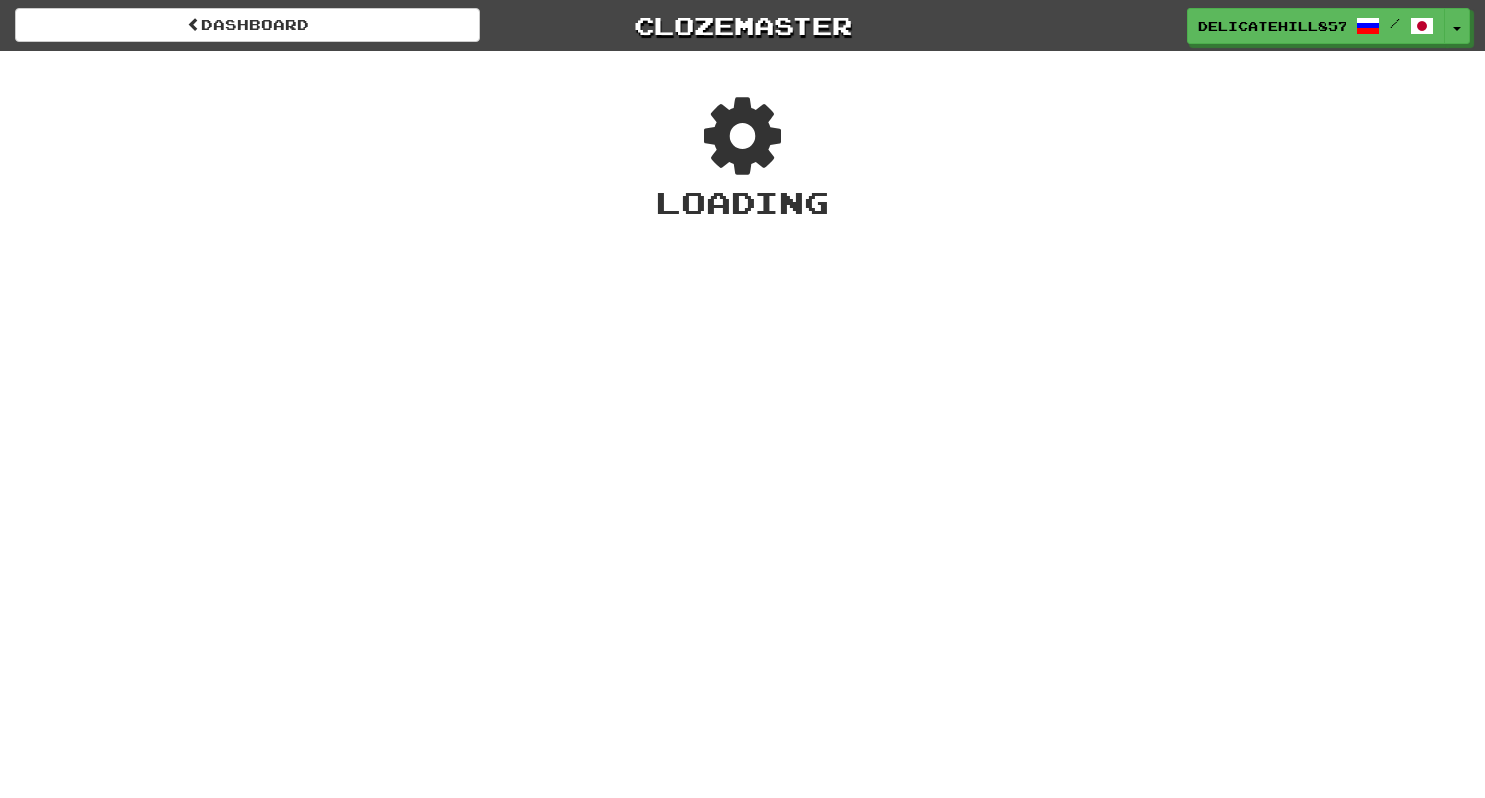 scroll, scrollTop: 0, scrollLeft: 0, axis: both 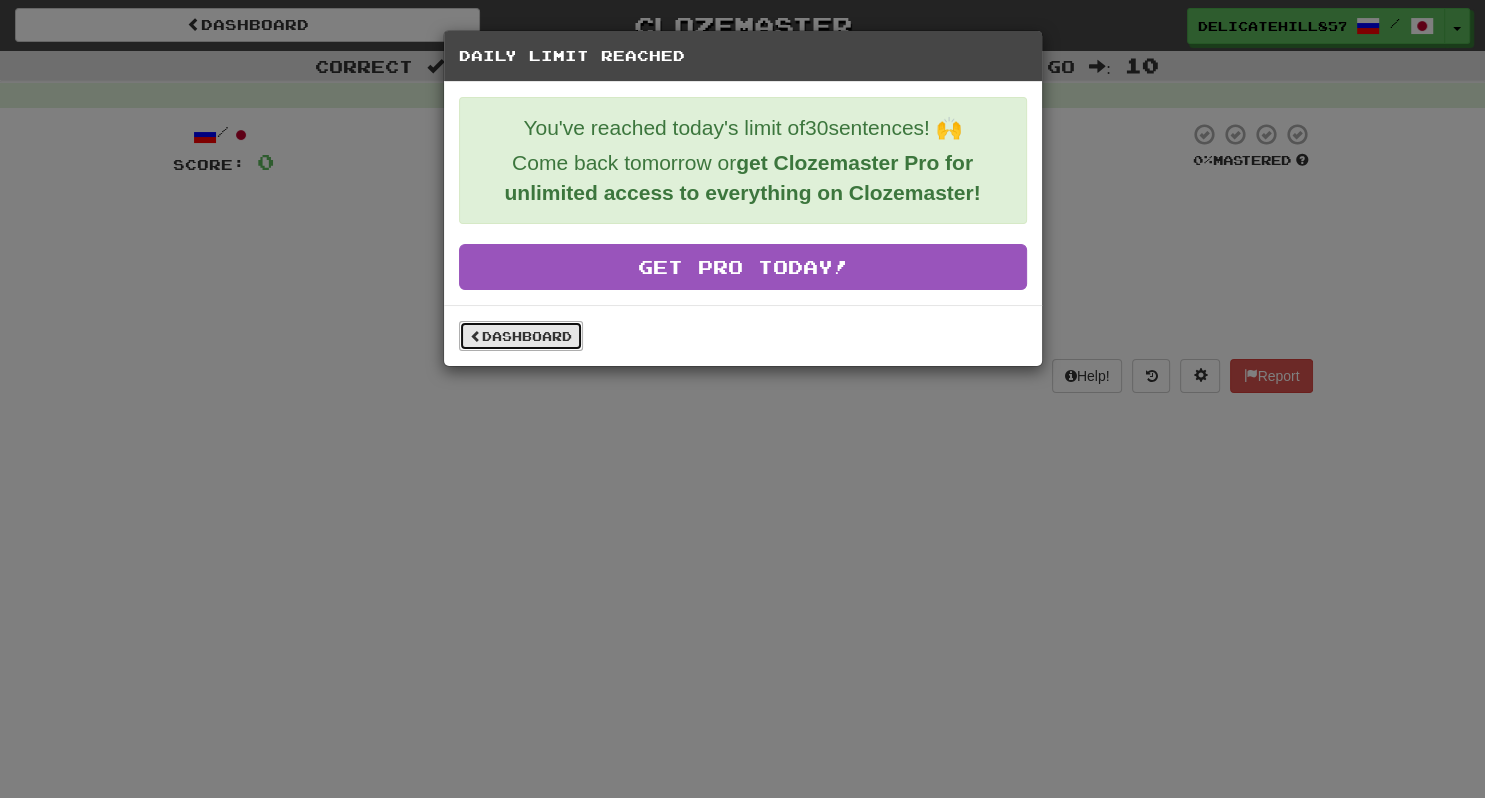 click on "Dashboard" at bounding box center (521, 336) 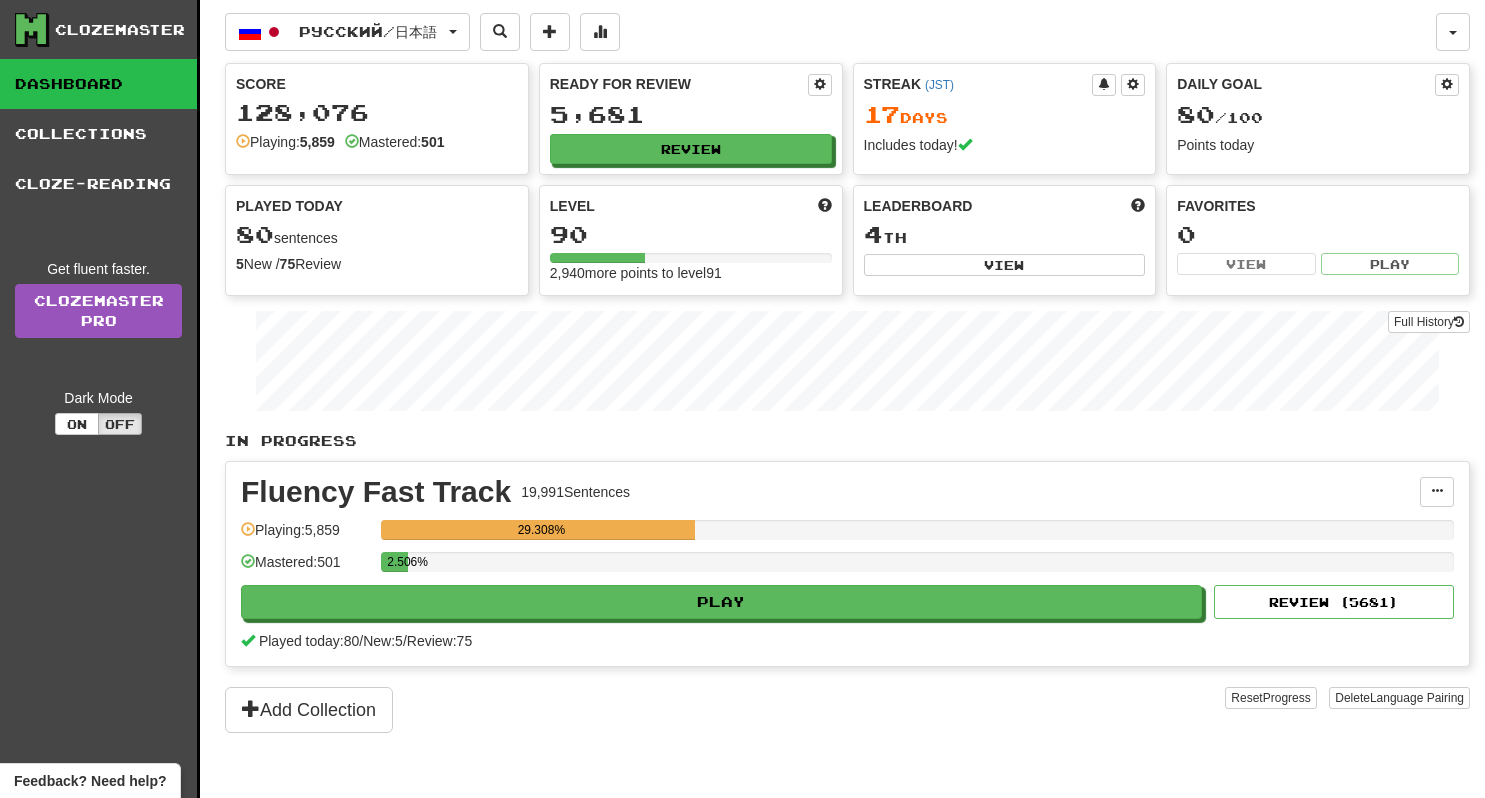 scroll, scrollTop: 0, scrollLeft: 0, axis: both 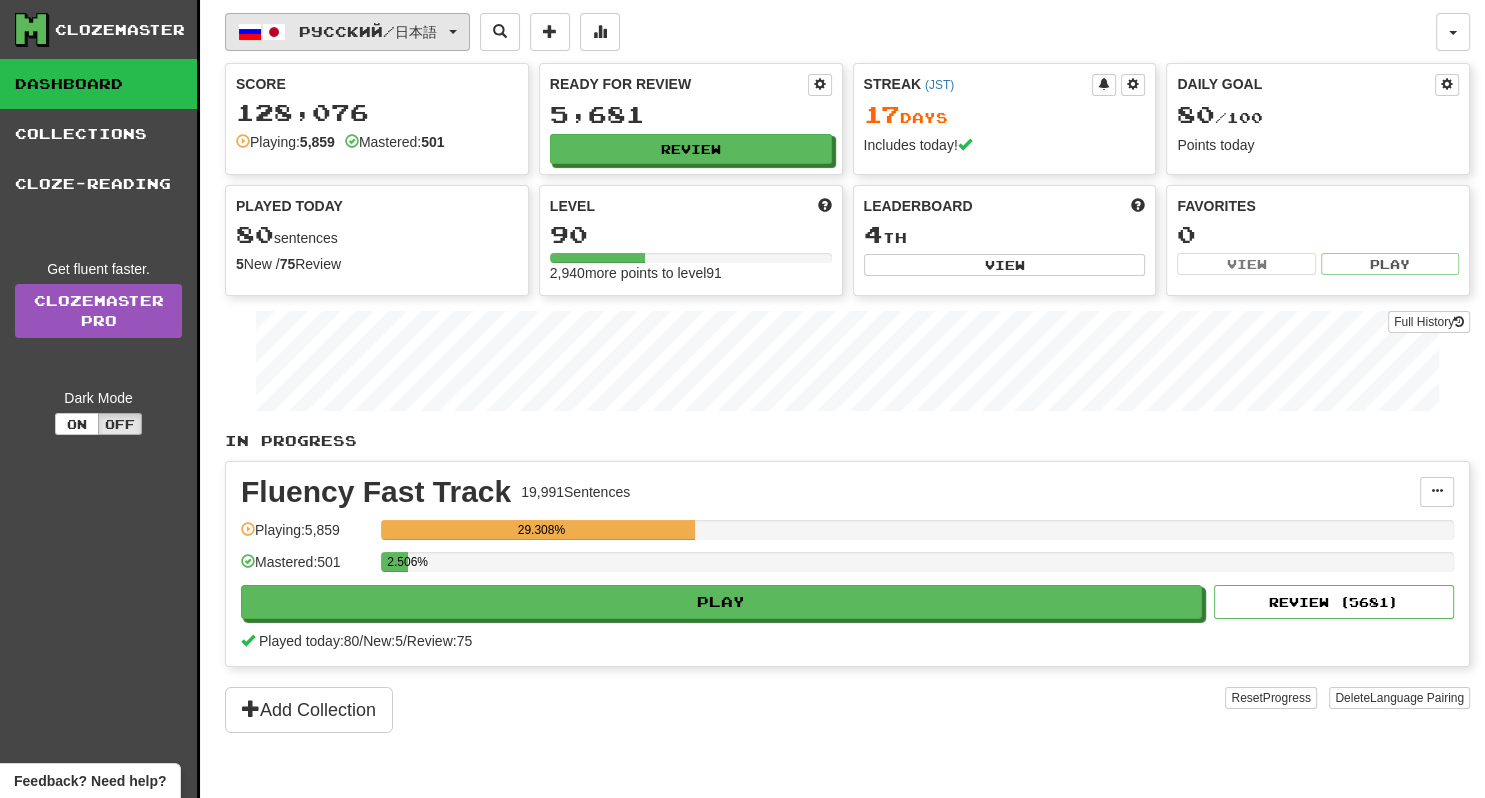 click on "Русский  /  日本語" at bounding box center [368, 31] 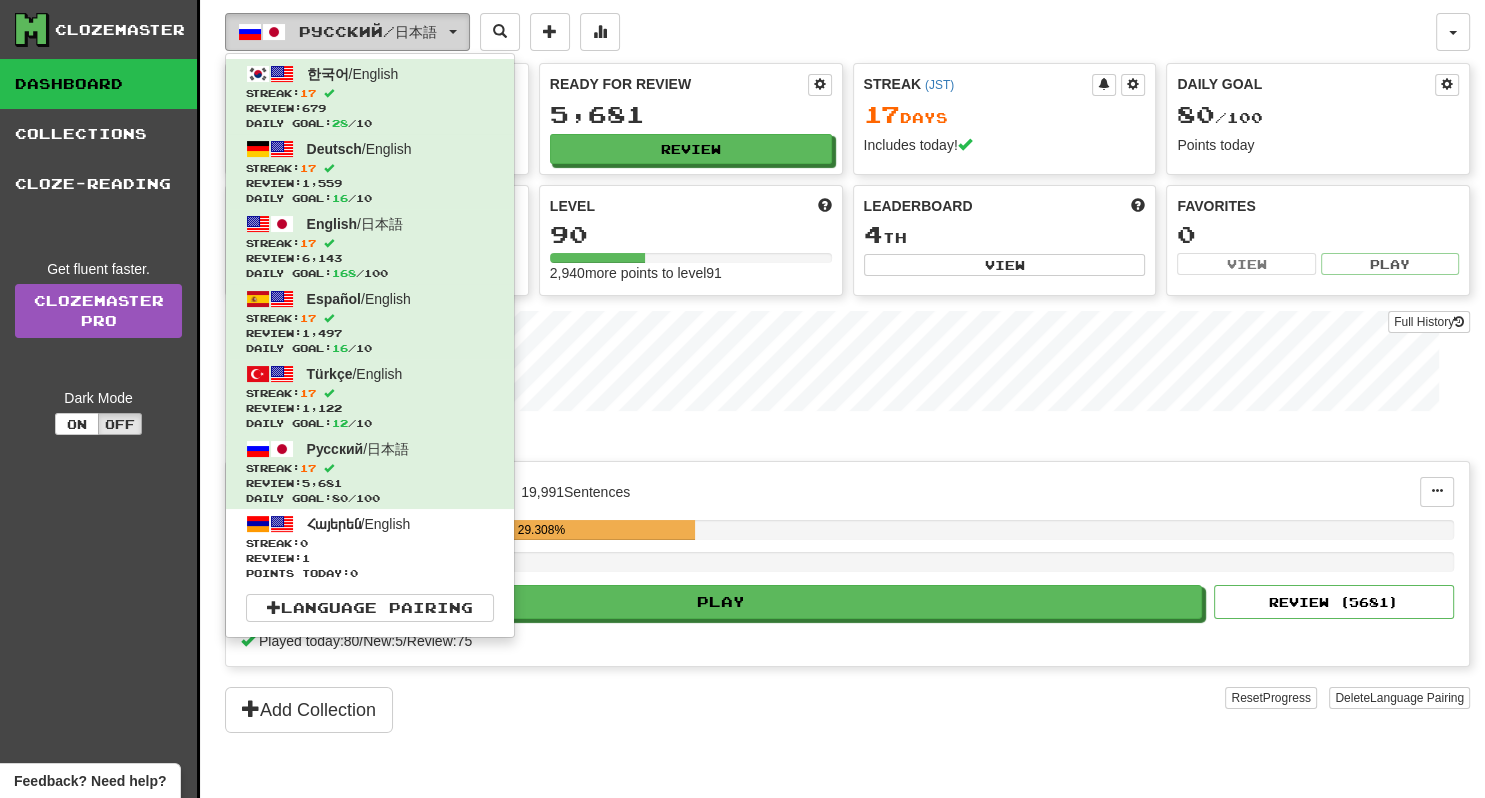 click on "Русский  /  日本語" at bounding box center (368, 31) 